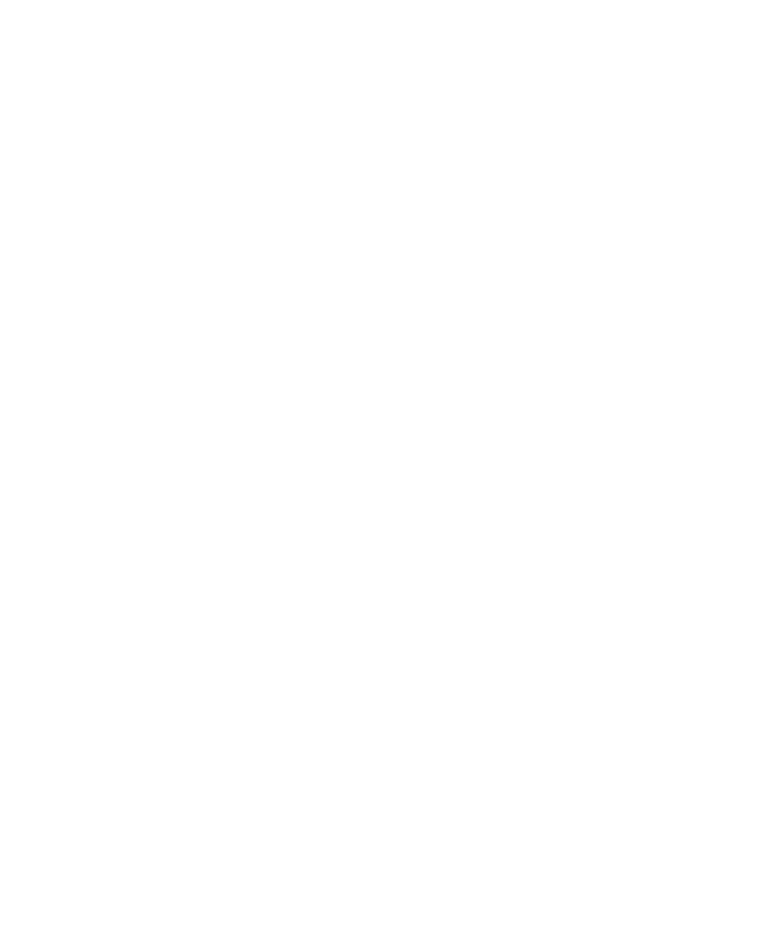 scroll, scrollTop: 0, scrollLeft: 0, axis: both 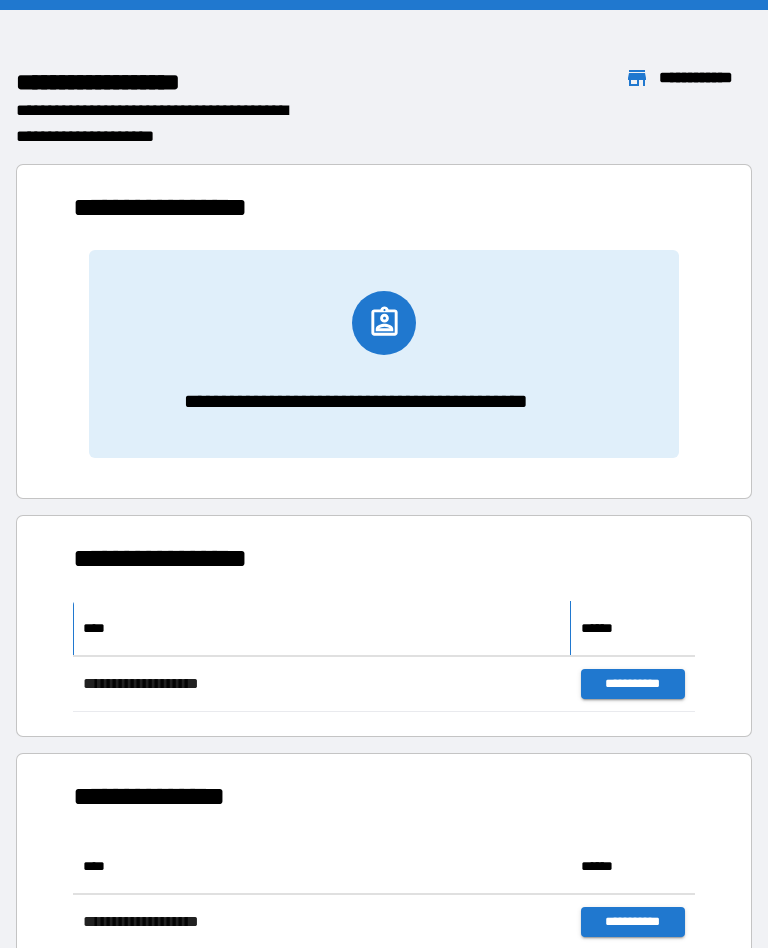 click on "****" at bounding box center (322, 628) 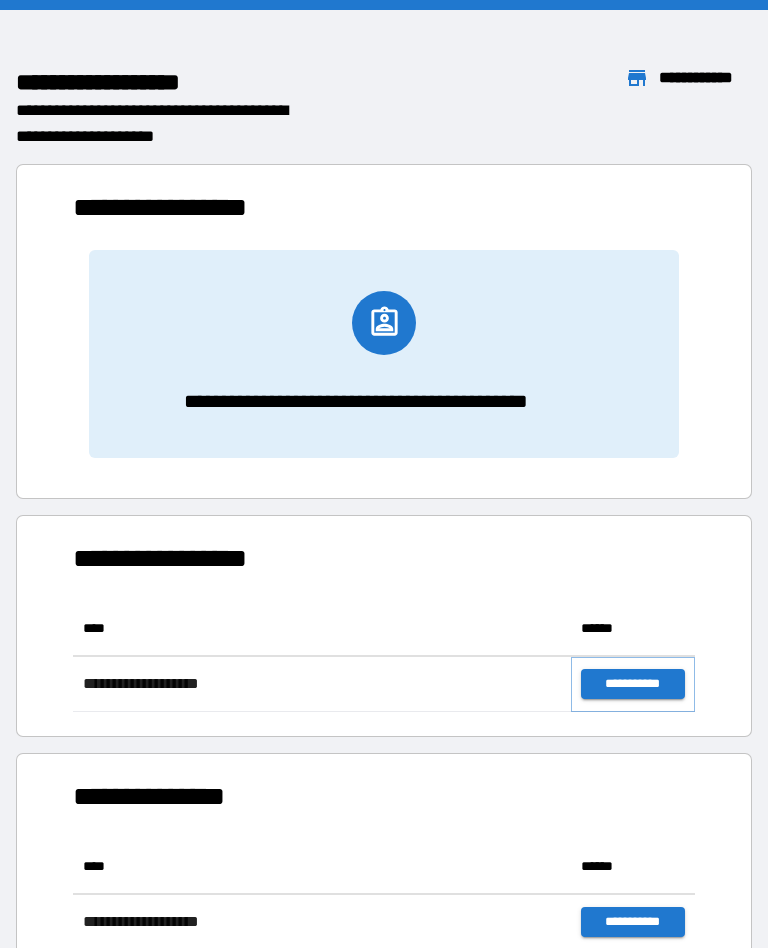 click on "**********" at bounding box center [633, 684] 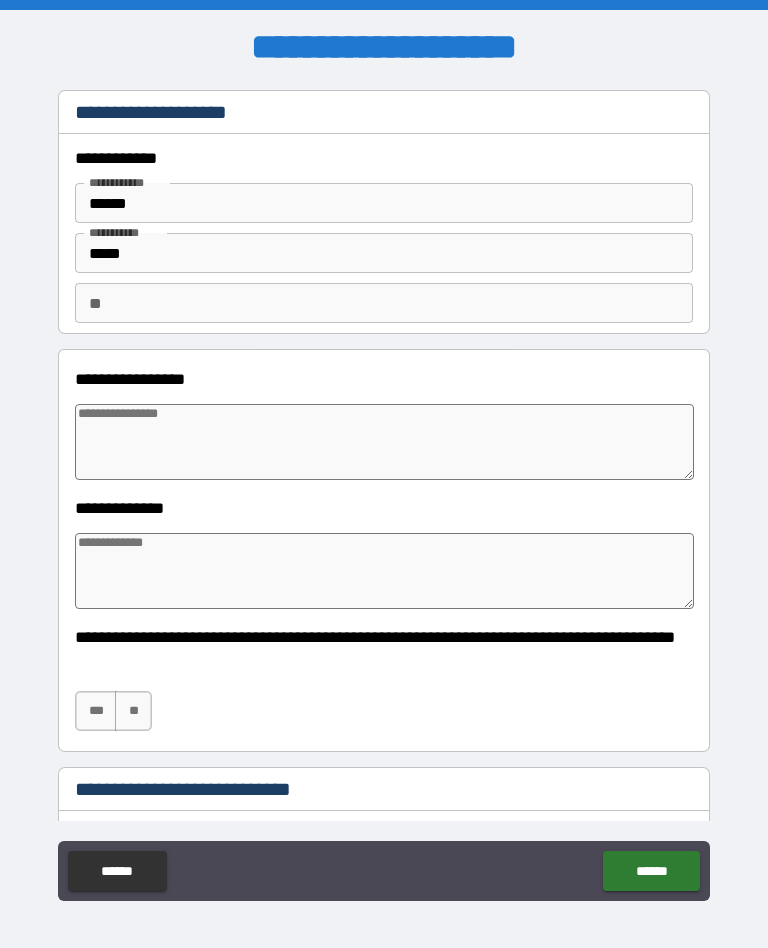 type on "*" 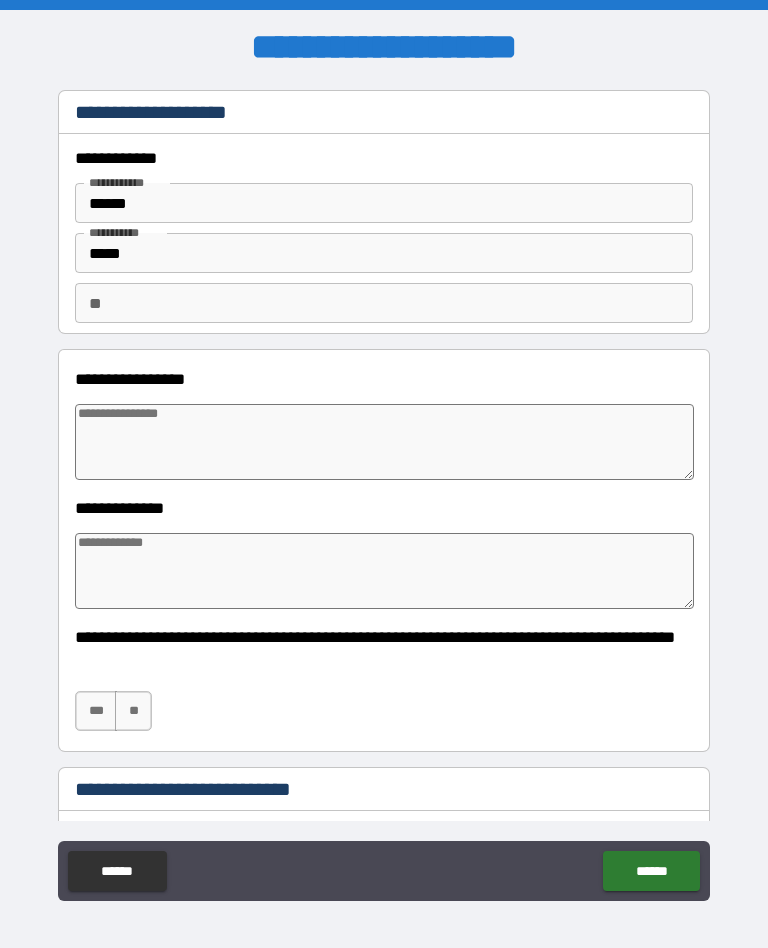type on "*" 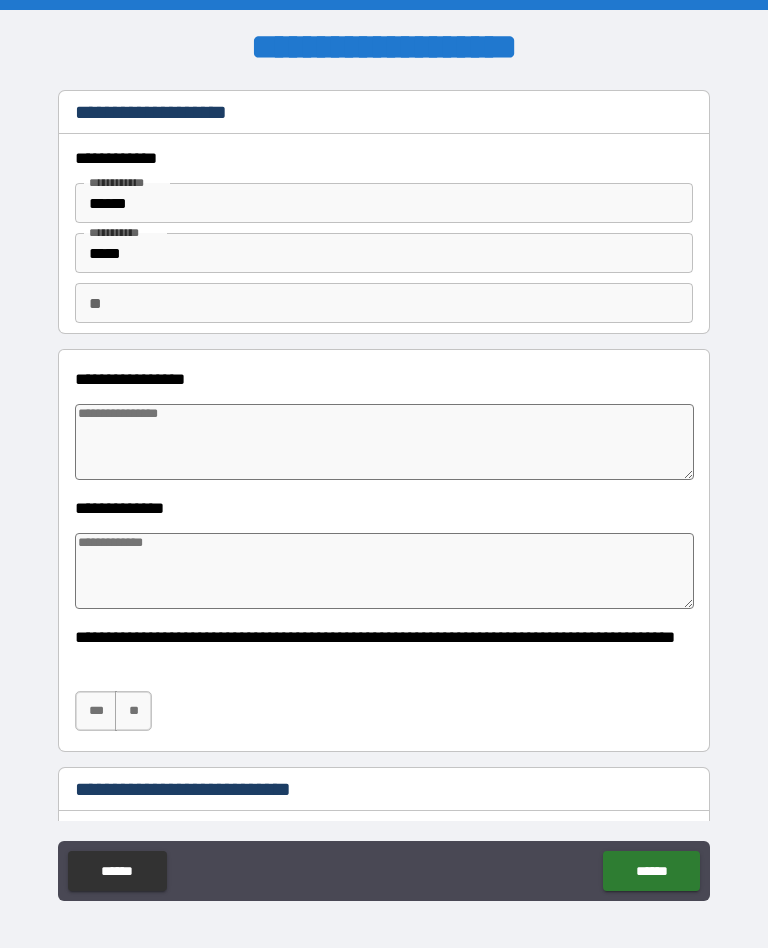 type on "*" 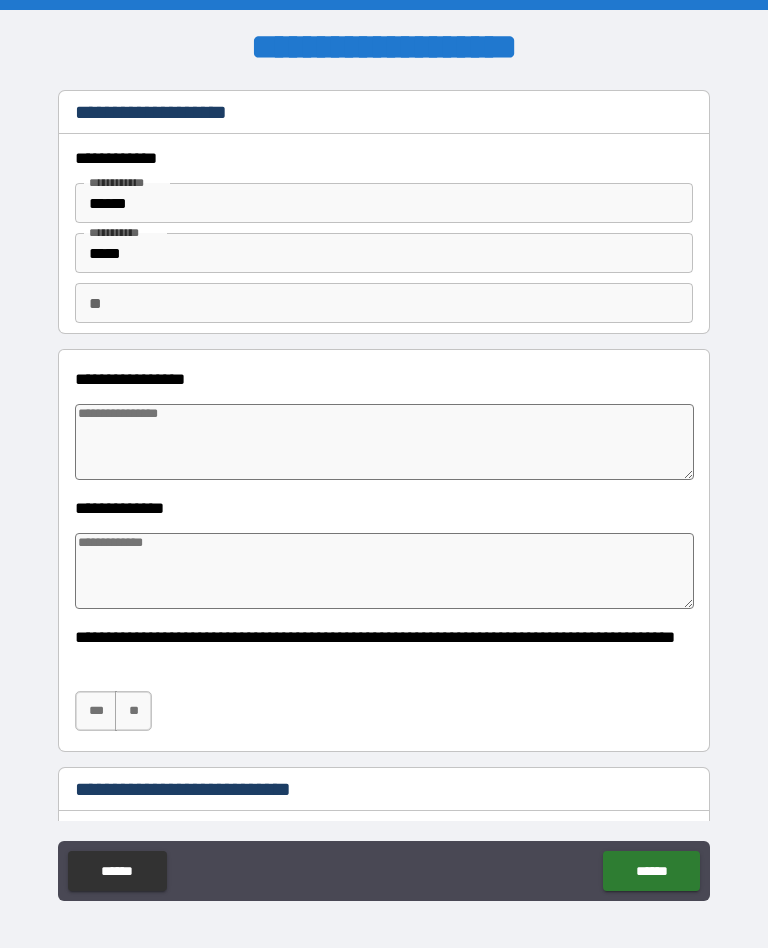 type on "*" 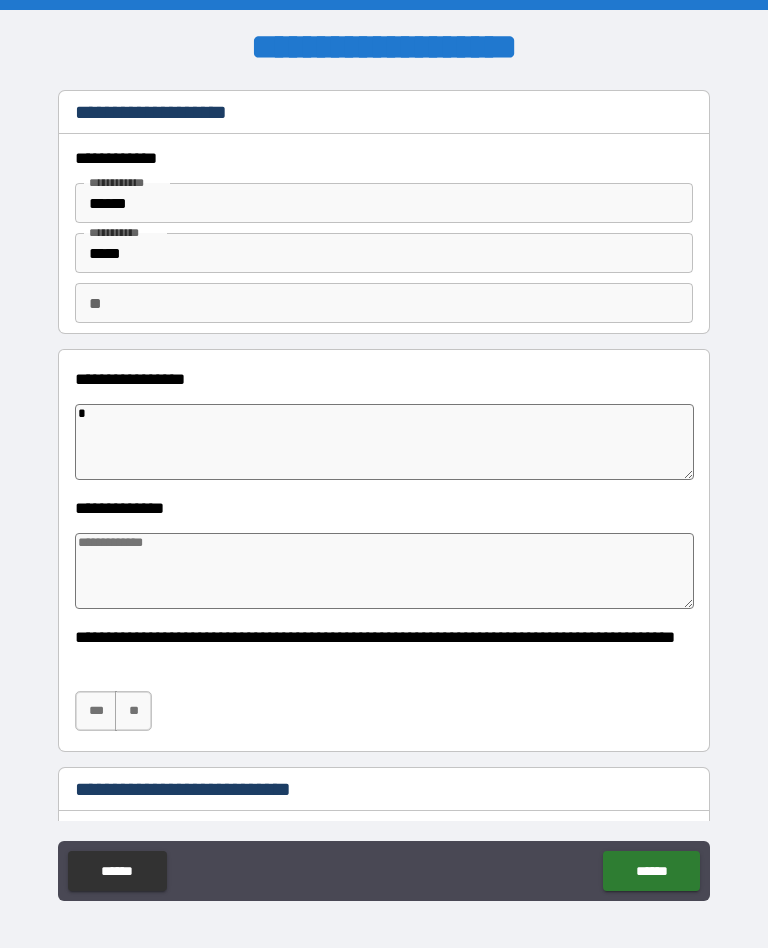 type on "**" 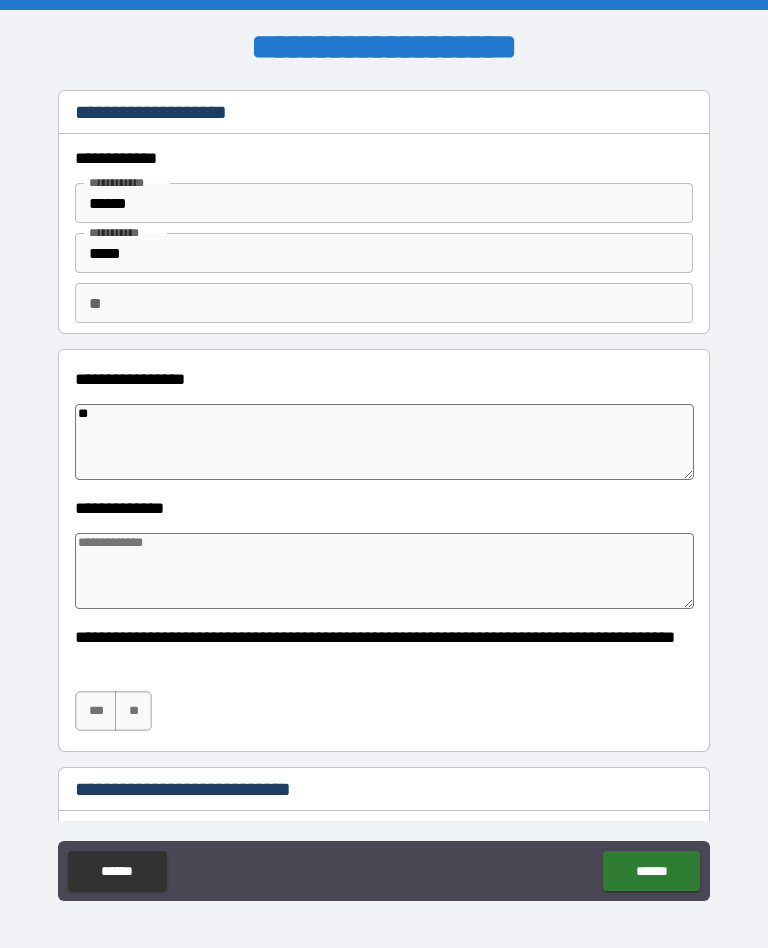 type on "*" 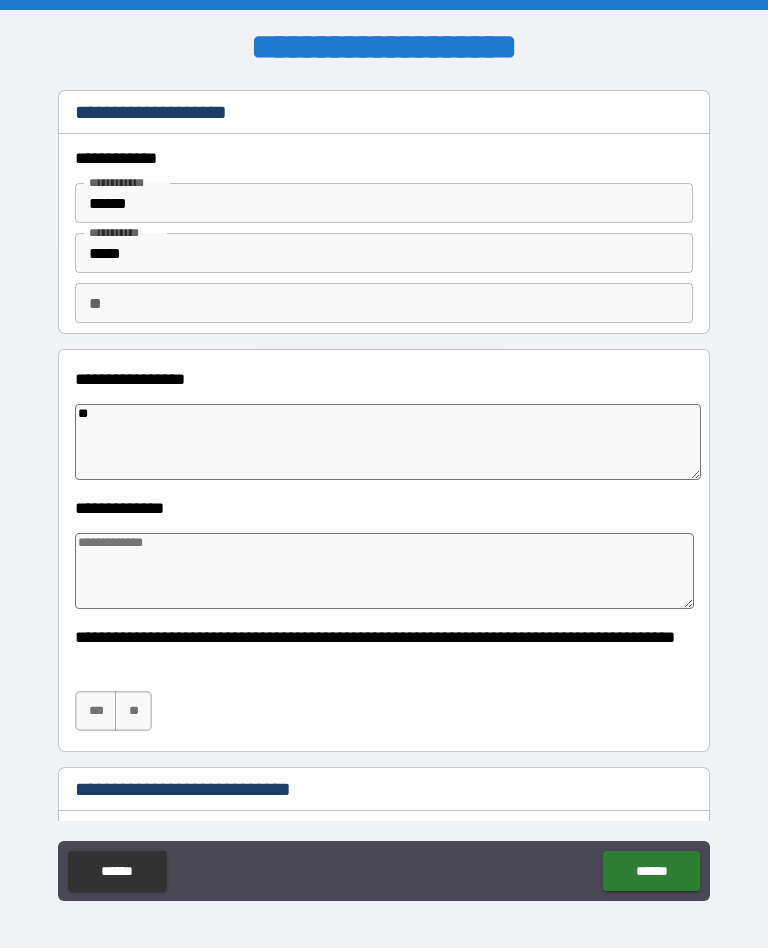 type on "***" 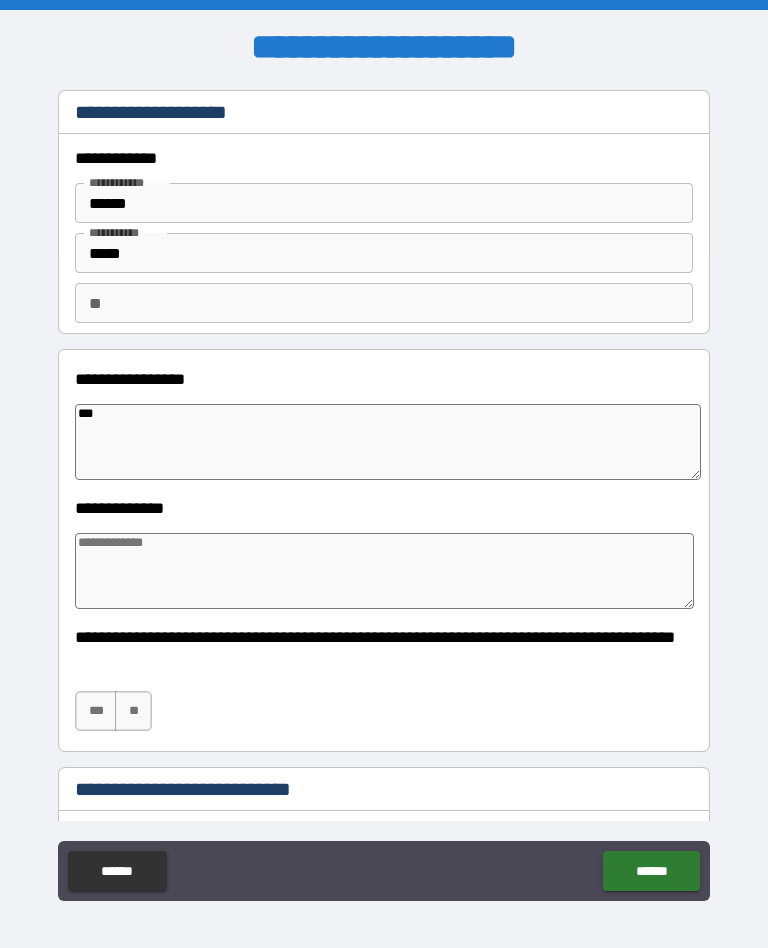type on "*" 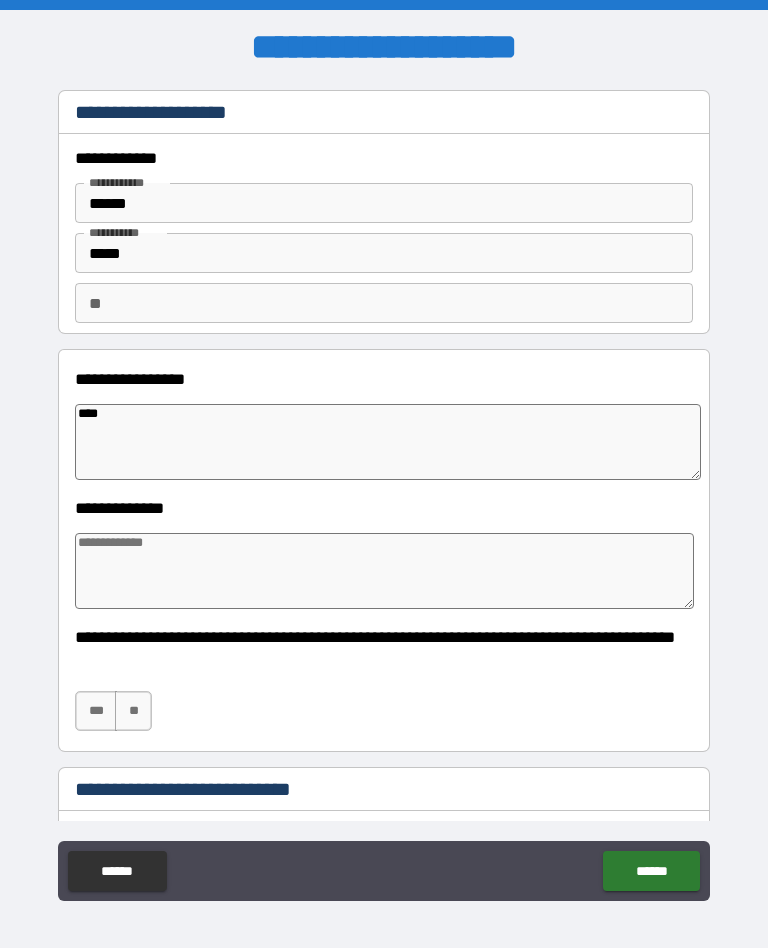 type on "*" 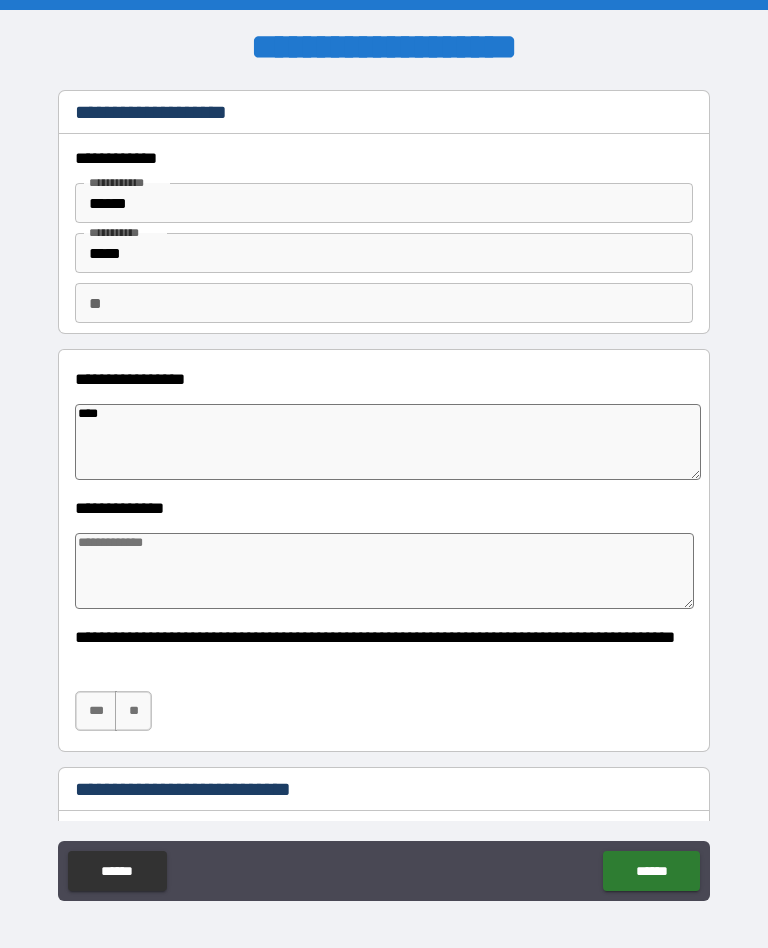 type on "****" 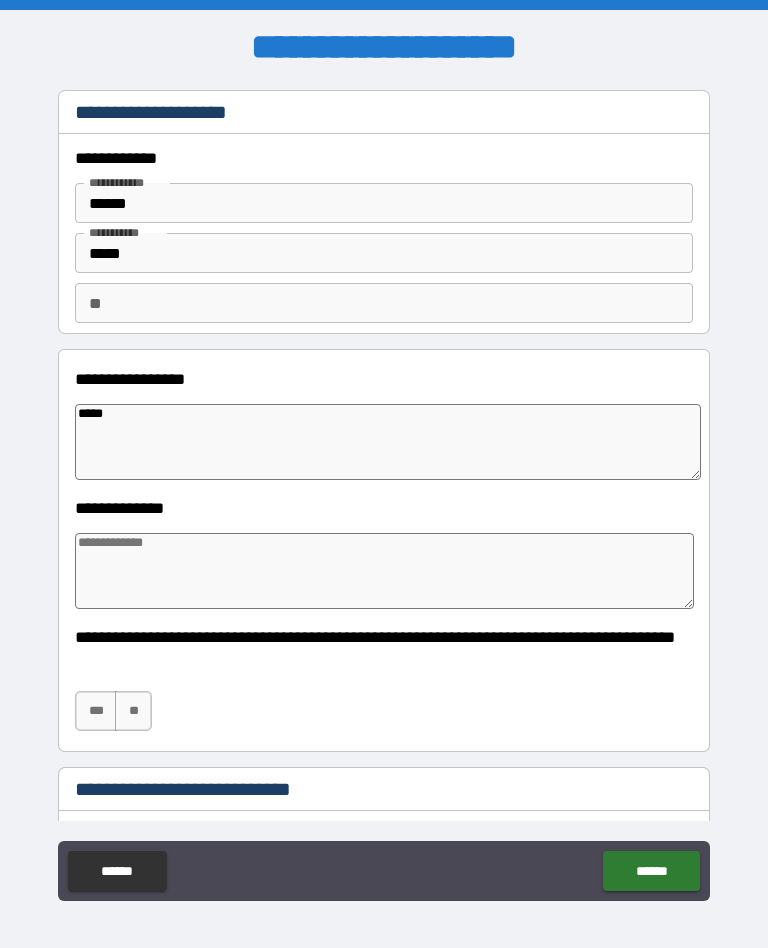 type on "*" 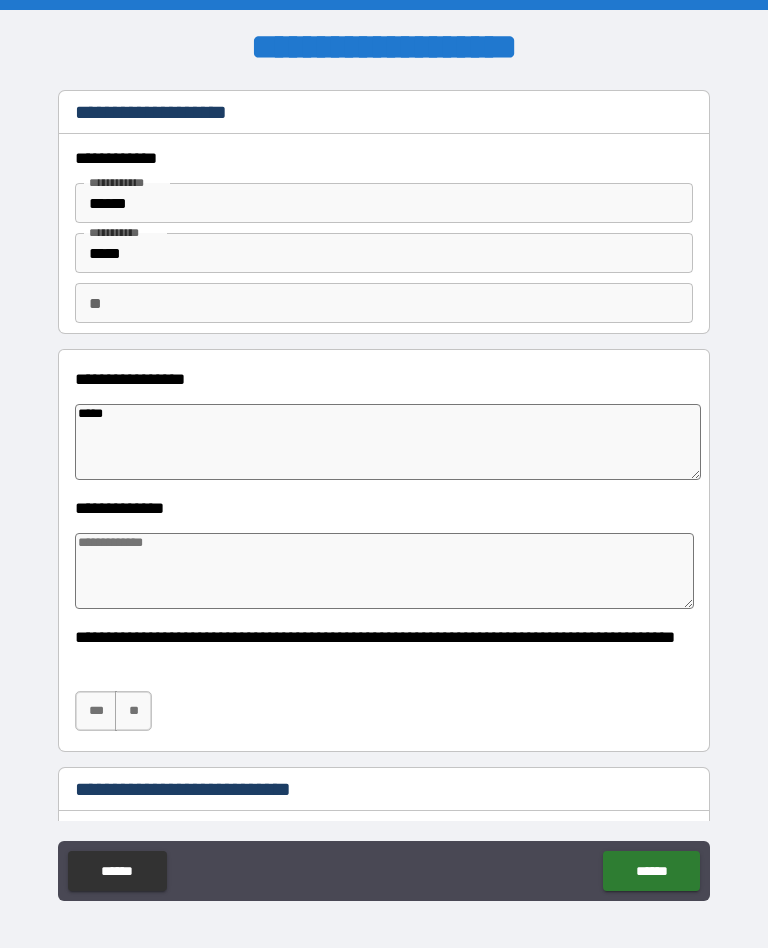 type on "******" 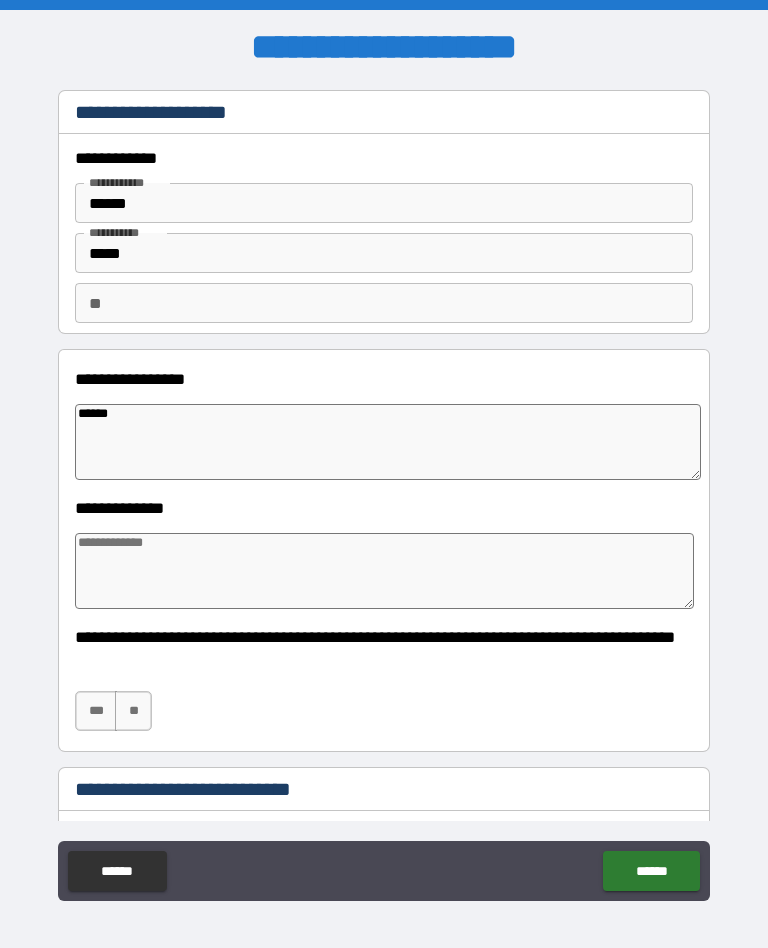 type on "*" 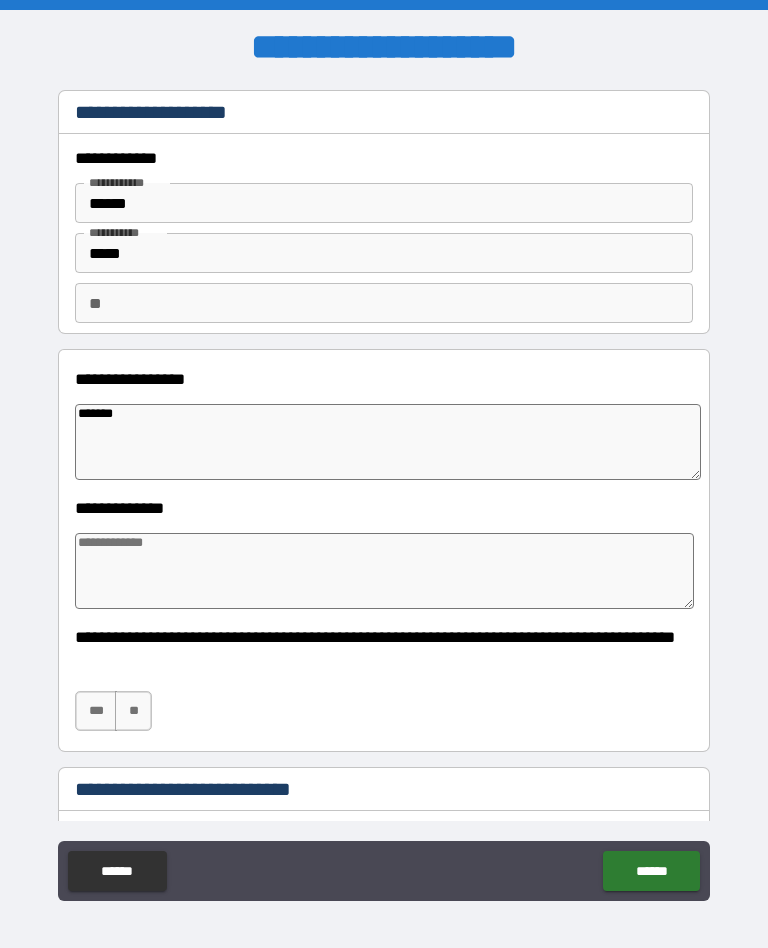 type on "*" 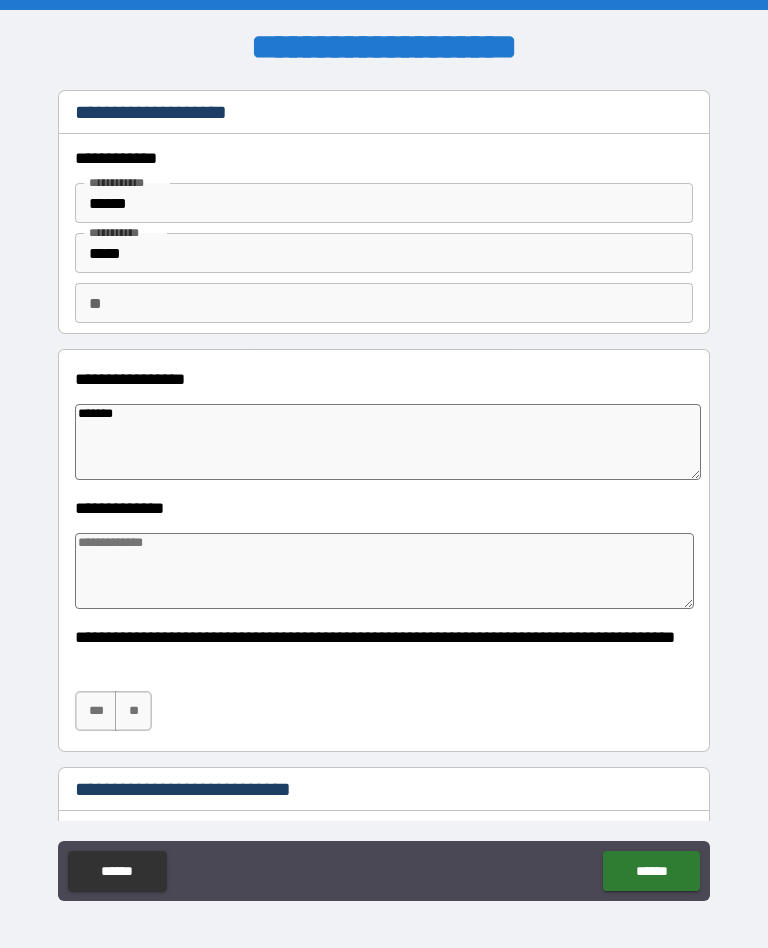 type on "********" 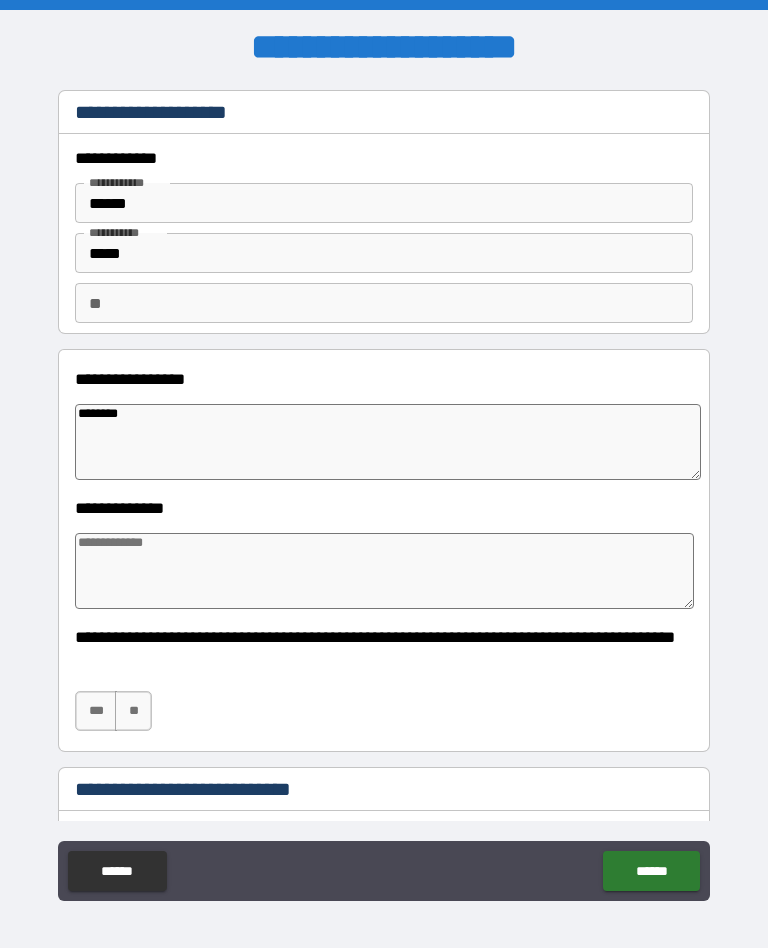type on "*" 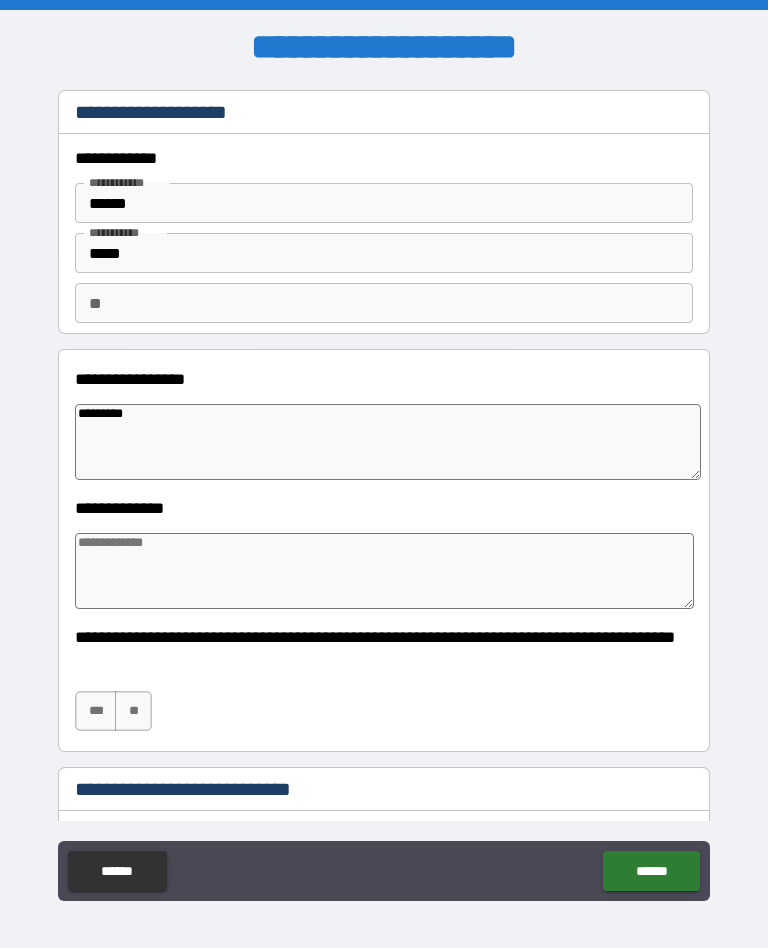 type on "*" 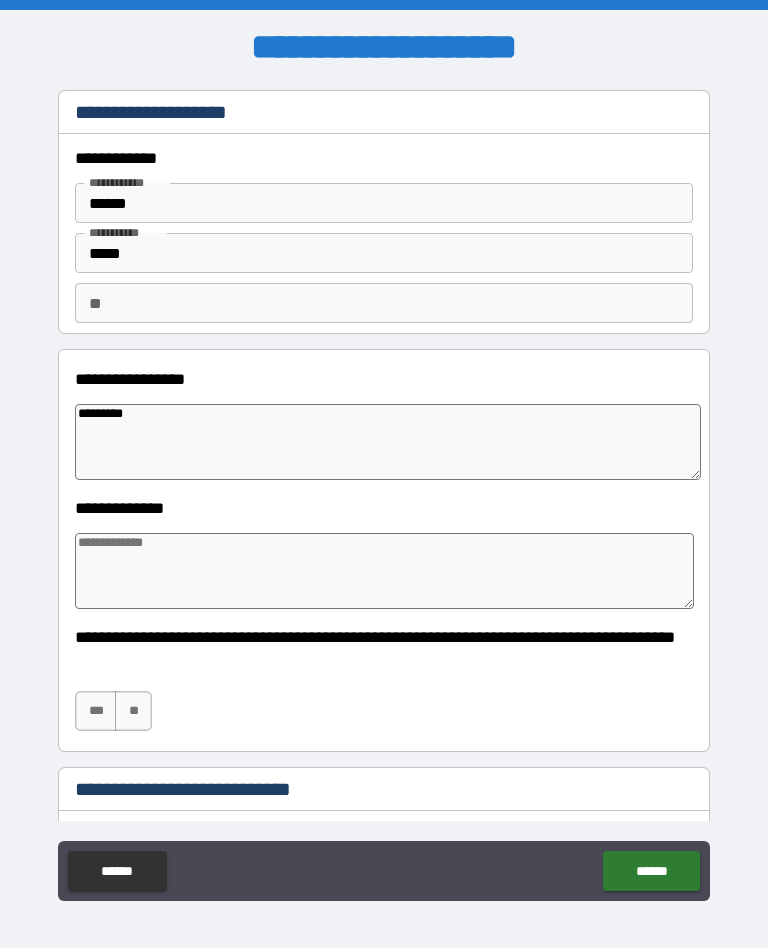 type on "**********" 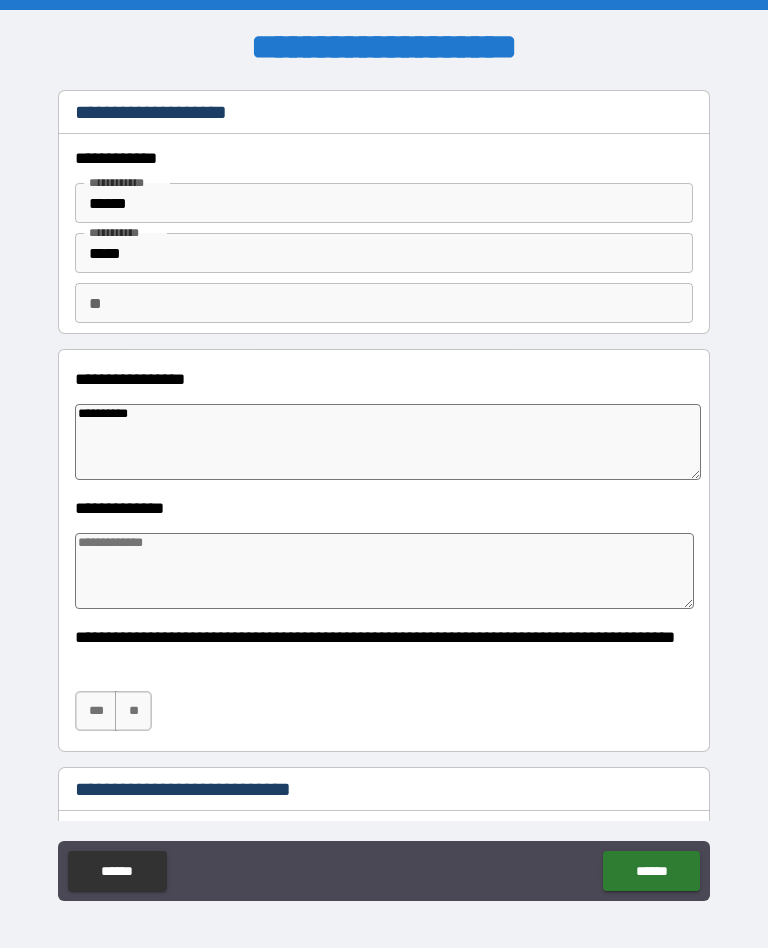 type on "*" 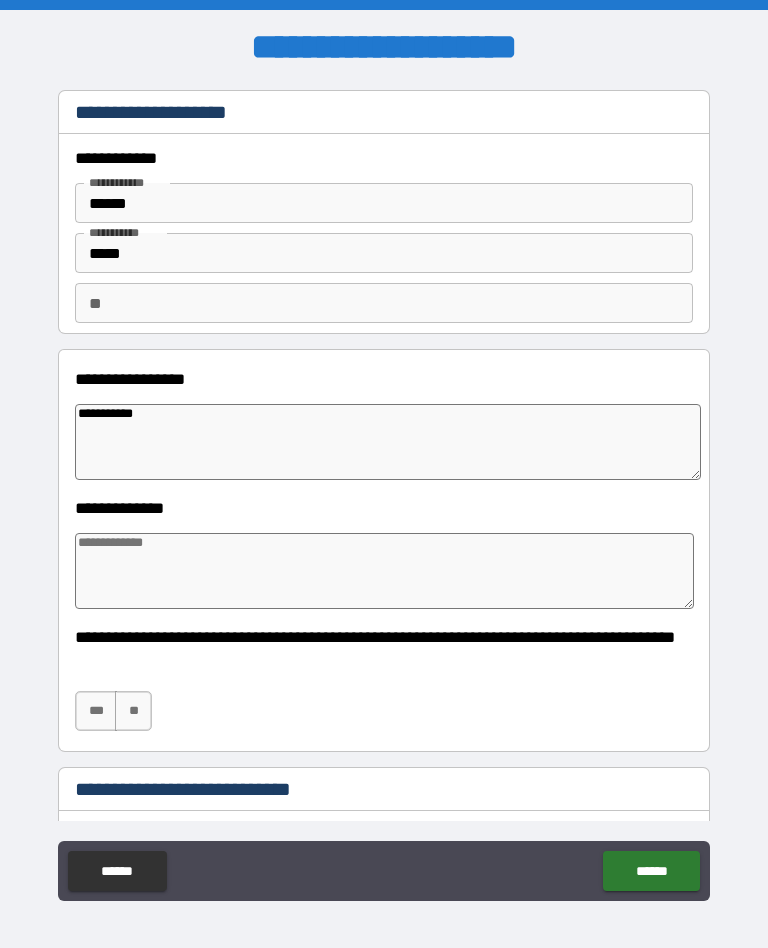 type on "*" 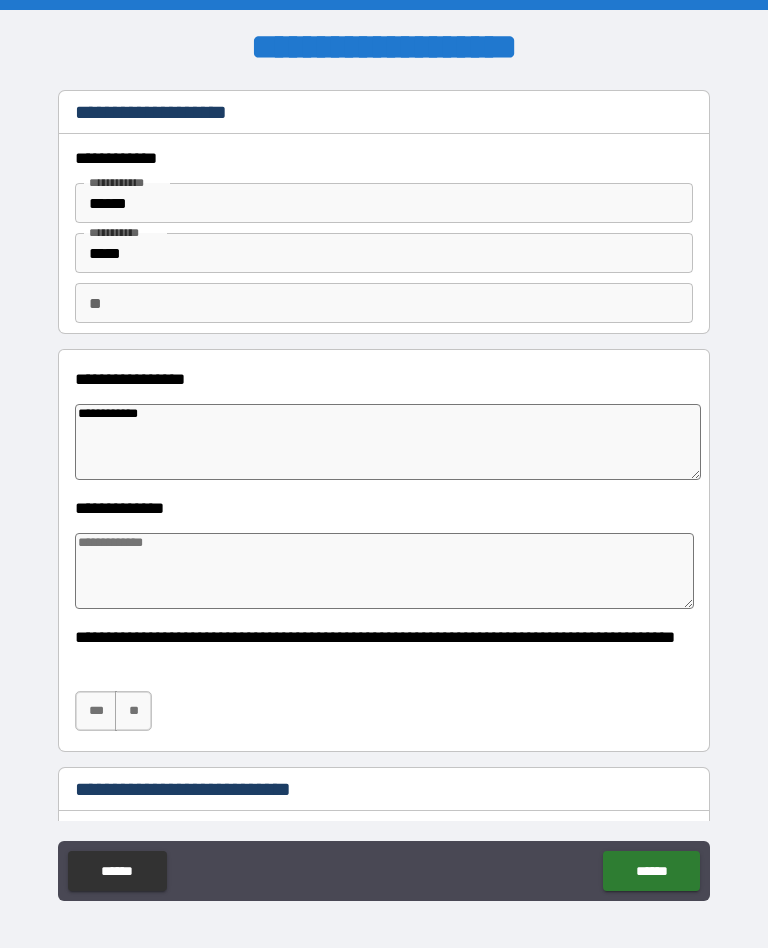type on "*" 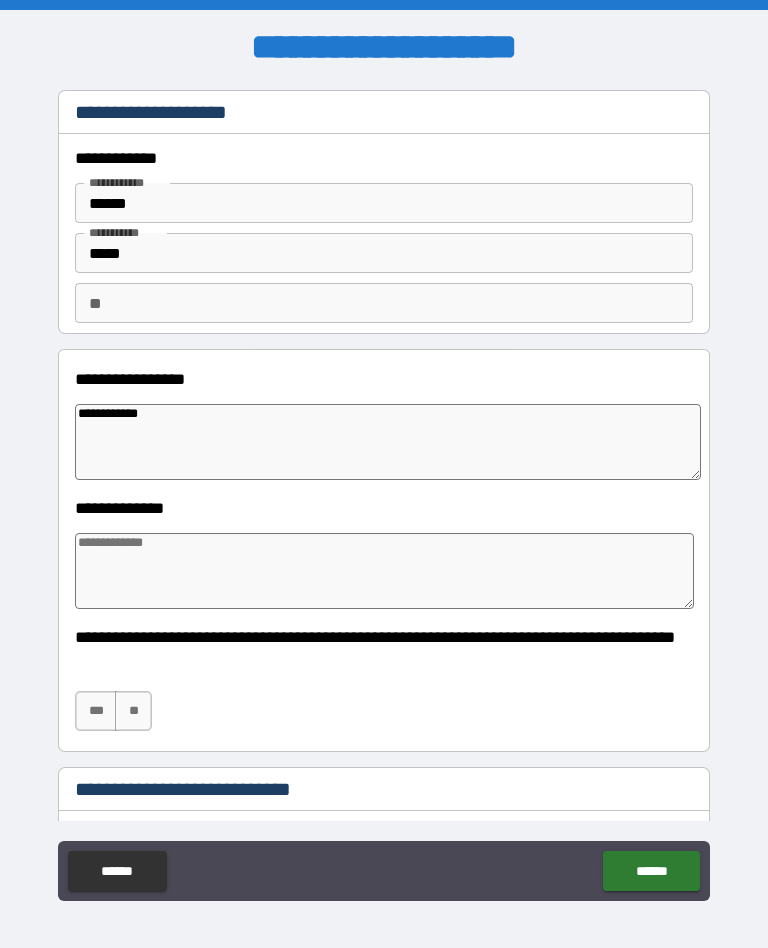 type on "**********" 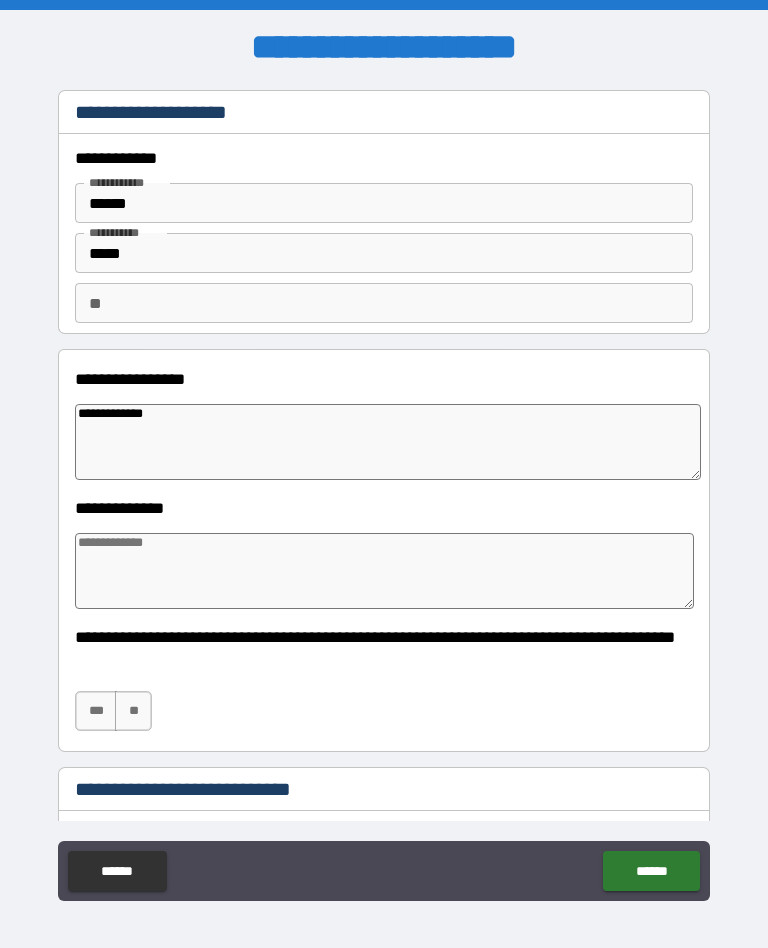 type on "*" 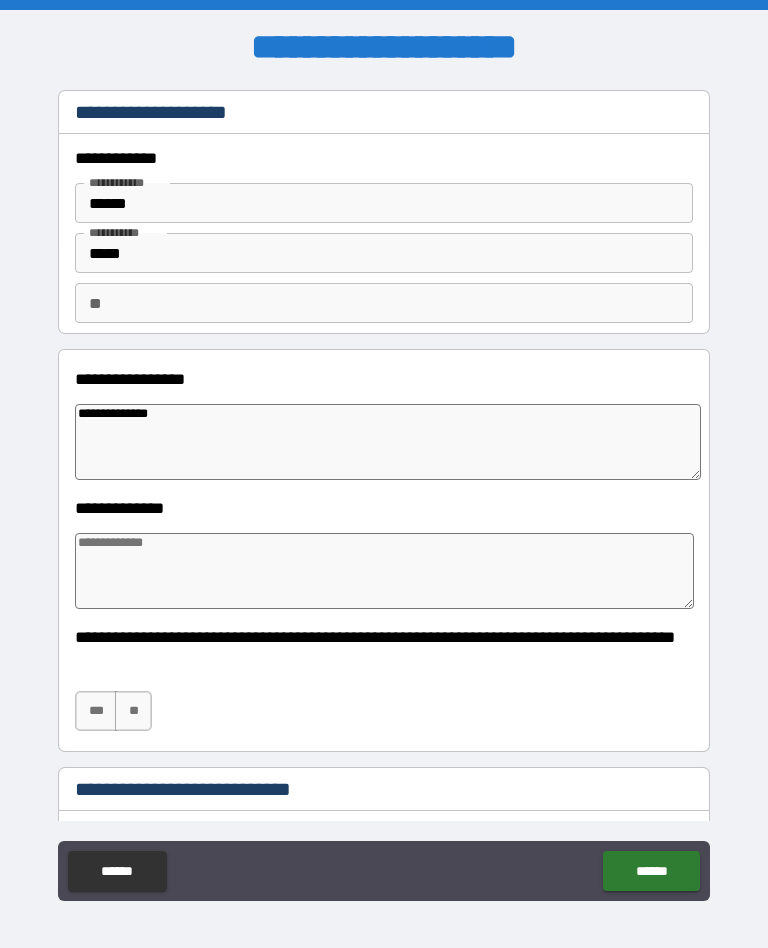type on "*" 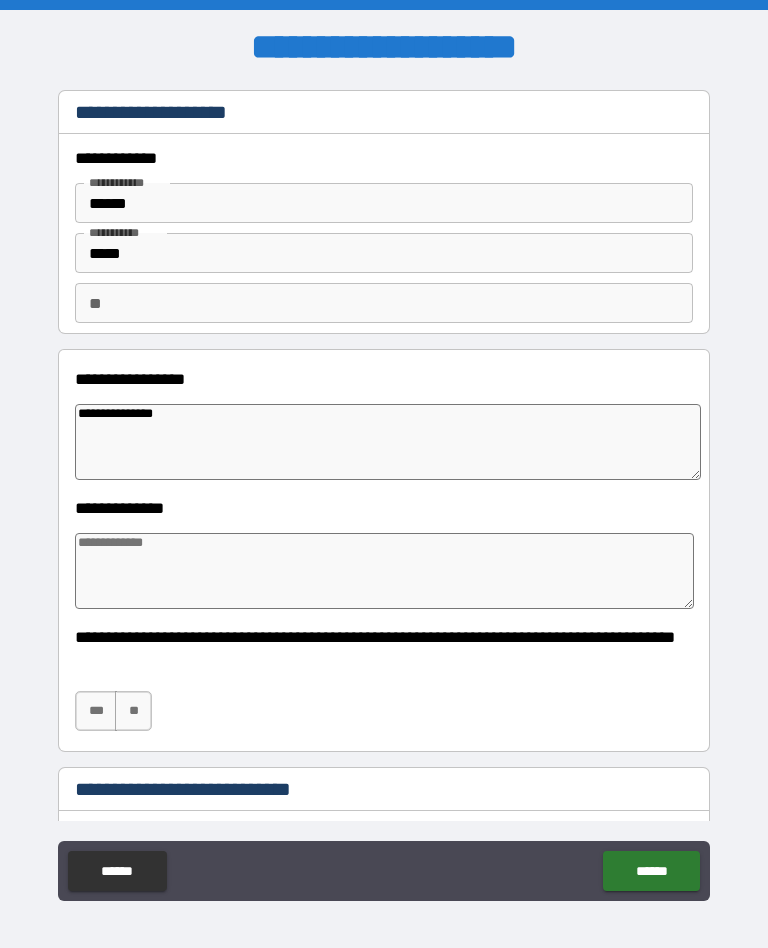 type on "*" 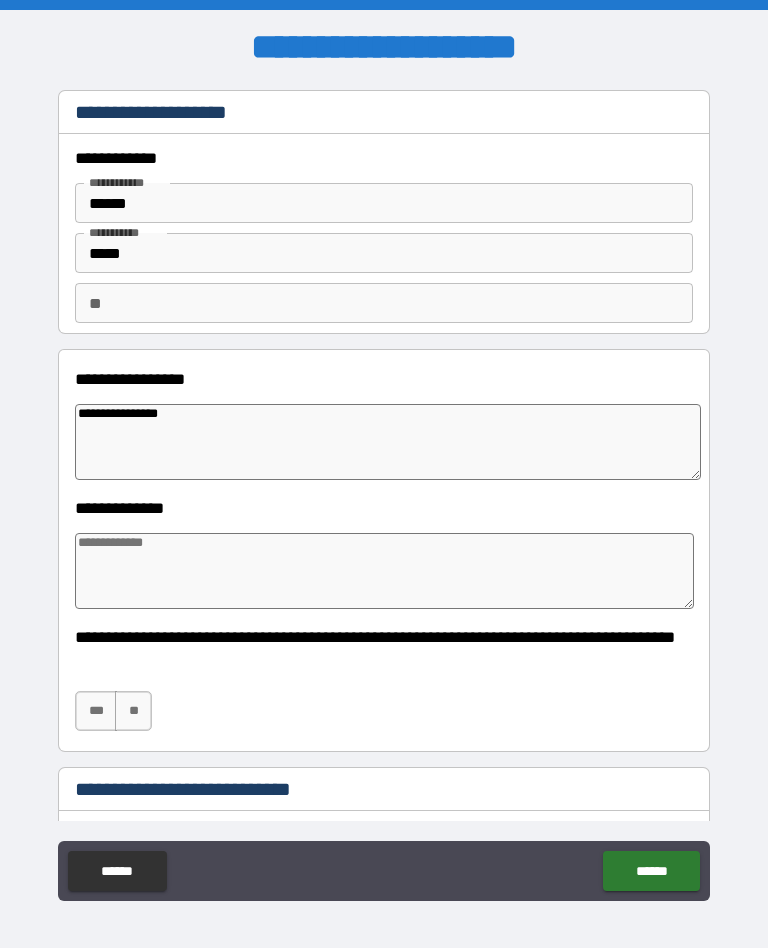 type on "*" 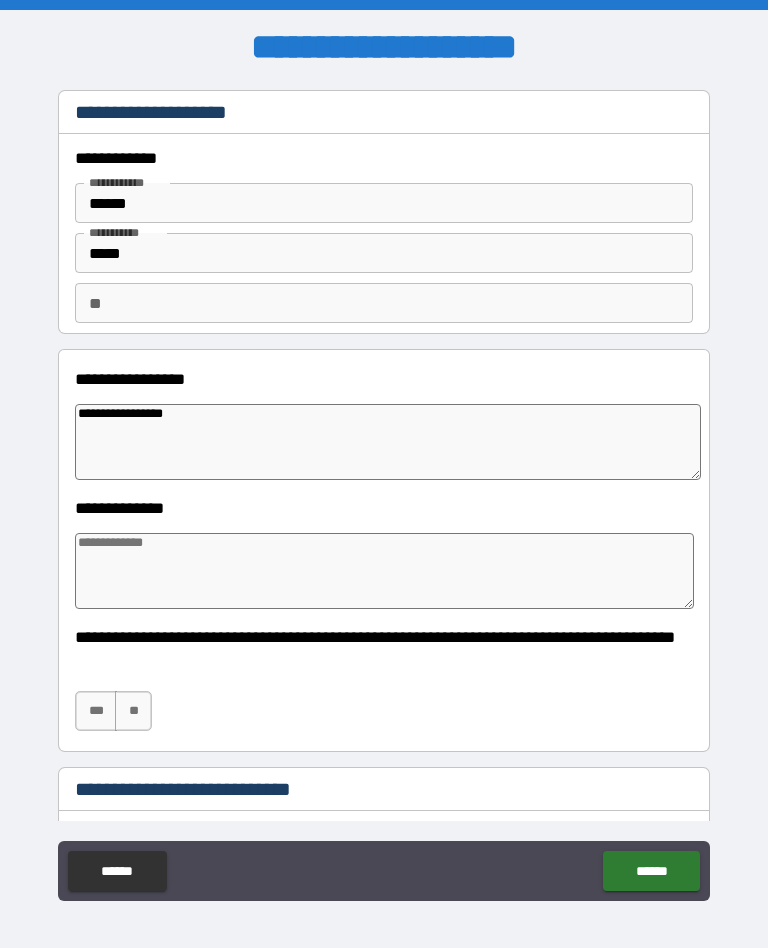 type on "*" 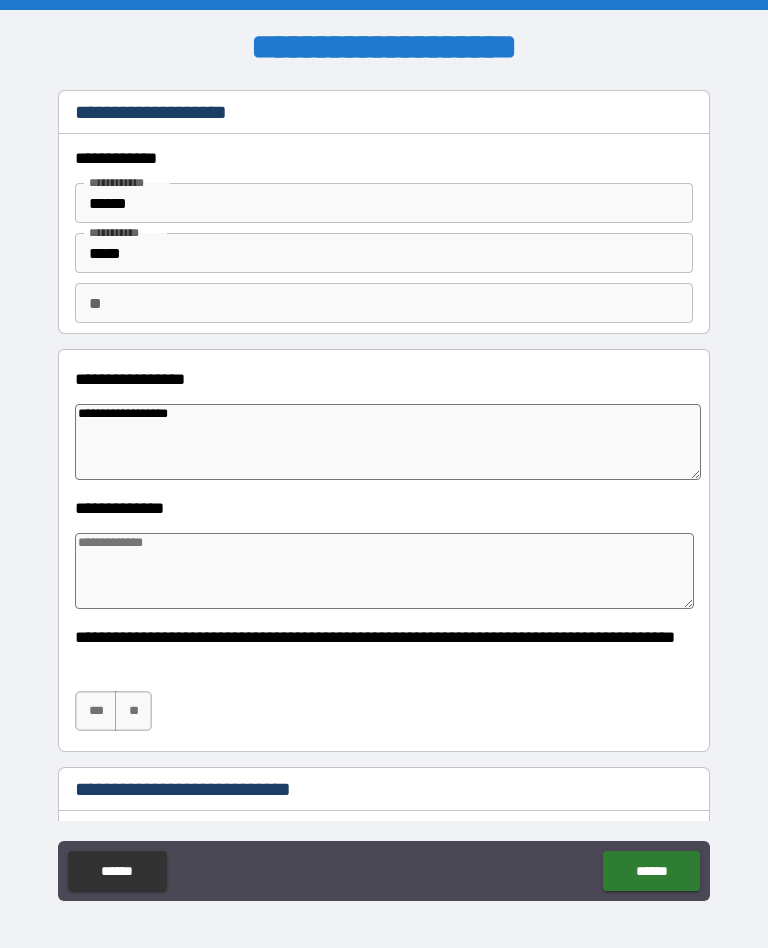 type on "*" 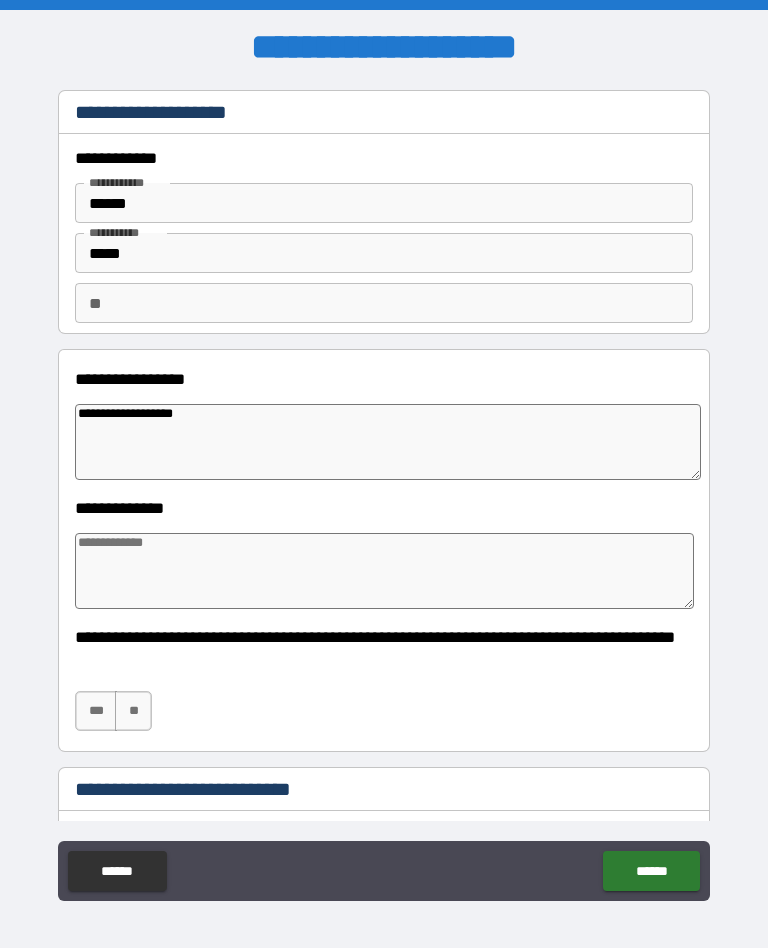type on "*" 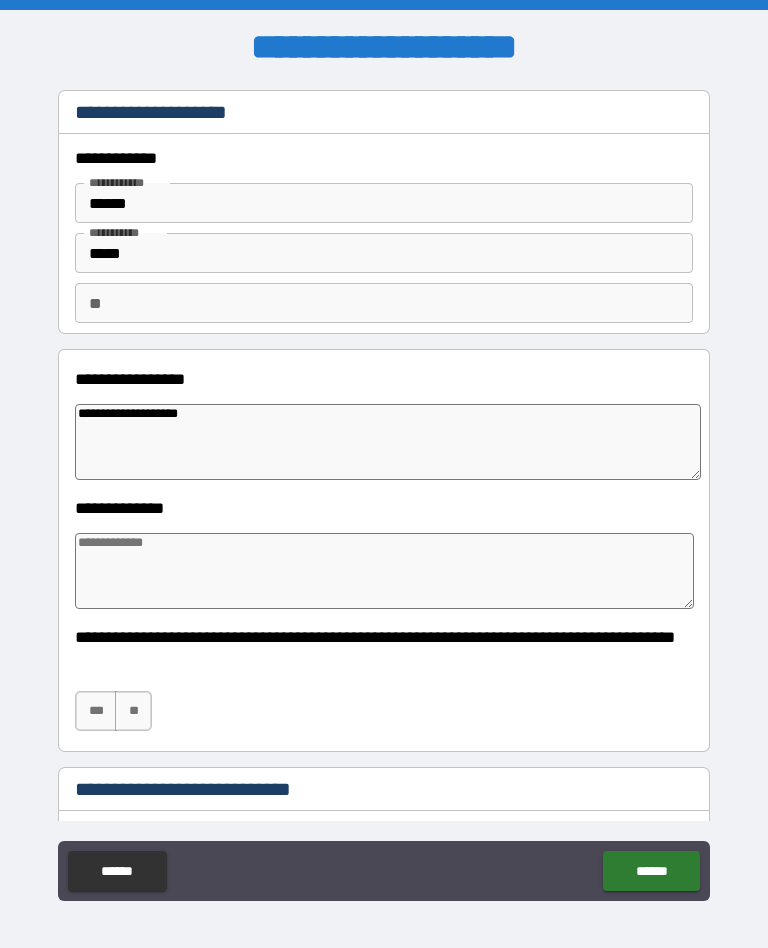 type on "*" 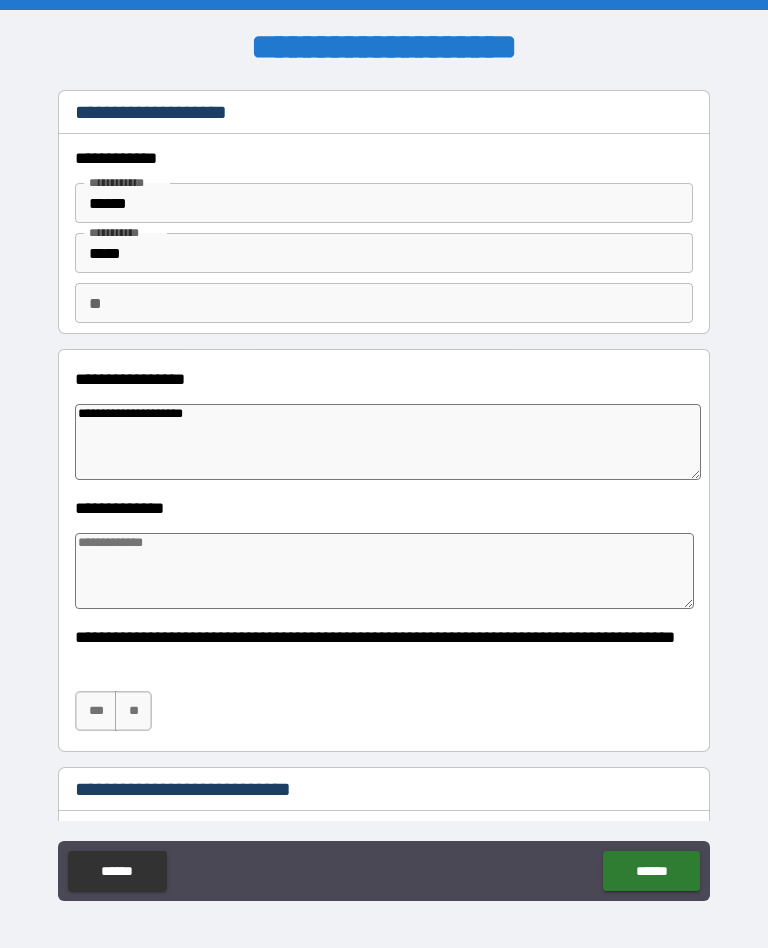 type on "**********" 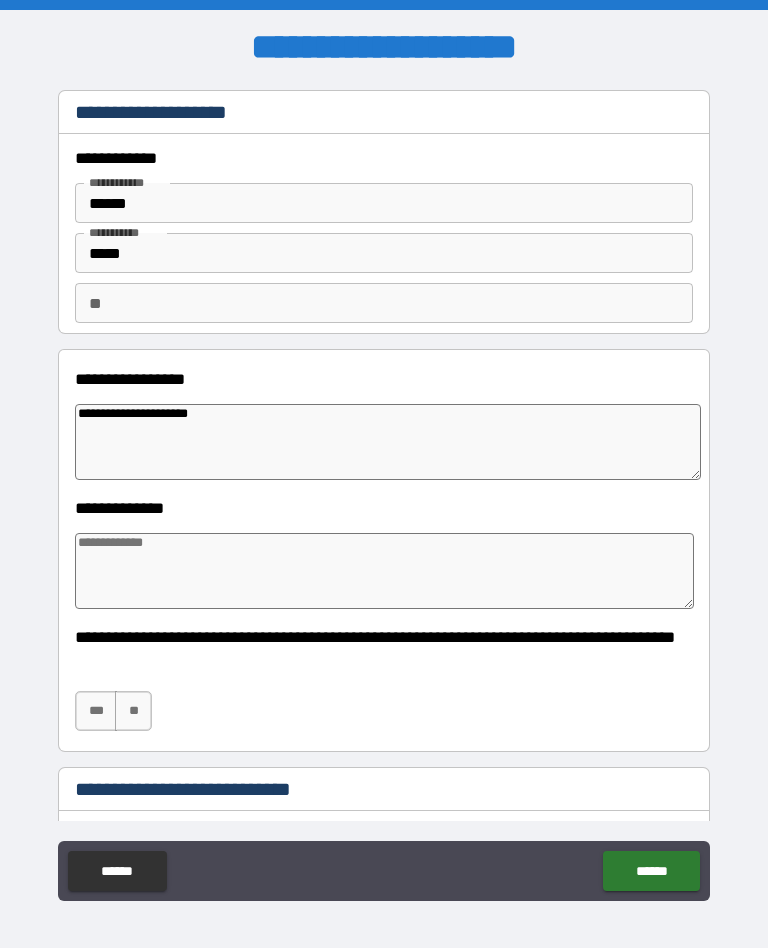 type on "*" 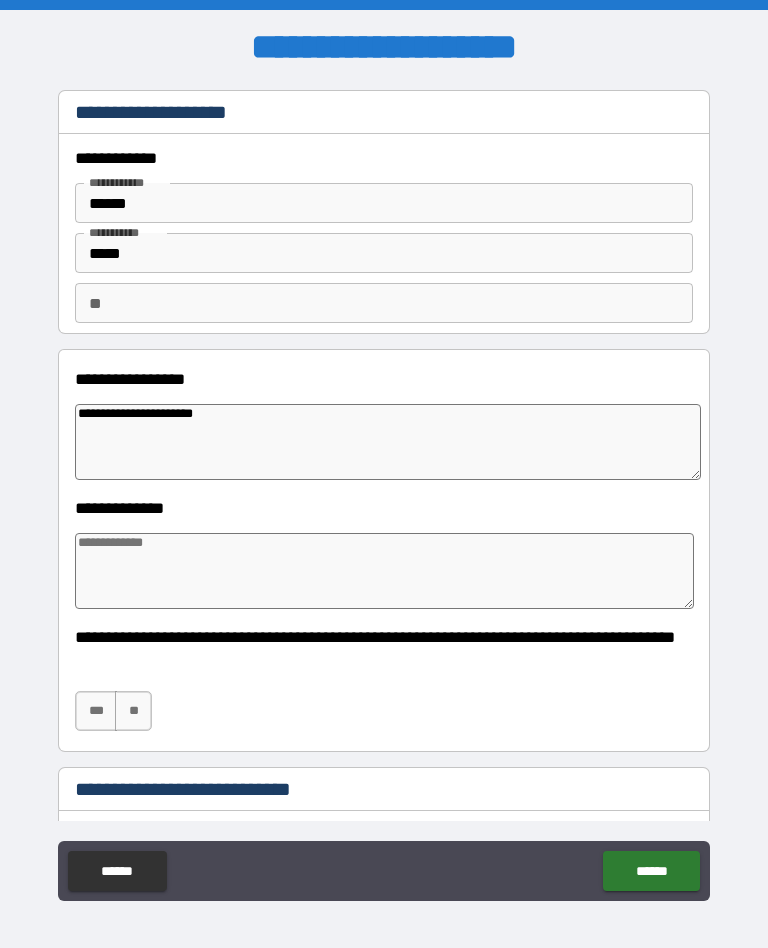 type on "*" 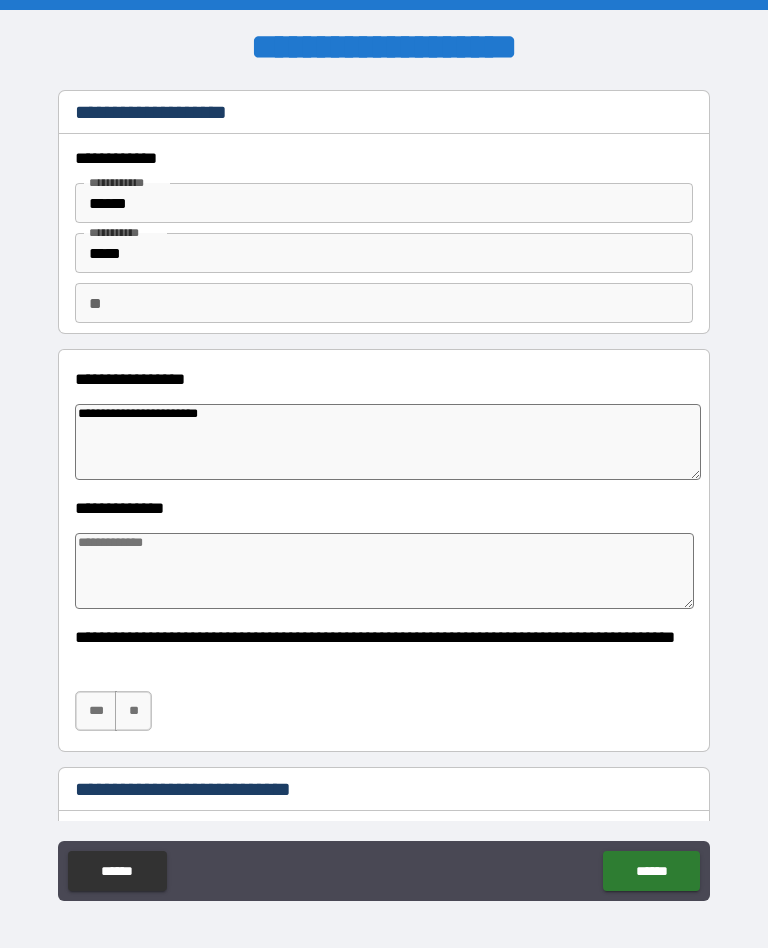 type on "*" 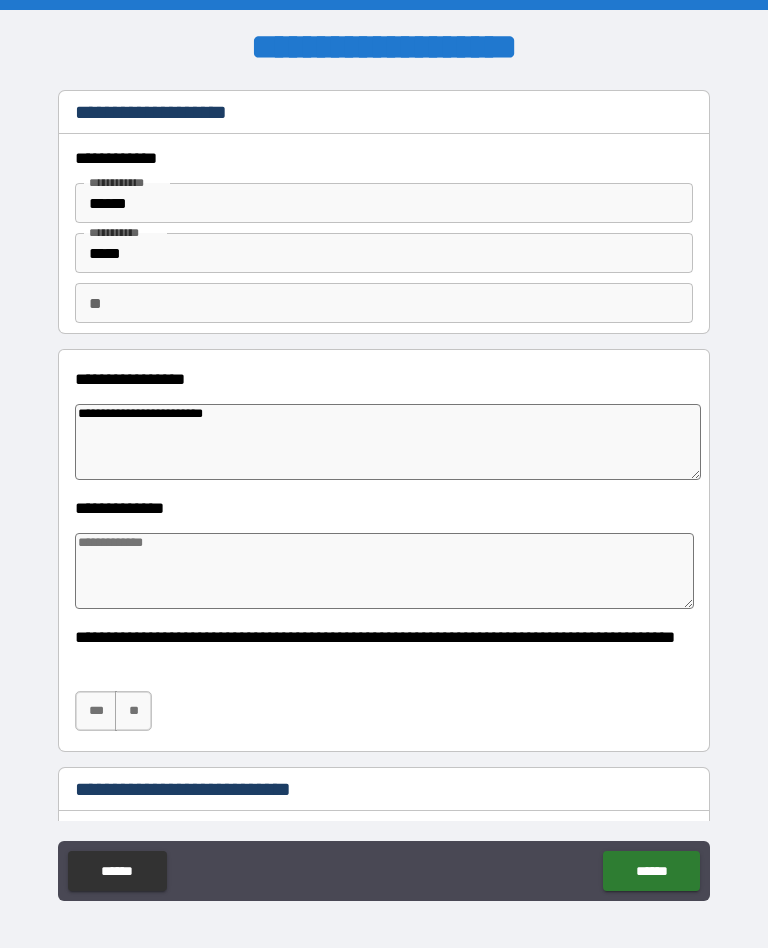 type on "*" 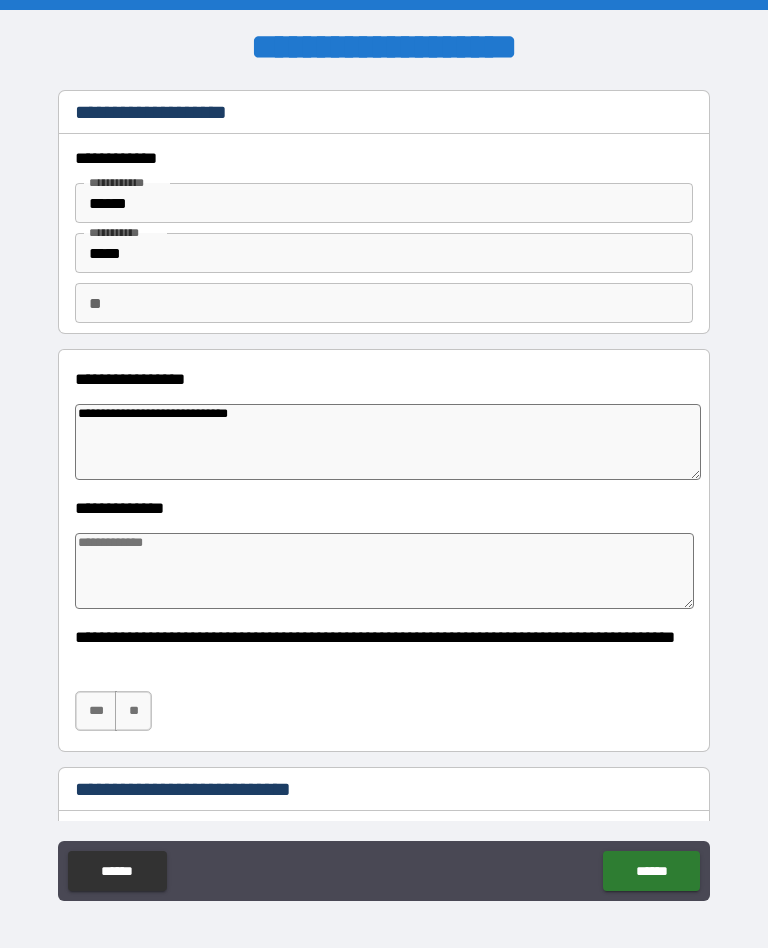 click at bounding box center (384, 571) 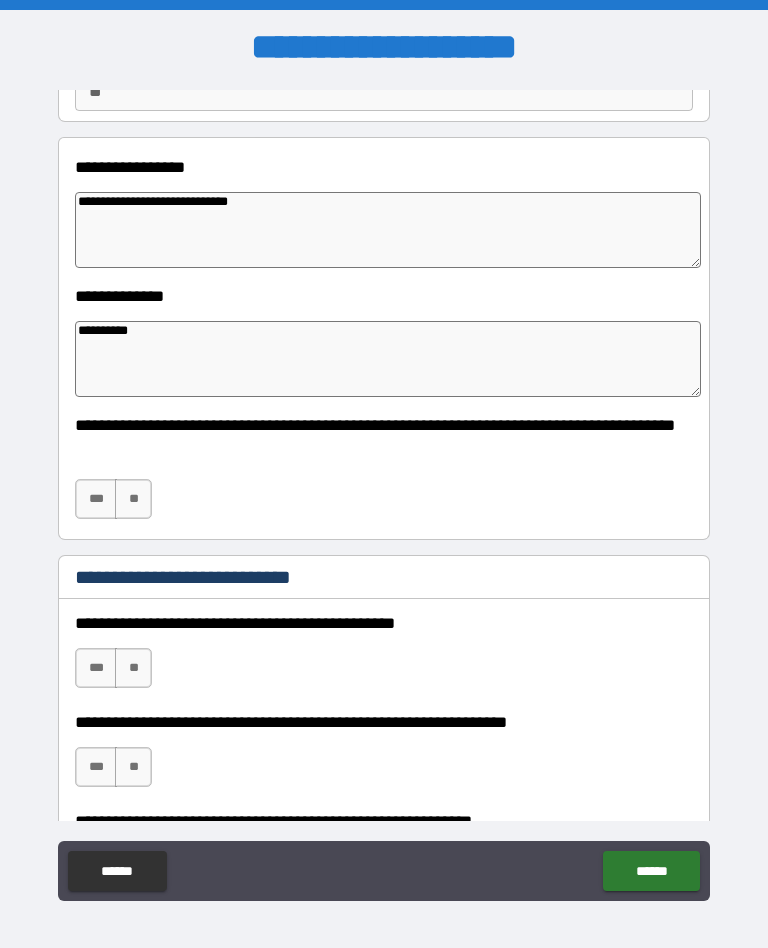 scroll, scrollTop: 227, scrollLeft: 0, axis: vertical 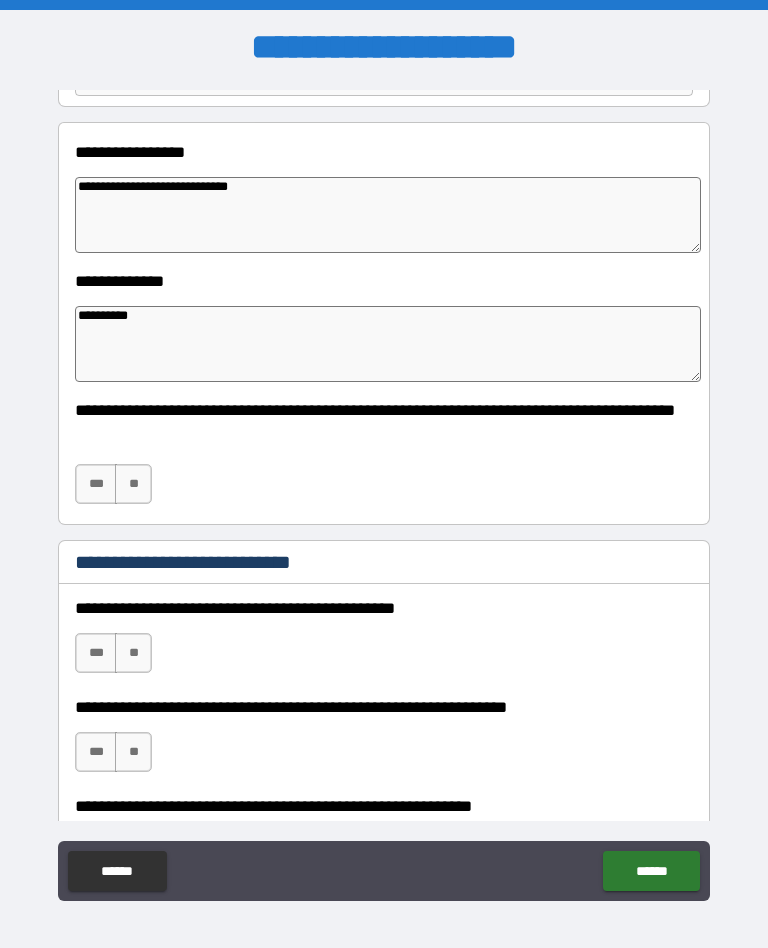 click on "**" at bounding box center (133, 484) 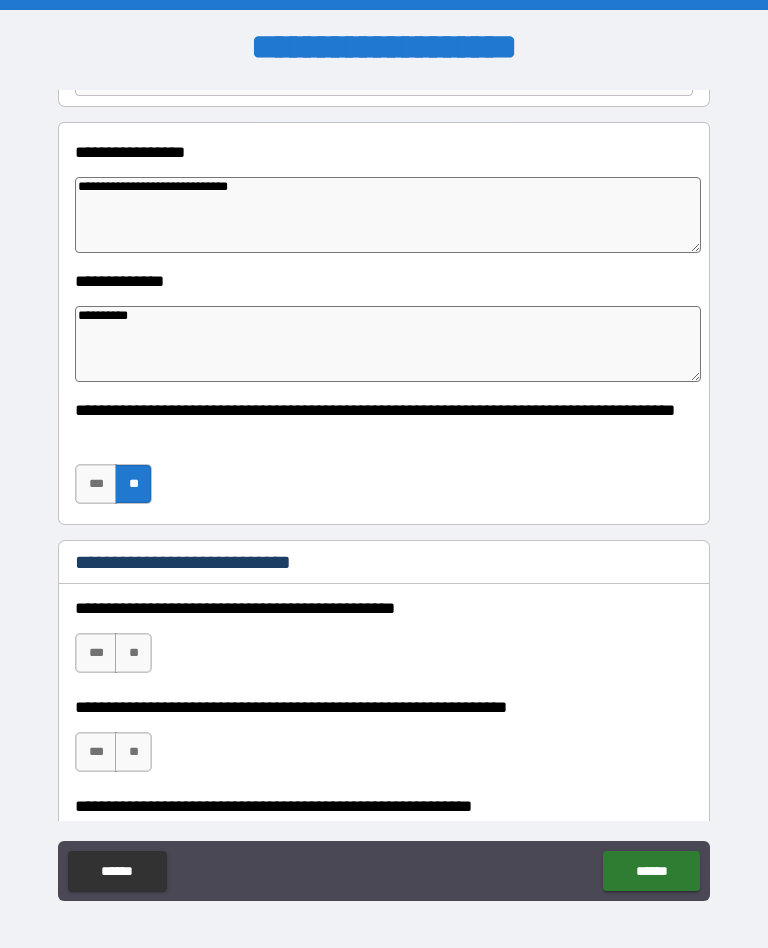 click on "**" at bounding box center [133, 653] 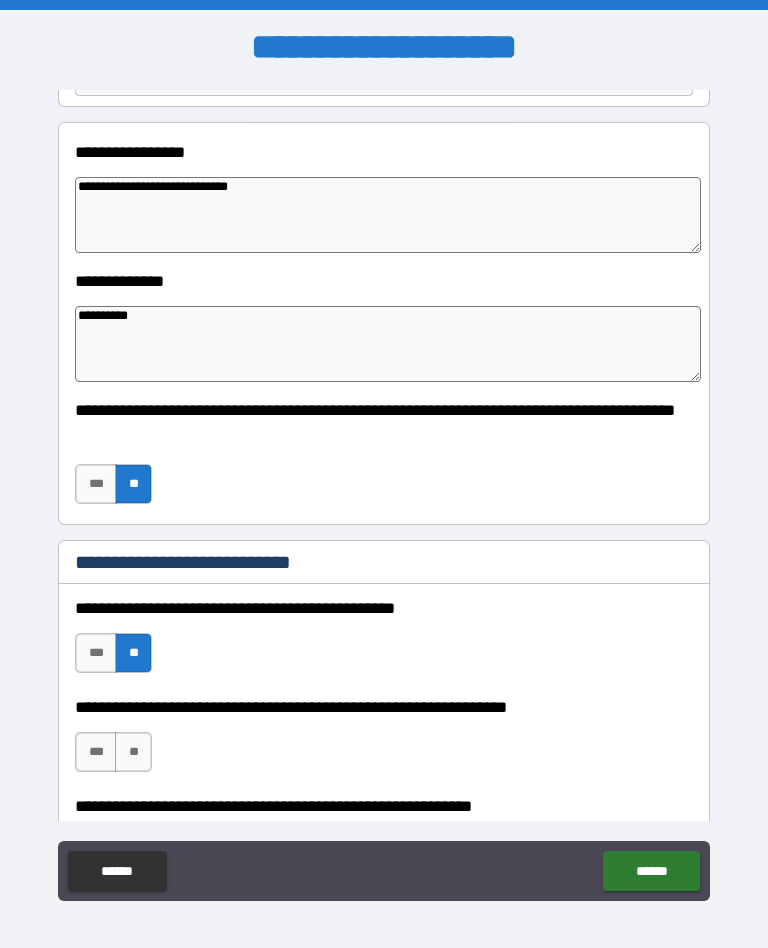 click on "**" at bounding box center [133, 752] 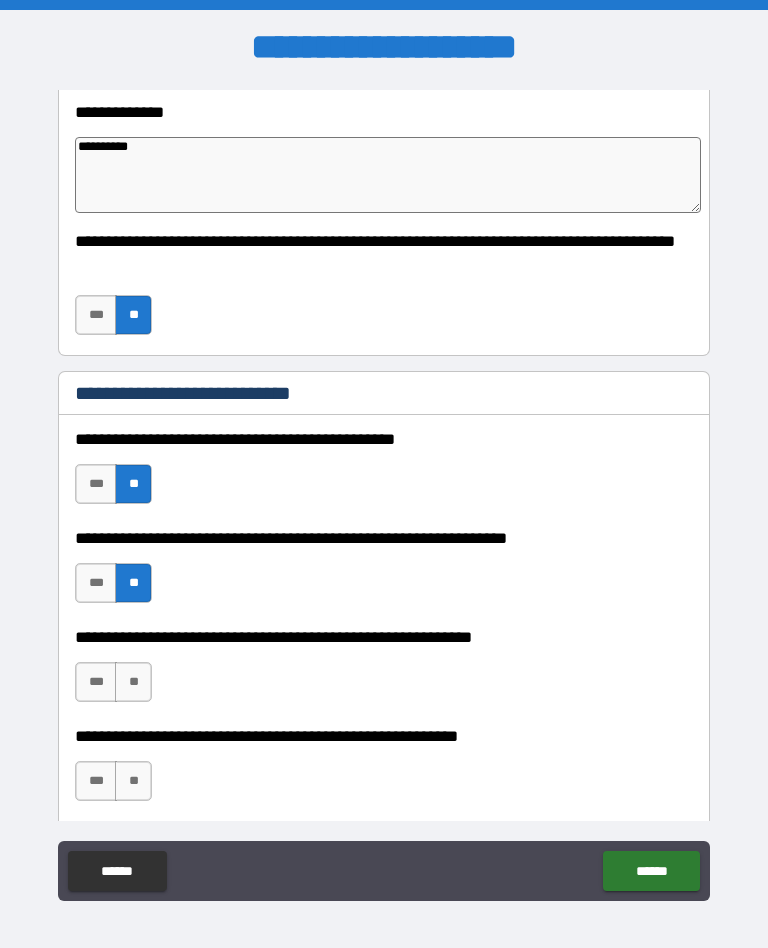scroll, scrollTop: 403, scrollLeft: 0, axis: vertical 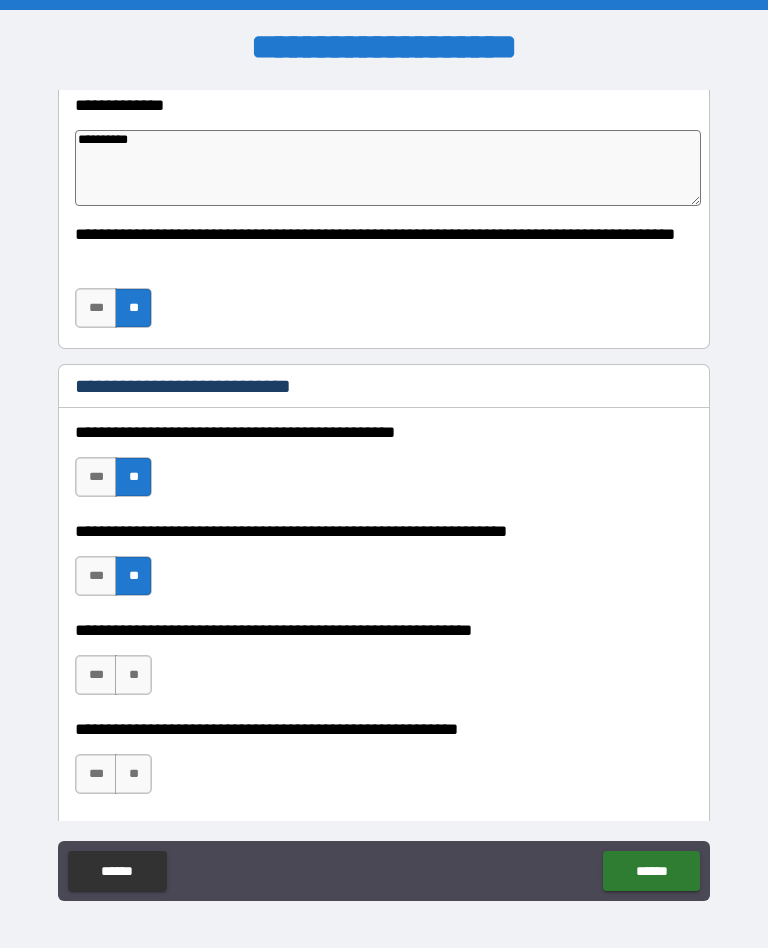click on "**" at bounding box center [133, 675] 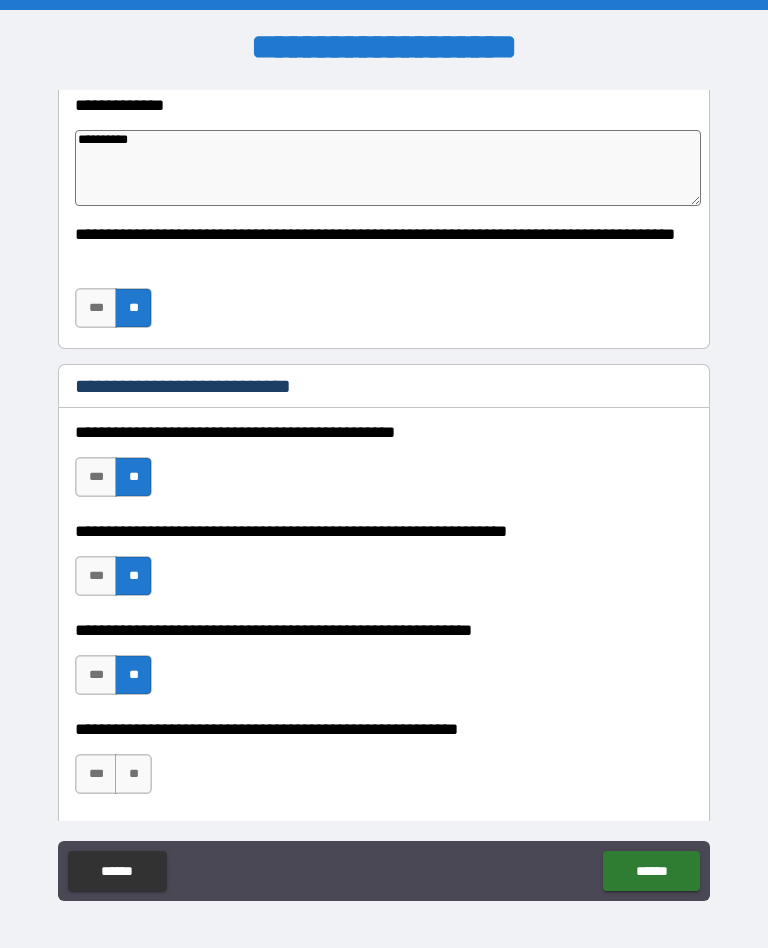click on "**" at bounding box center (133, 774) 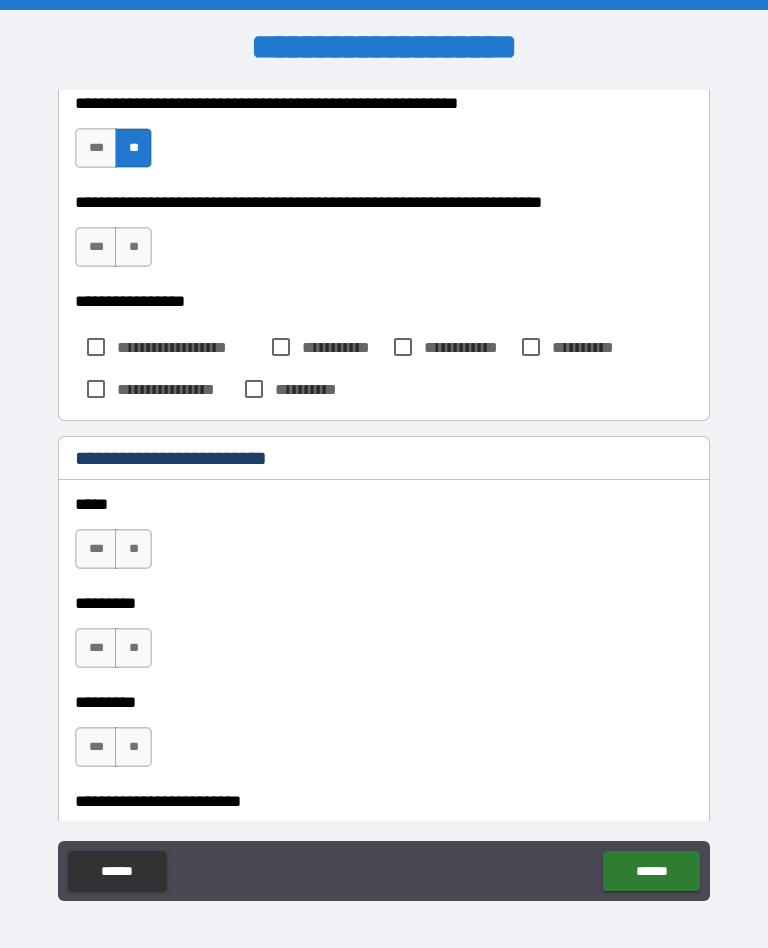 scroll, scrollTop: 1028, scrollLeft: 0, axis: vertical 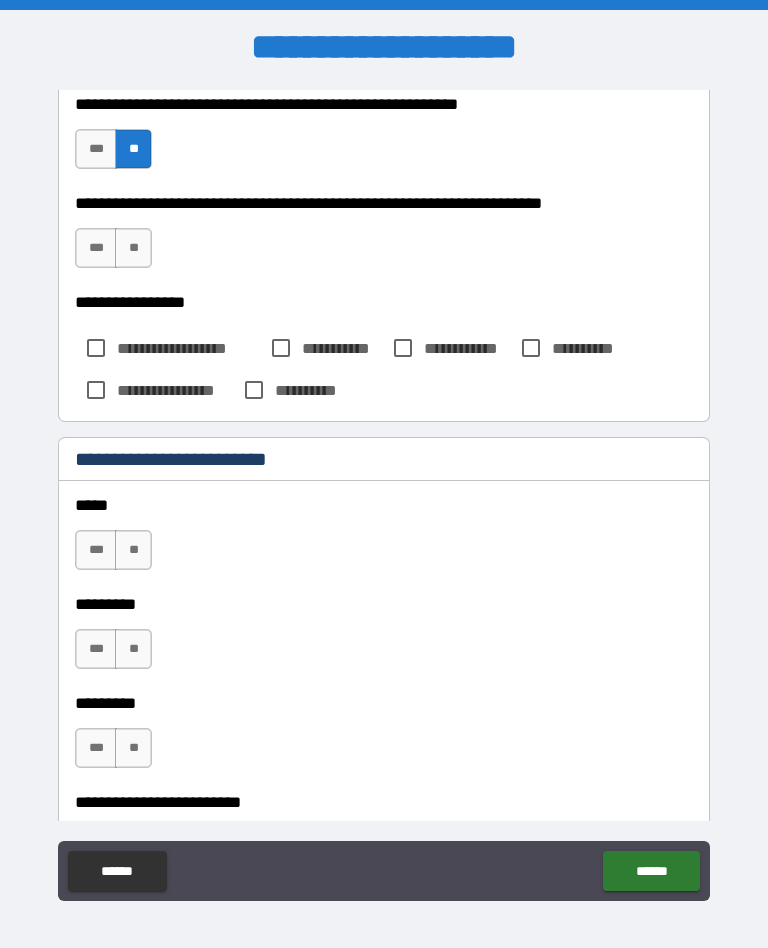 click on "**" at bounding box center (133, 248) 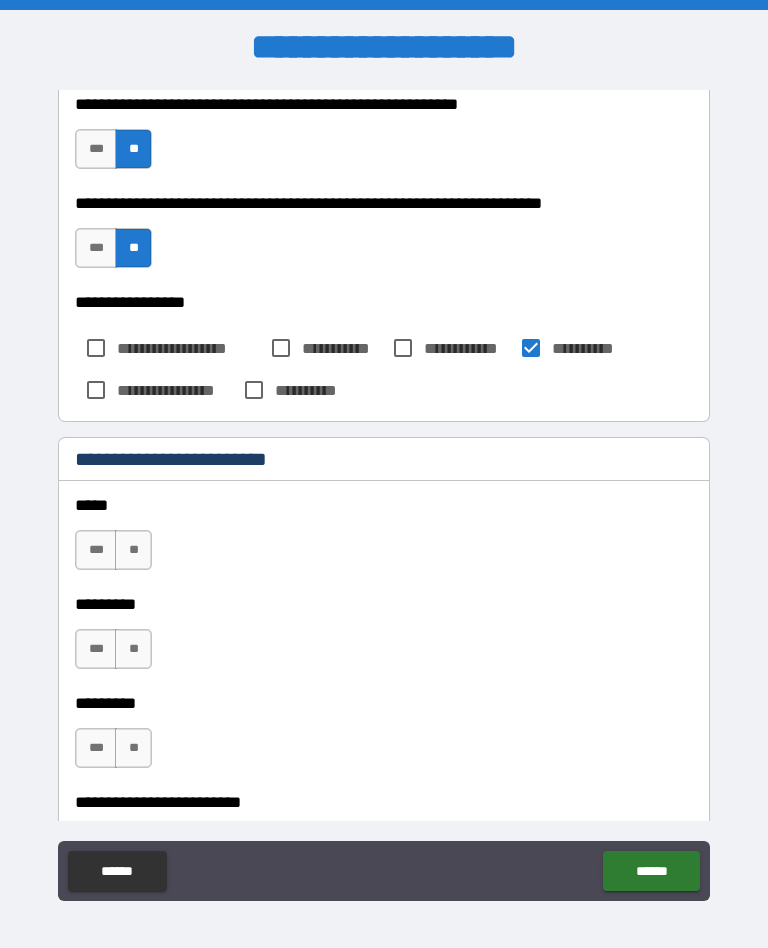click on "***" at bounding box center [96, 550] 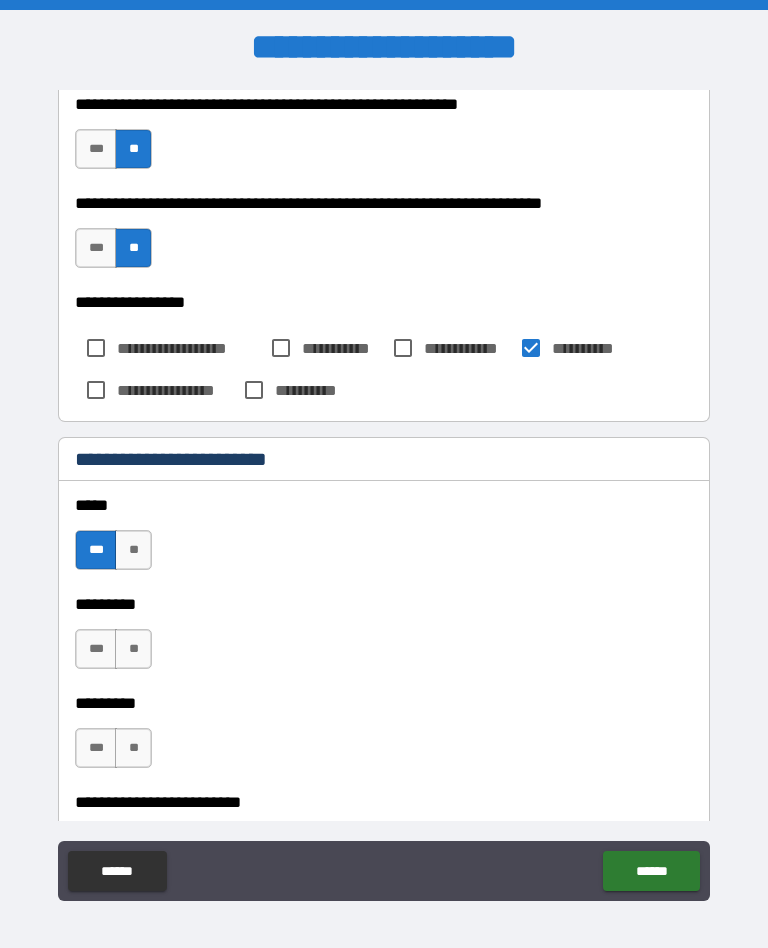 click on "***" at bounding box center (96, 649) 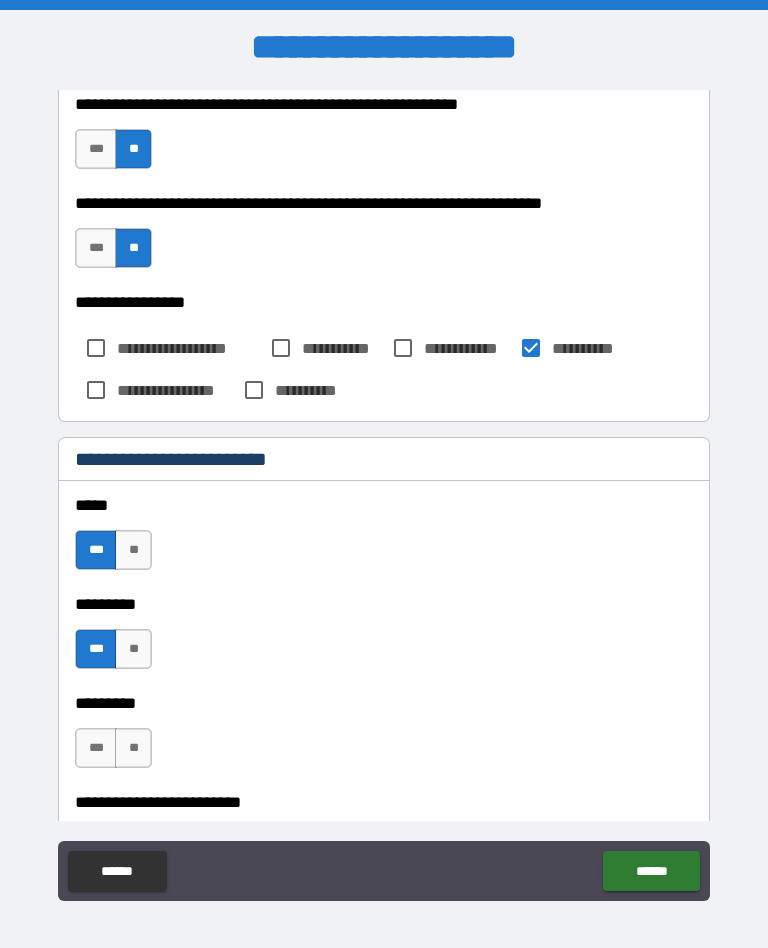 click on "***" at bounding box center (96, 748) 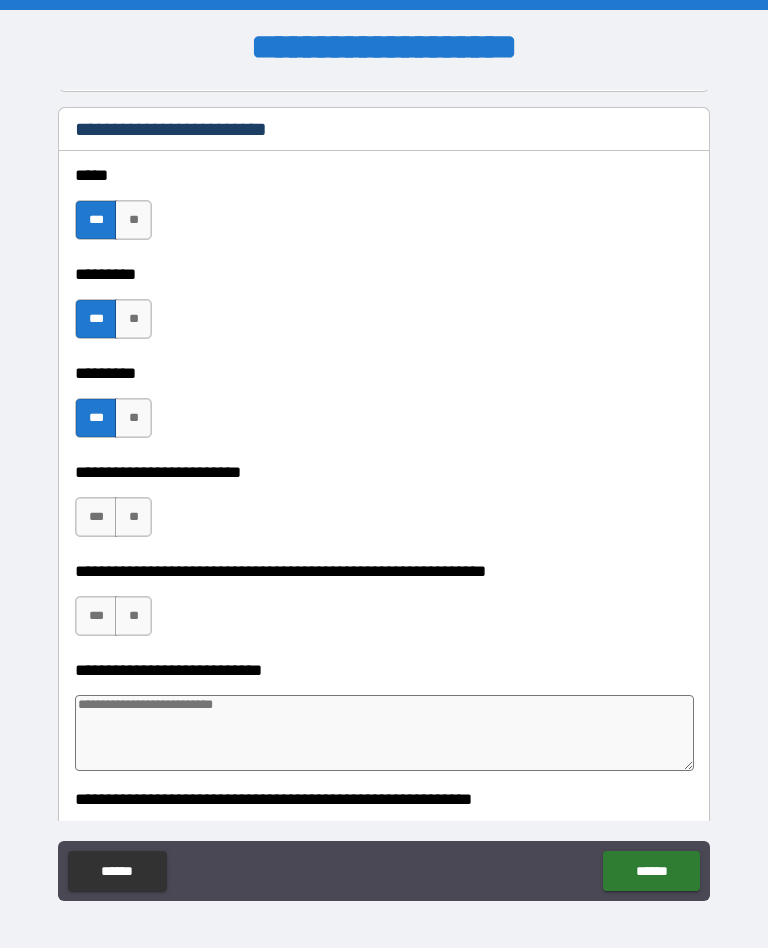 scroll, scrollTop: 1360, scrollLeft: 0, axis: vertical 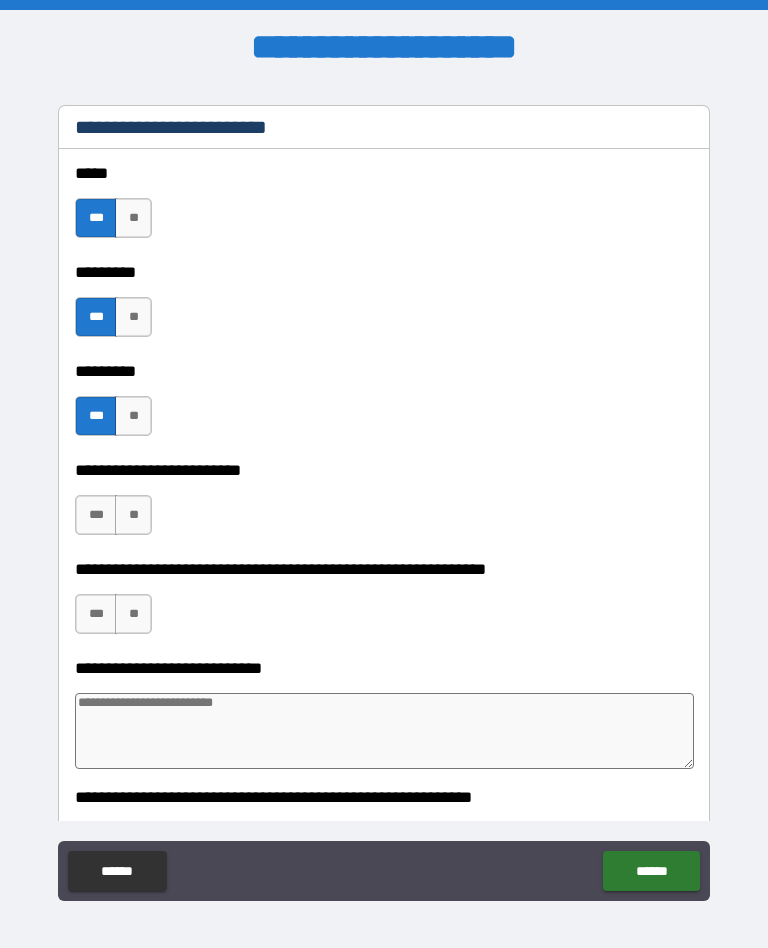 click on "***" at bounding box center [96, 515] 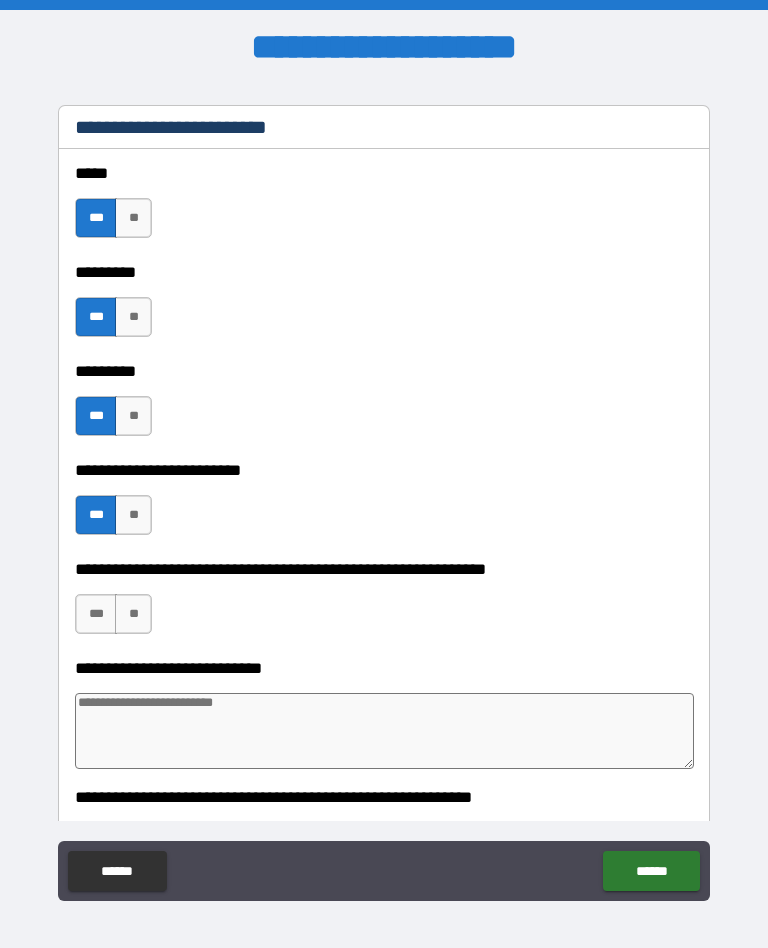 click on "***" at bounding box center [96, 614] 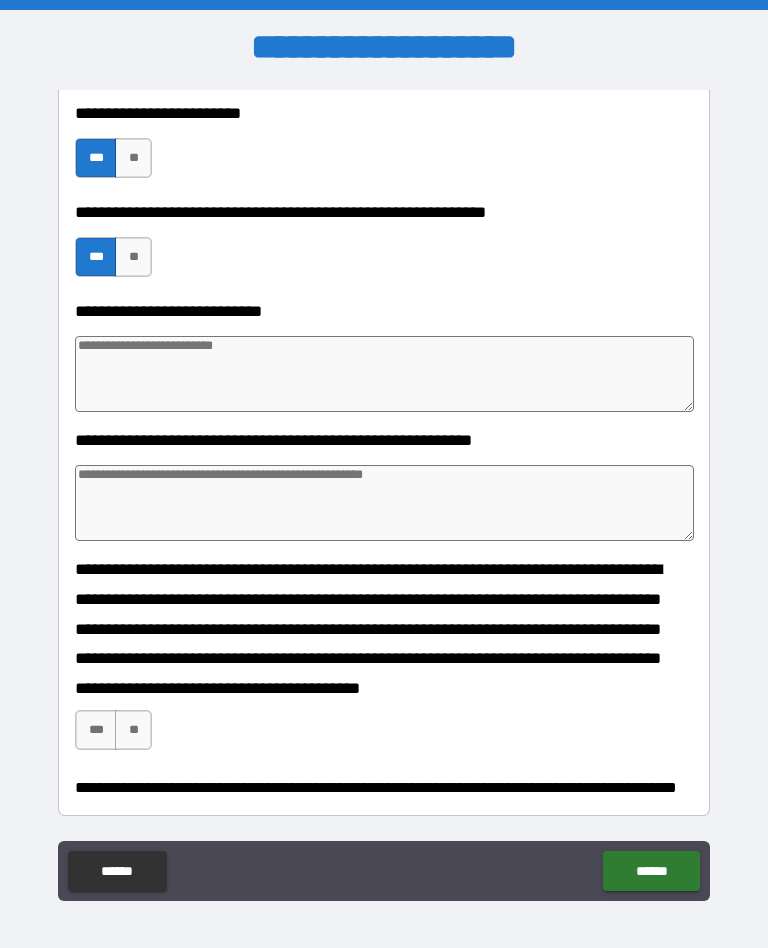 scroll, scrollTop: 1738, scrollLeft: 0, axis: vertical 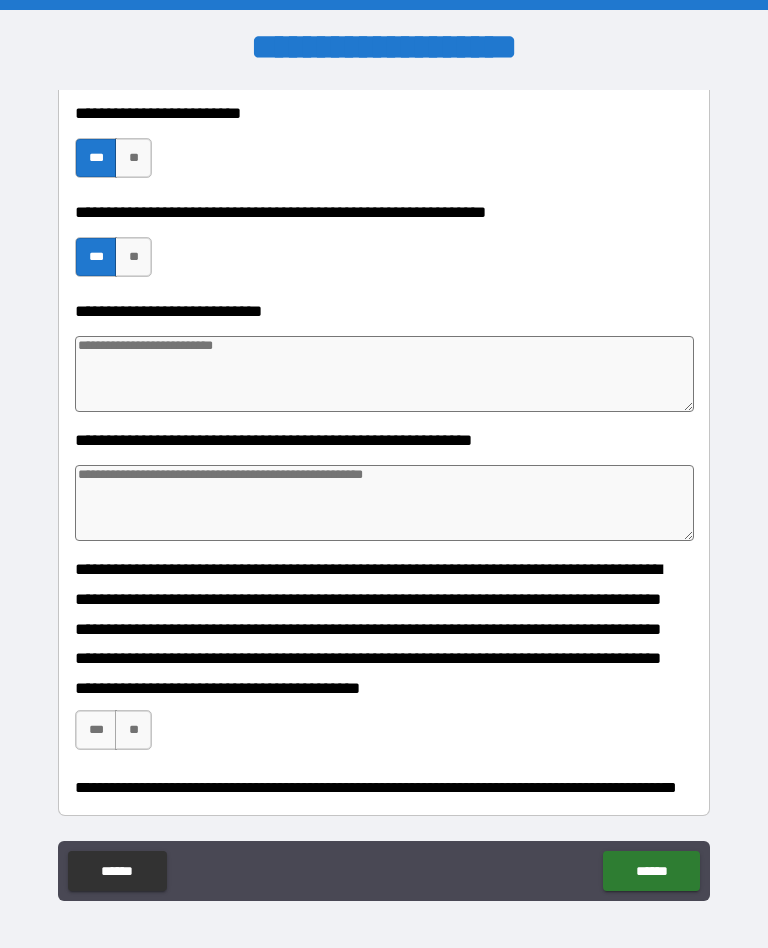 click on "***" at bounding box center (96, 730) 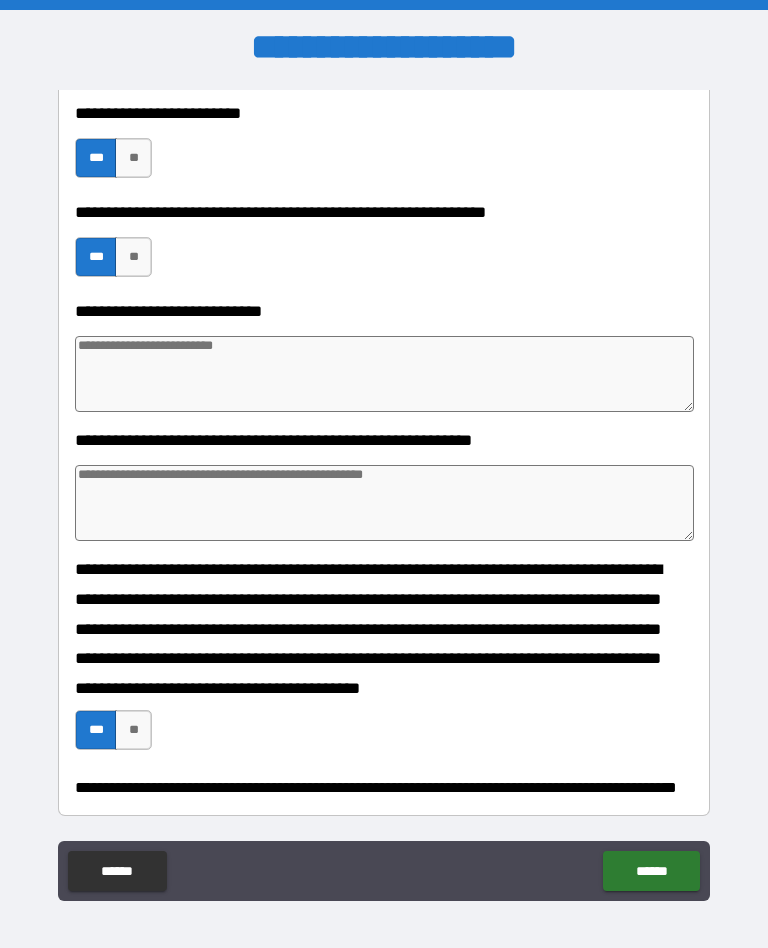 scroll, scrollTop: 1744, scrollLeft: 0, axis: vertical 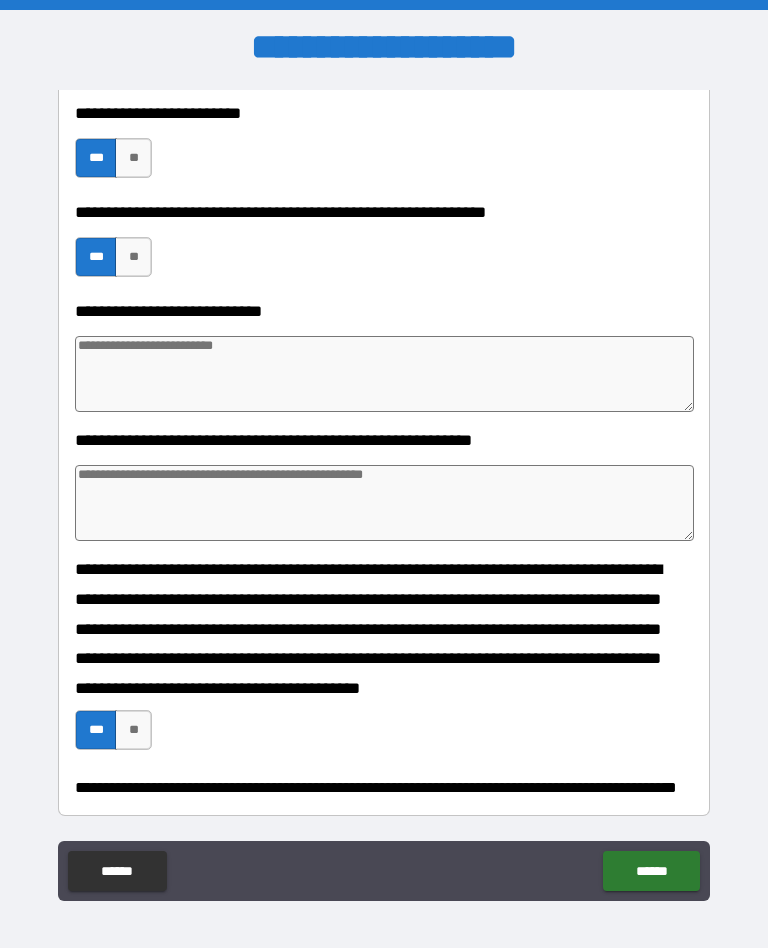 click on "******" at bounding box center (651, 871) 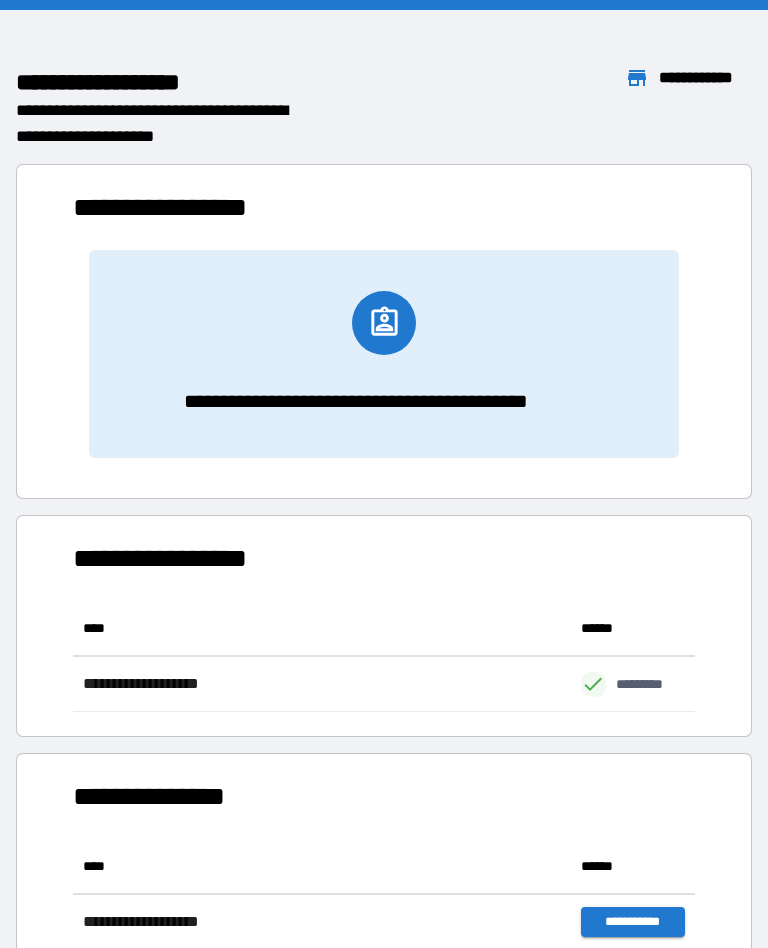 scroll, scrollTop: 111, scrollLeft: 622, axis: both 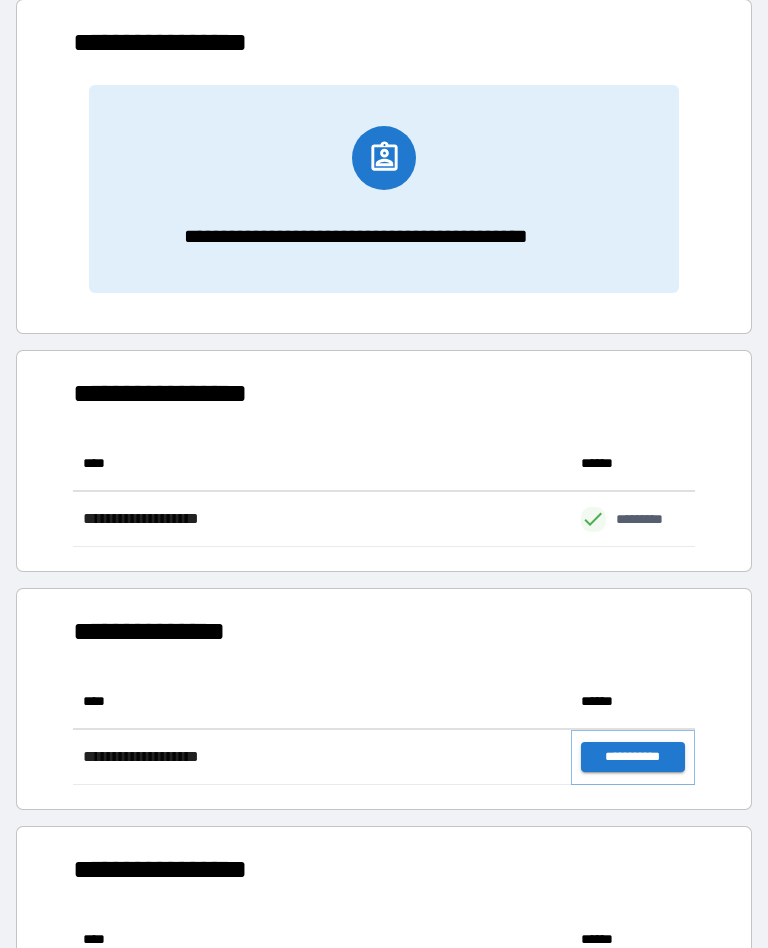 click on "**********" at bounding box center [633, 757] 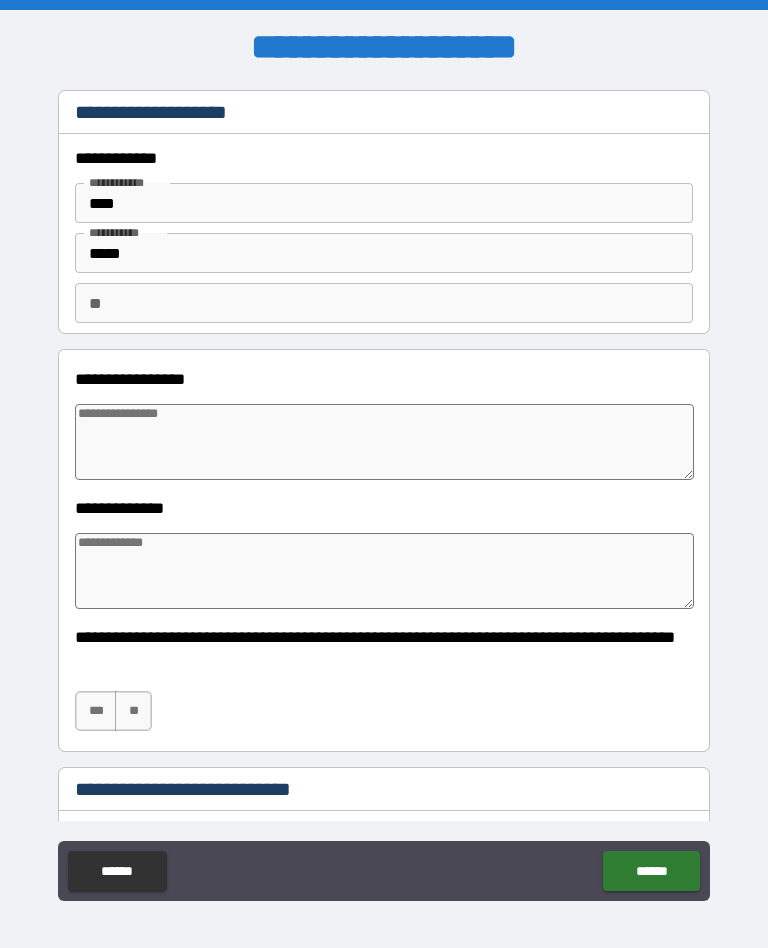 click at bounding box center (384, 442) 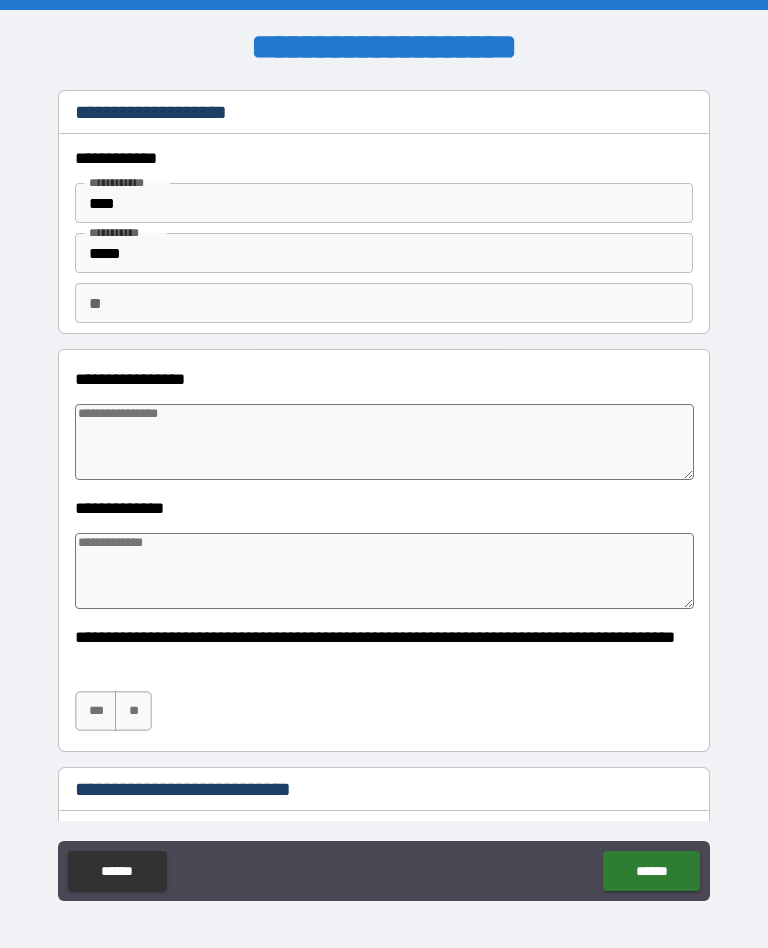 paste on "**********" 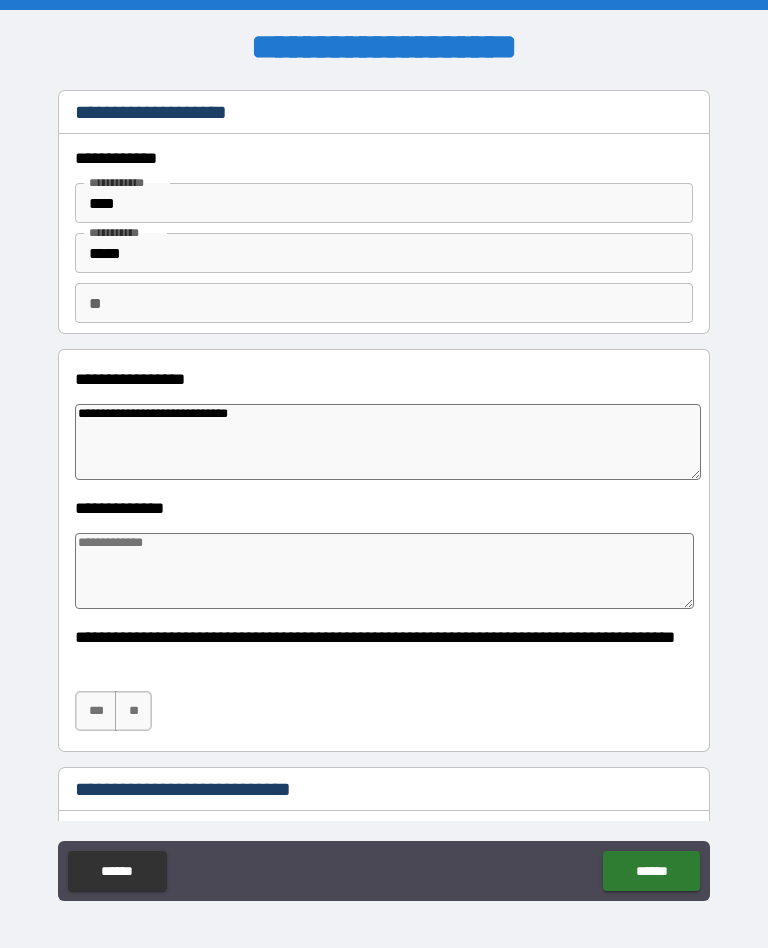 click at bounding box center (384, 571) 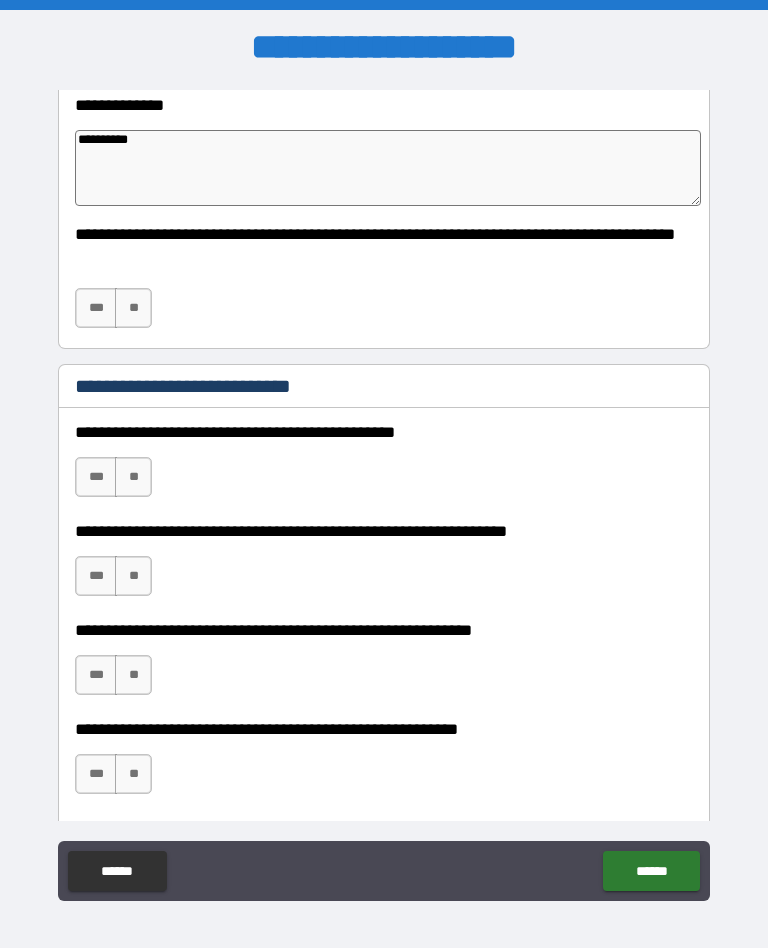 scroll, scrollTop: 409, scrollLeft: 0, axis: vertical 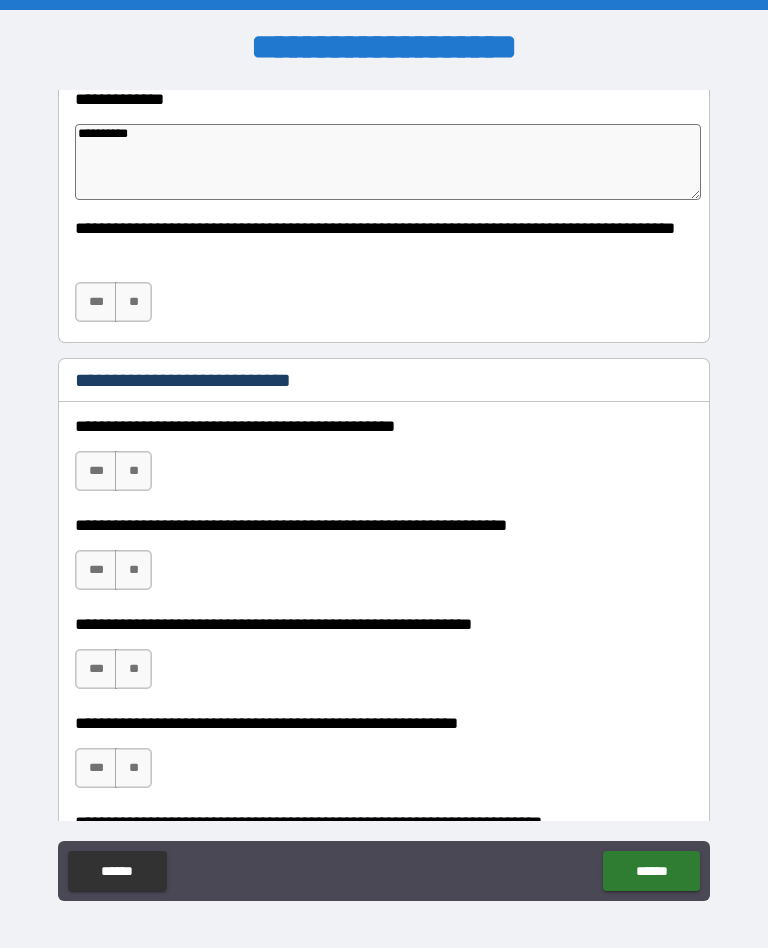 click on "**" at bounding box center (133, 302) 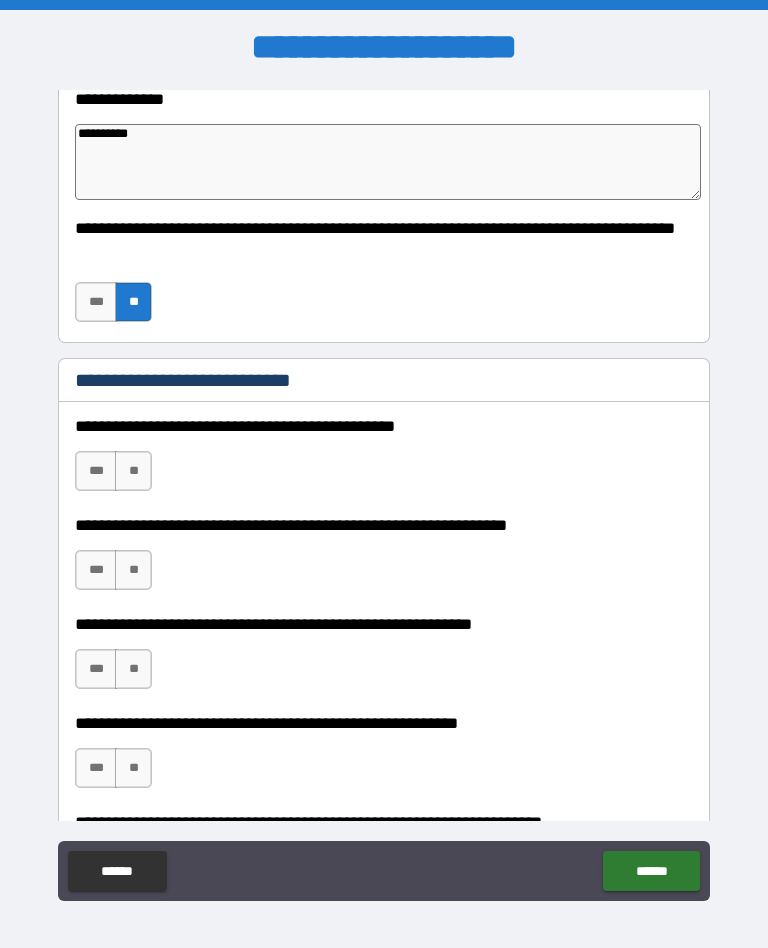 click on "**" at bounding box center (133, 471) 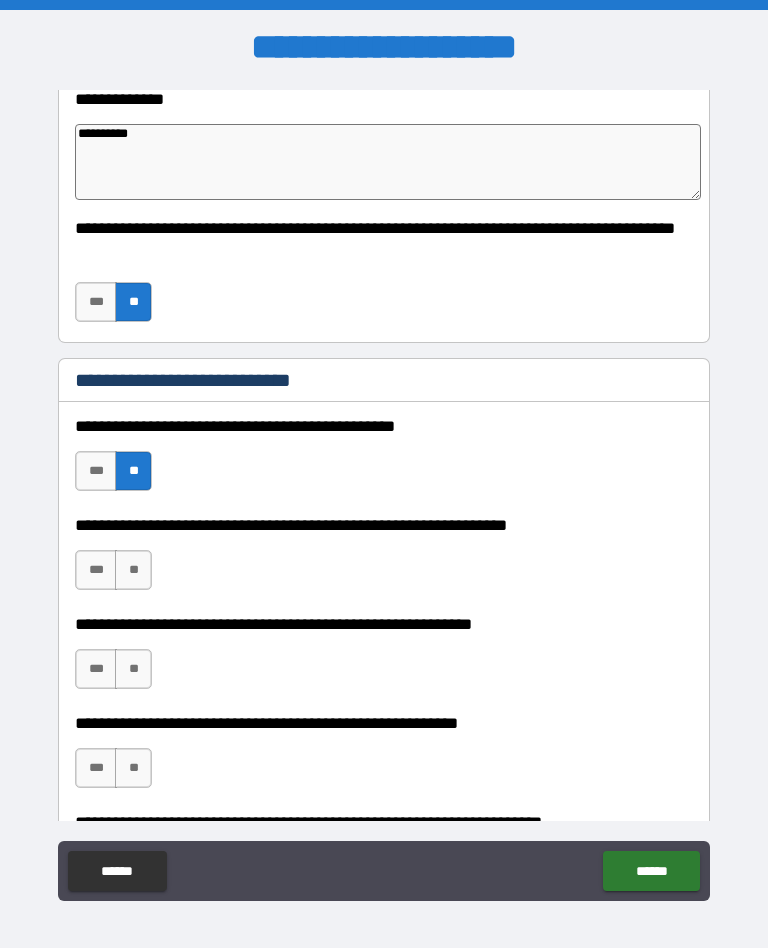 click on "**" at bounding box center [133, 570] 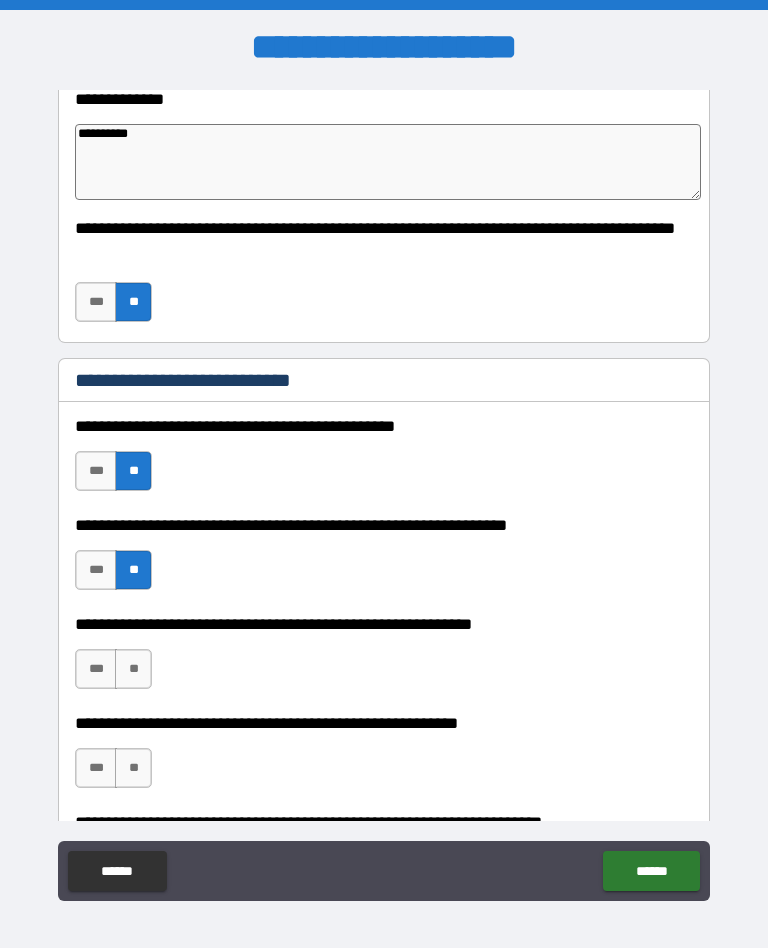 click on "**" at bounding box center (133, 669) 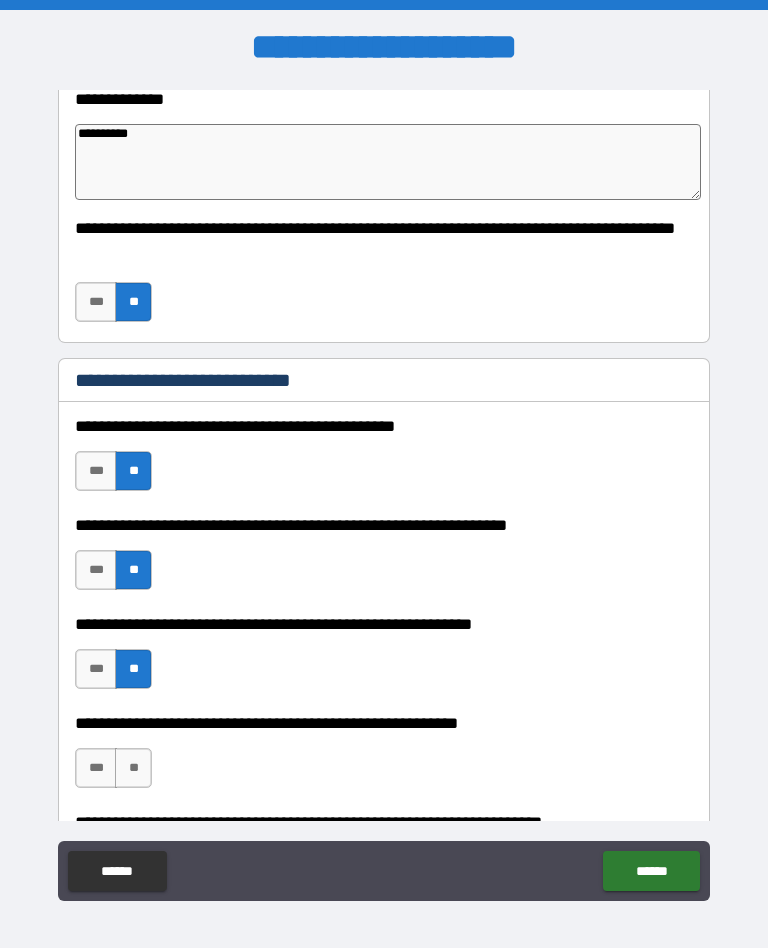 click on "**" at bounding box center [133, 768] 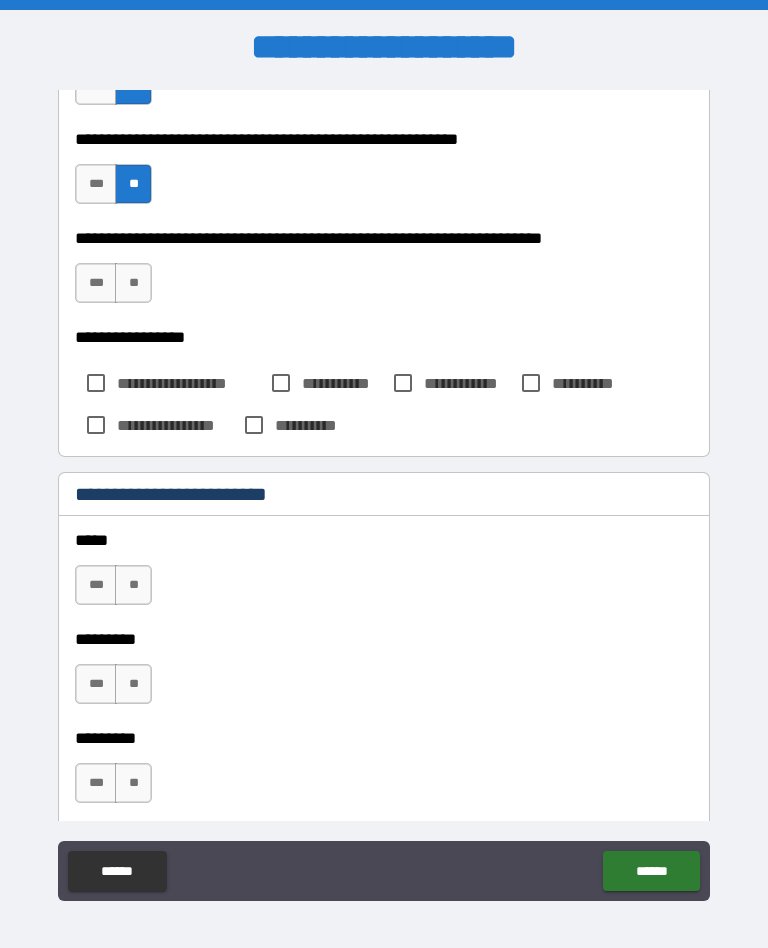 scroll, scrollTop: 992, scrollLeft: 0, axis: vertical 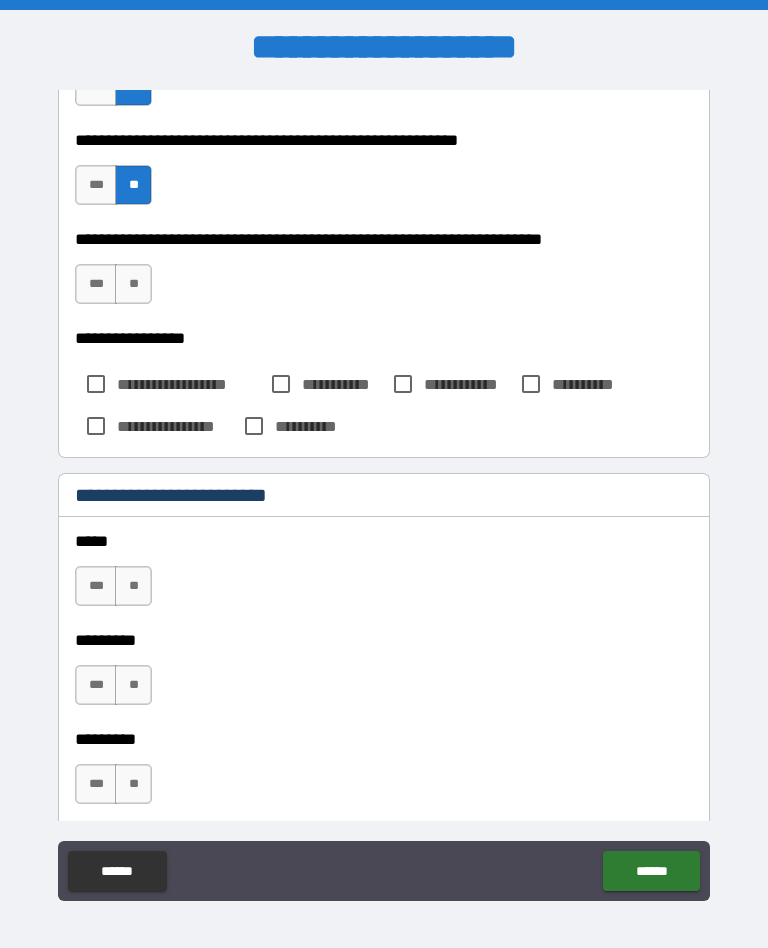 click on "**" at bounding box center (133, 284) 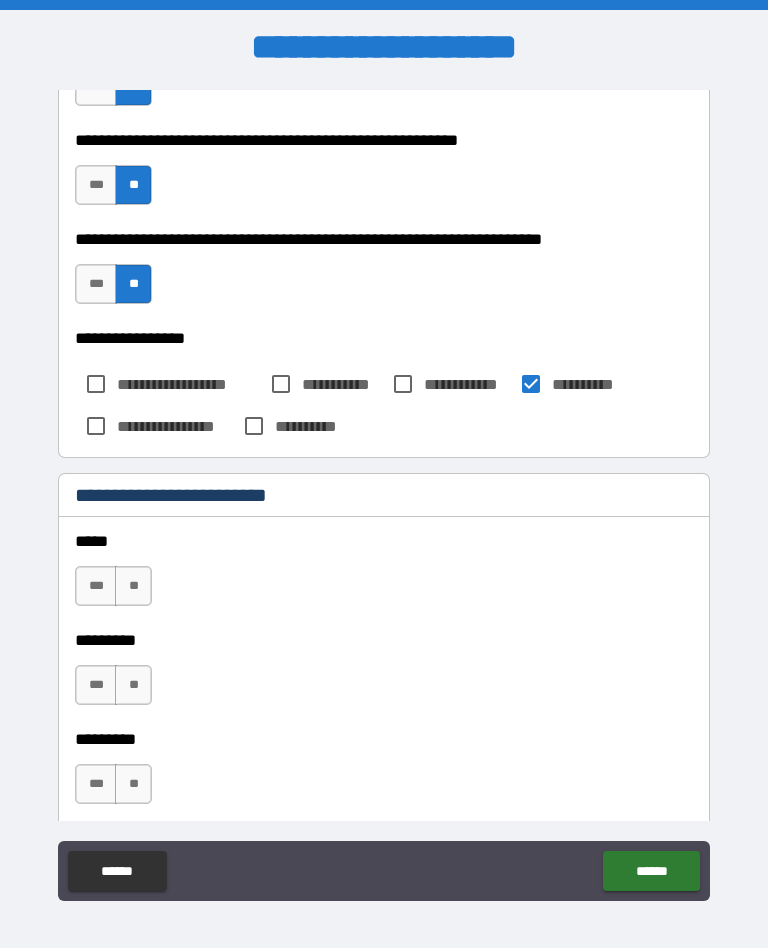 click on "***" at bounding box center (96, 586) 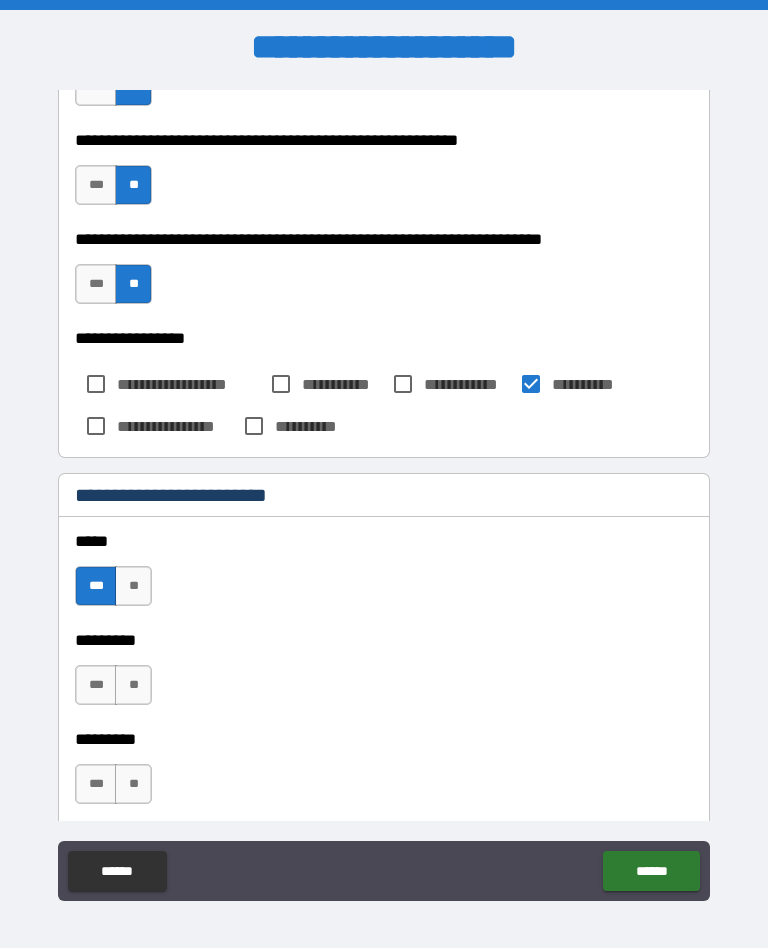 click on "***" at bounding box center (96, 685) 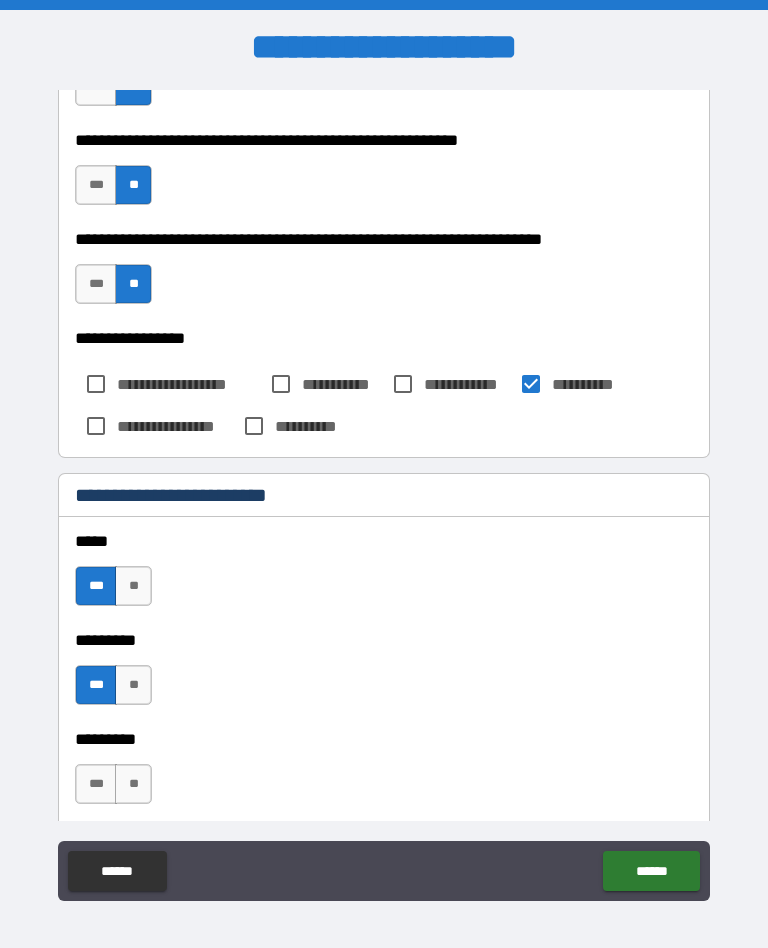 click on "***" at bounding box center (96, 784) 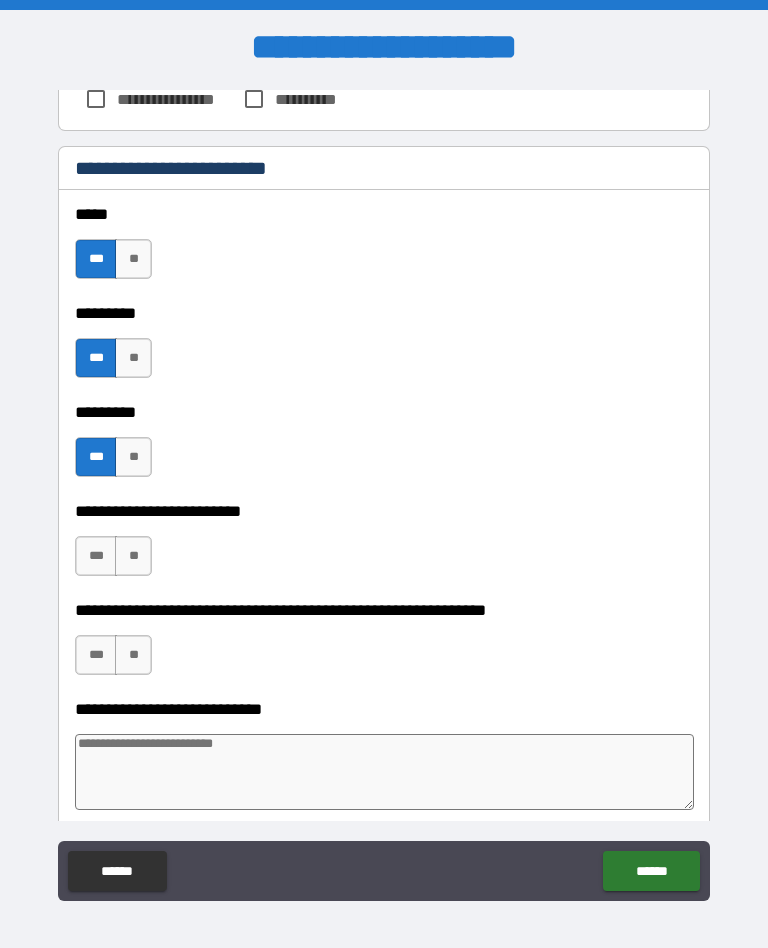 scroll, scrollTop: 1433, scrollLeft: 0, axis: vertical 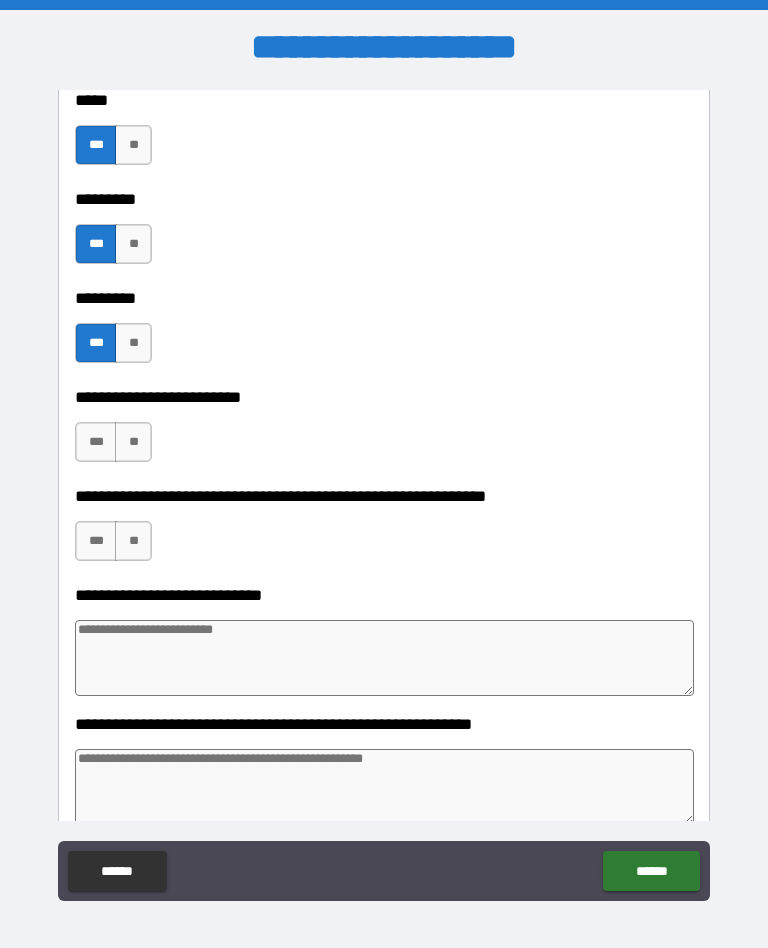 click on "***" at bounding box center [96, 442] 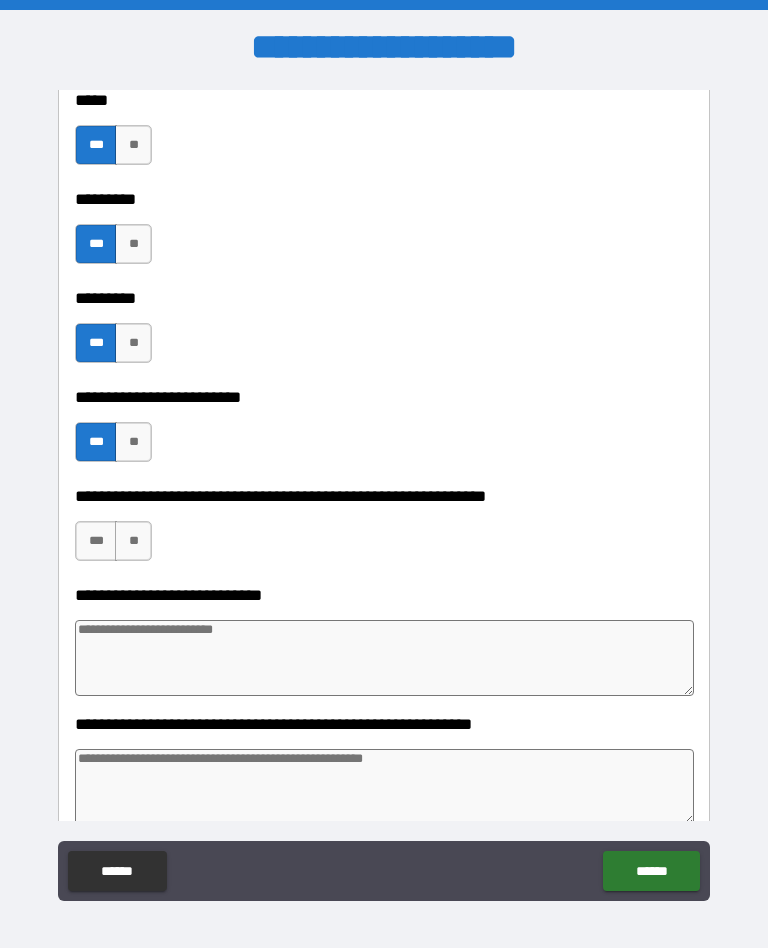 click on "***" at bounding box center [96, 541] 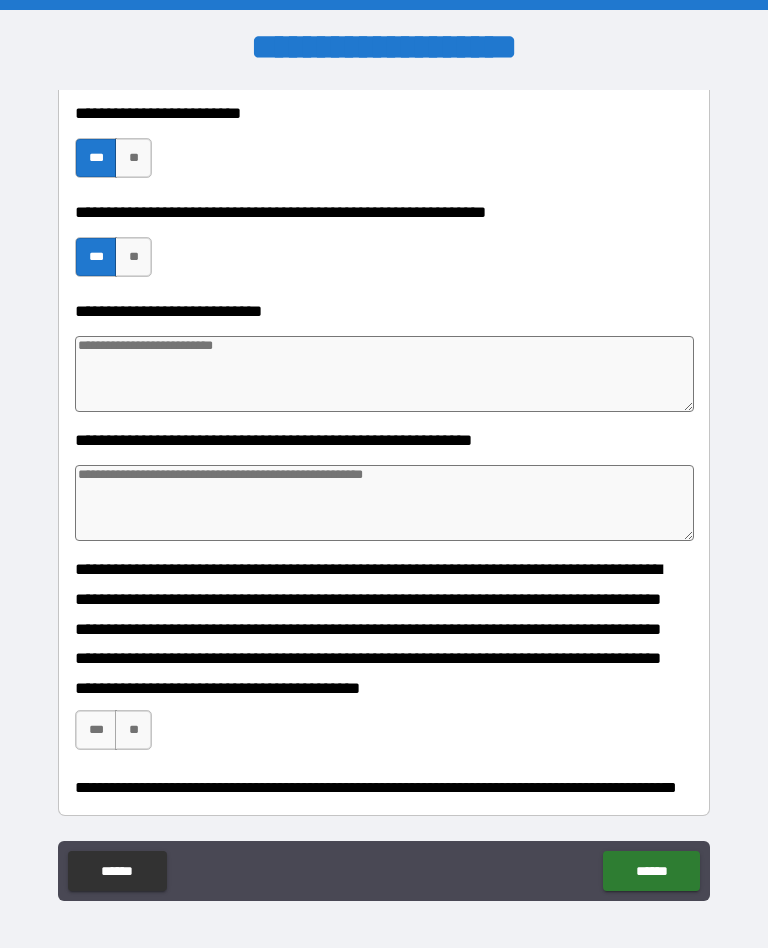 scroll, scrollTop: 1738, scrollLeft: 0, axis: vertical 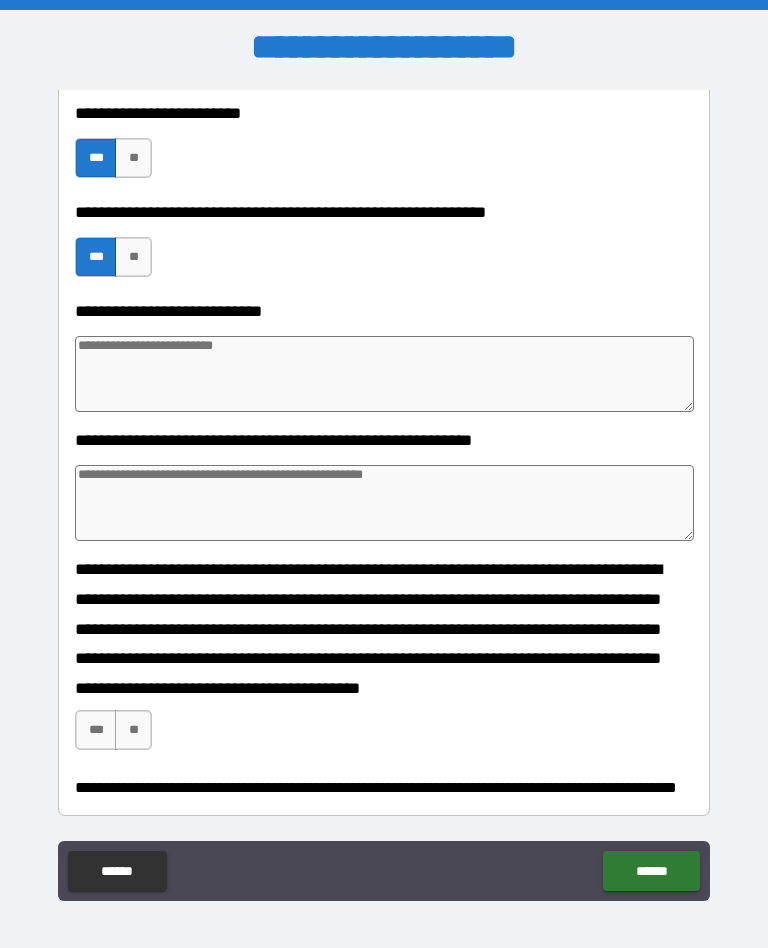 click on "***" at bounding box center (96, 730) 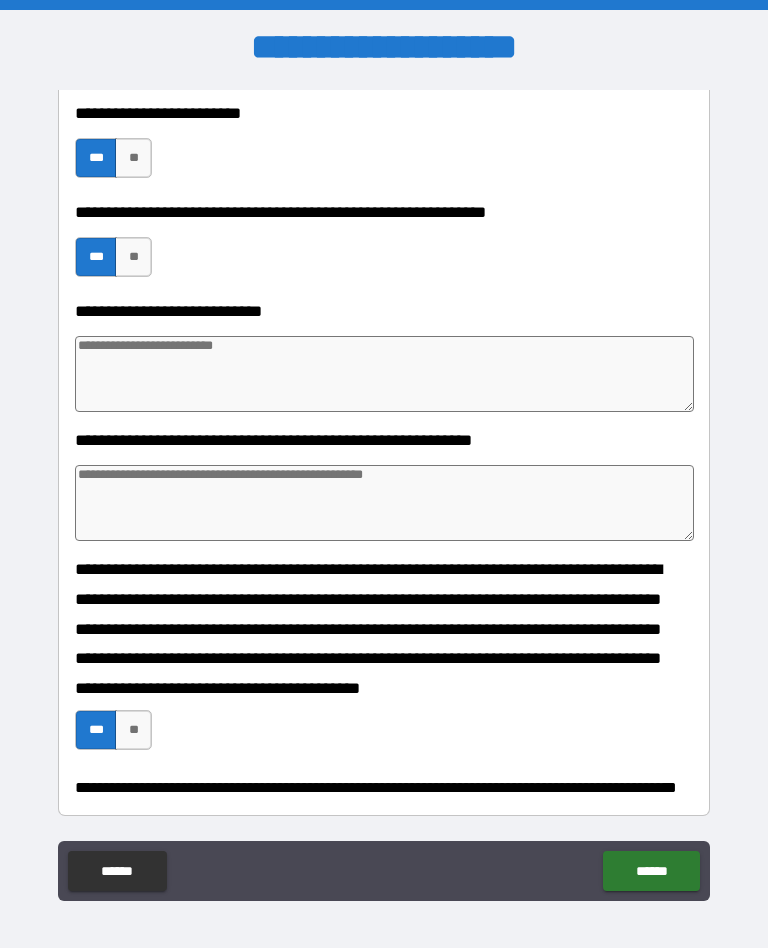 click on "******" at bounding box center [651, 871] 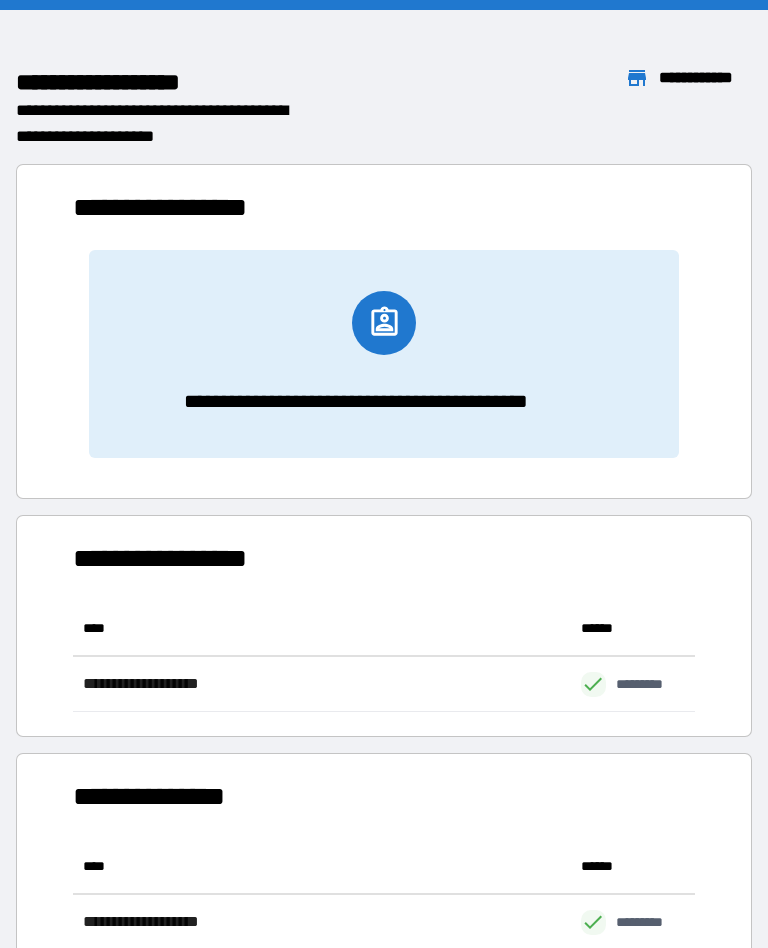 scroll, scrollTop: 111, scrollLeft: 622, axis: both 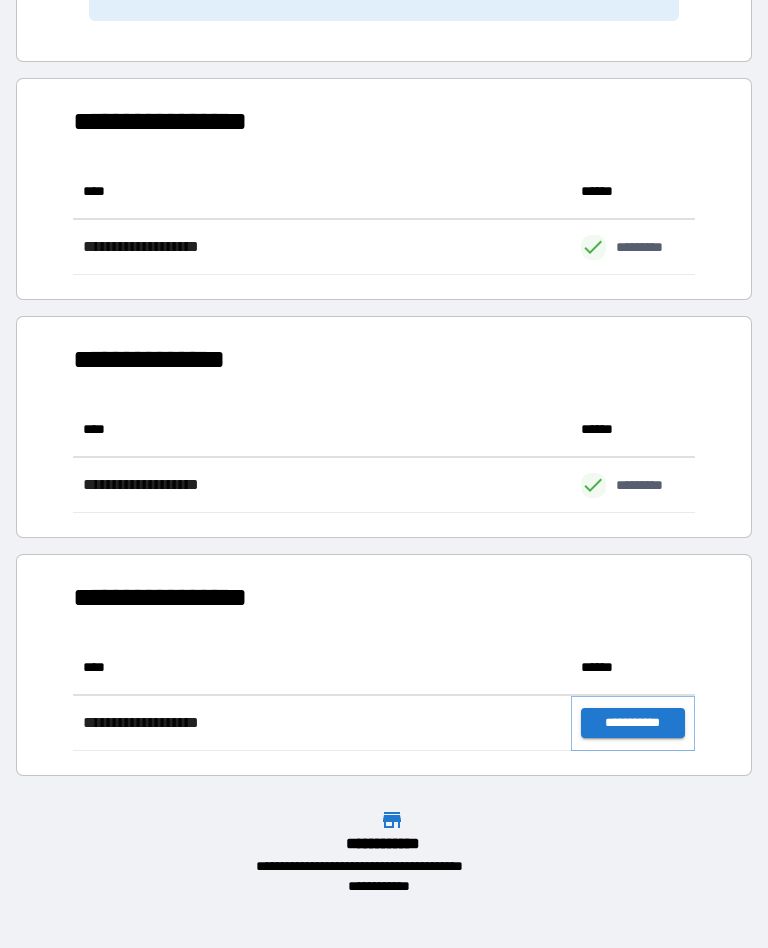 click on "**********" at bounding box center [633, 723] 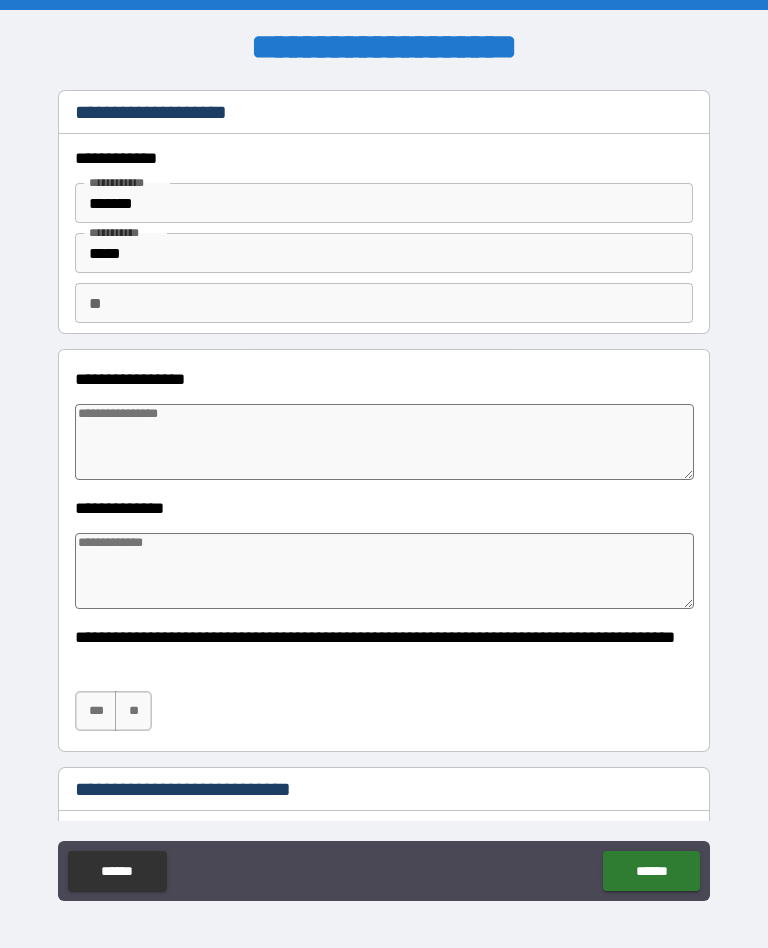 click at bounding box center [384, 442] 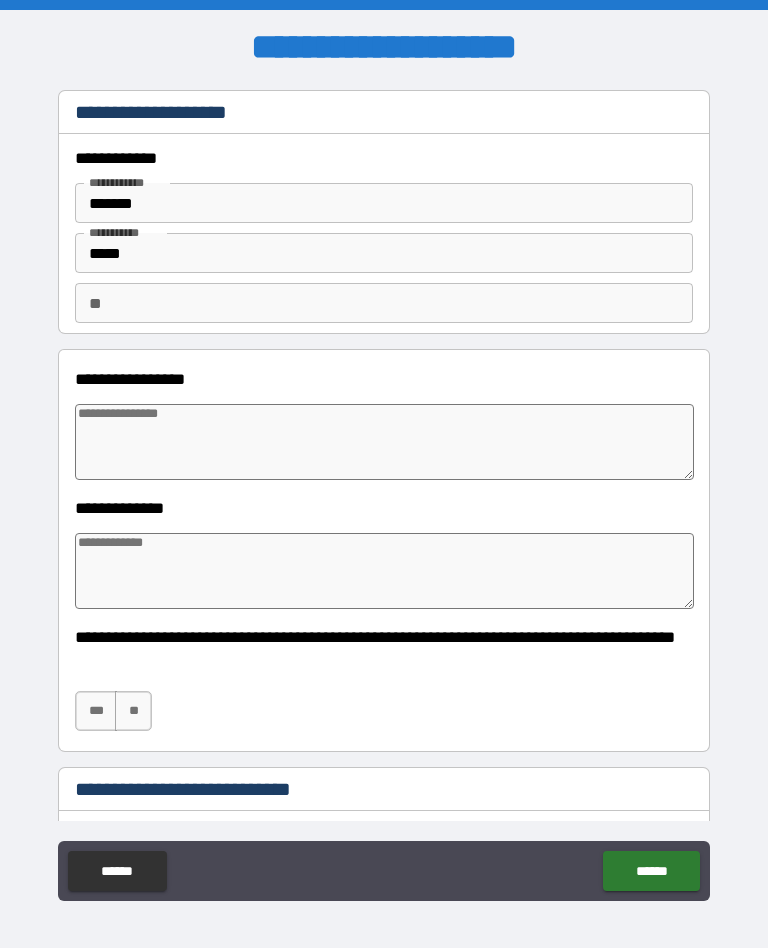 paste on "**********" 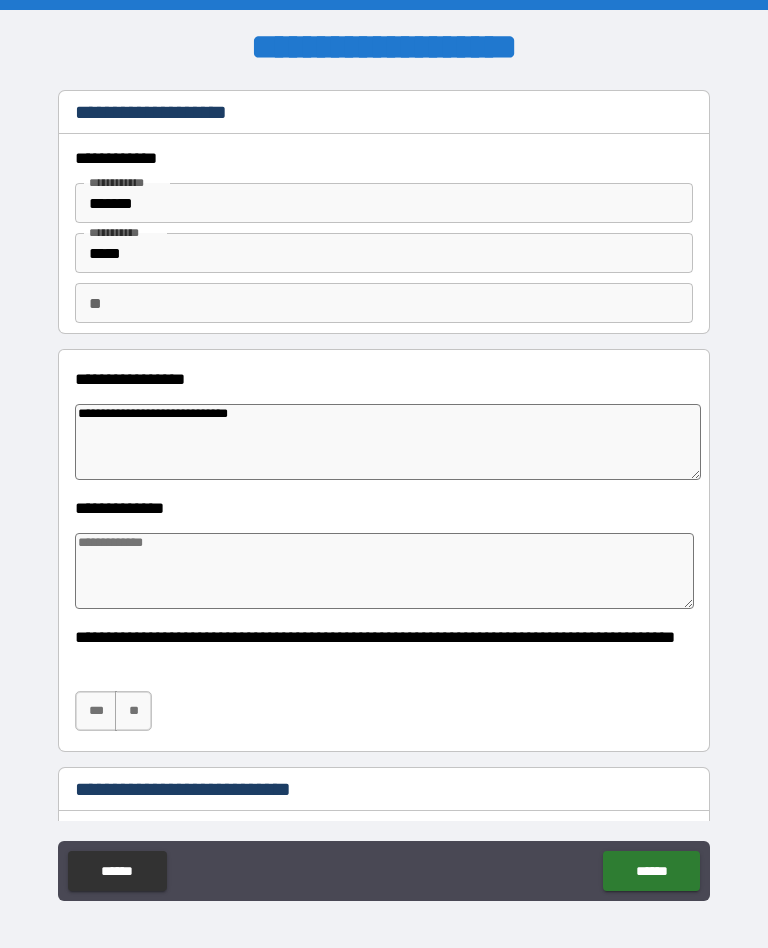 click at bounding box center [384, 571] 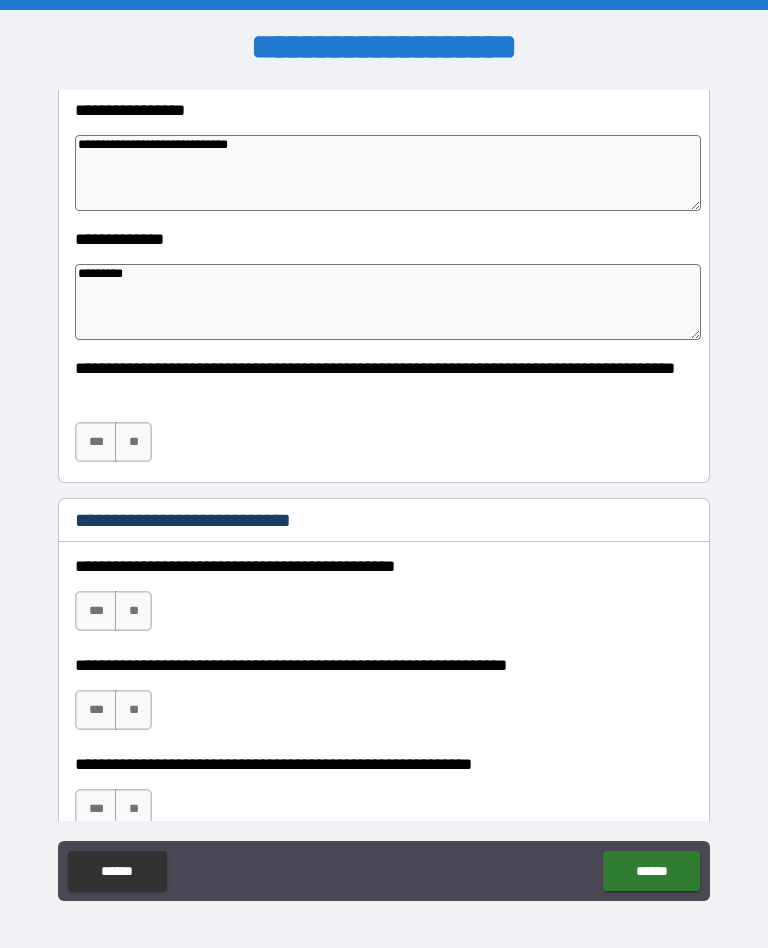 scroll, scrollTop: 286, scrollLeft: 0, axis: vertical 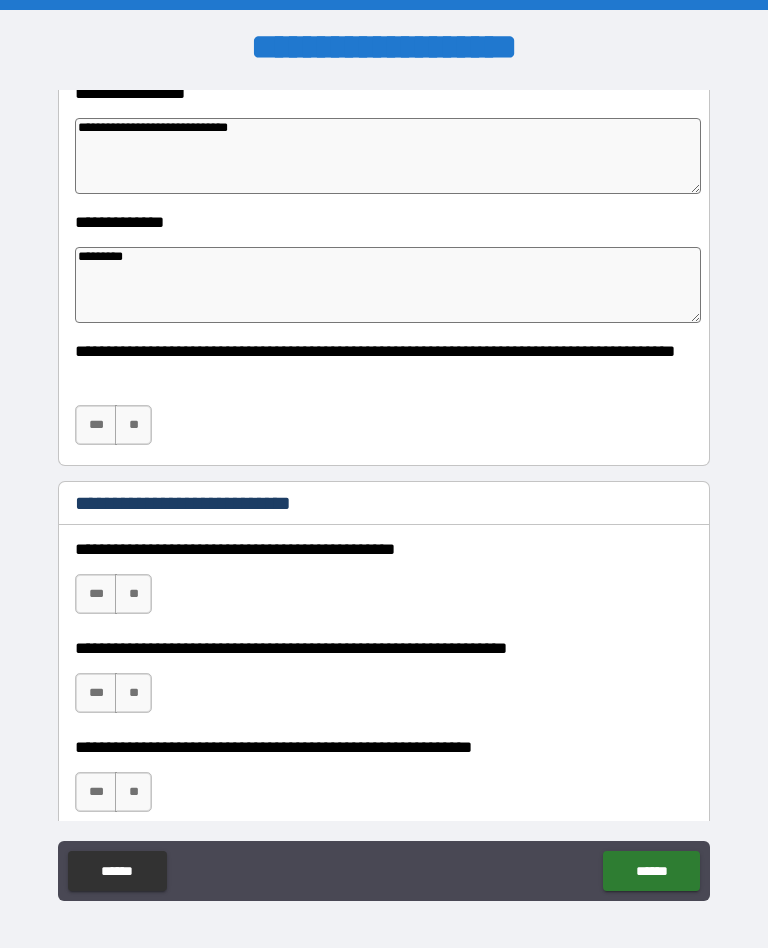 click on "*********" at bounding box center (388, 285) 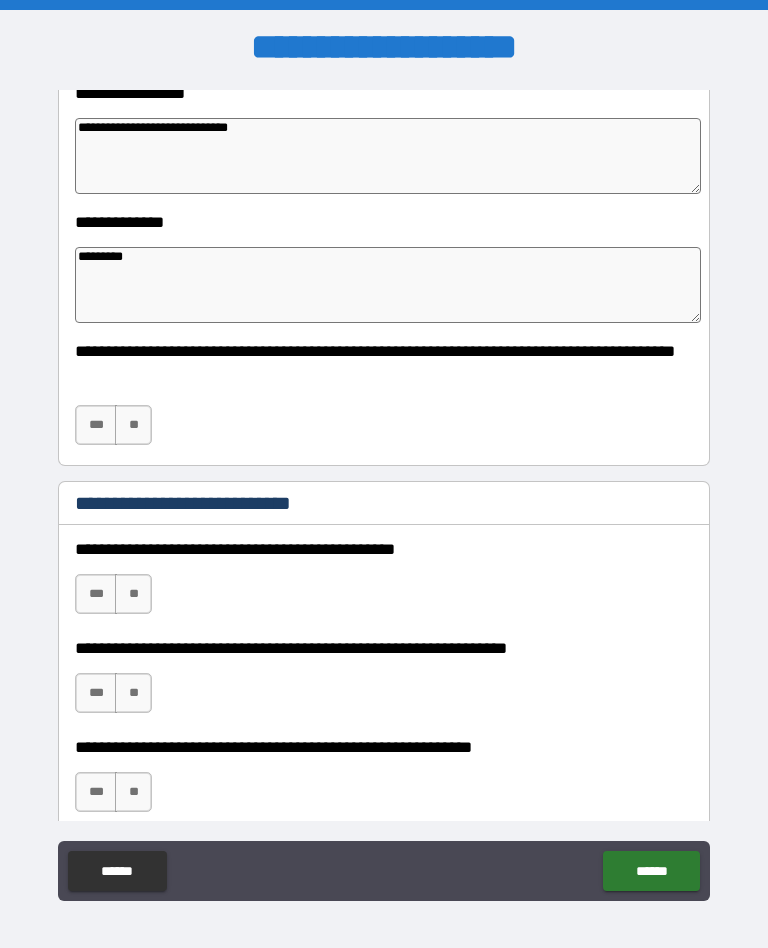 click on "*********" at bounding box center (388, 285) 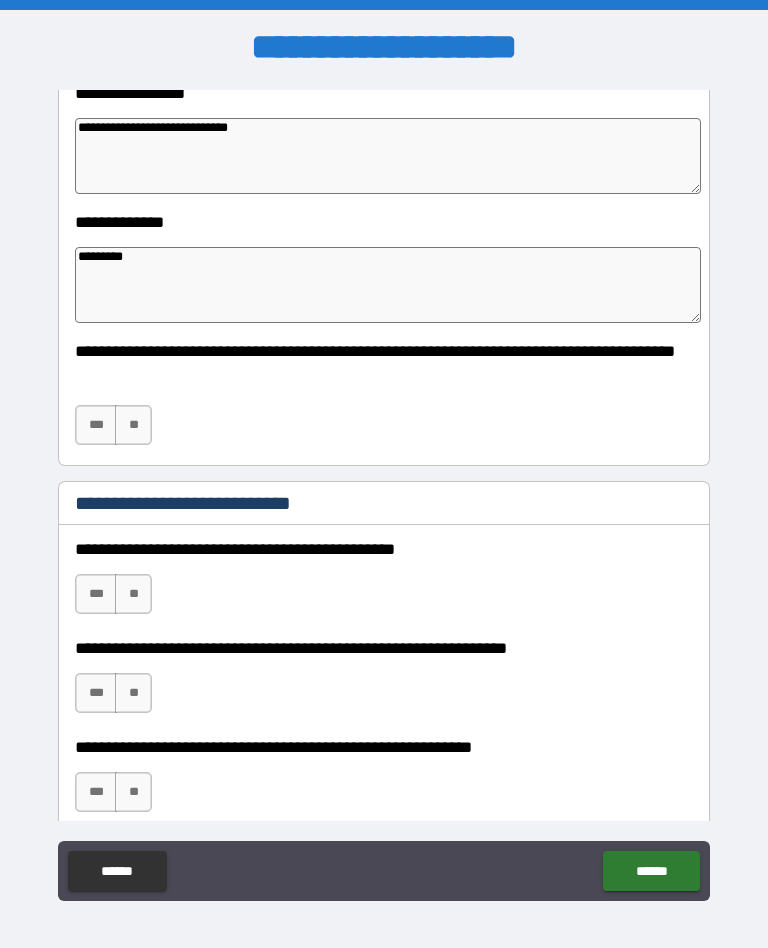 scroll, scrollTop: 280, scrollLeft: 0, axis: vertical 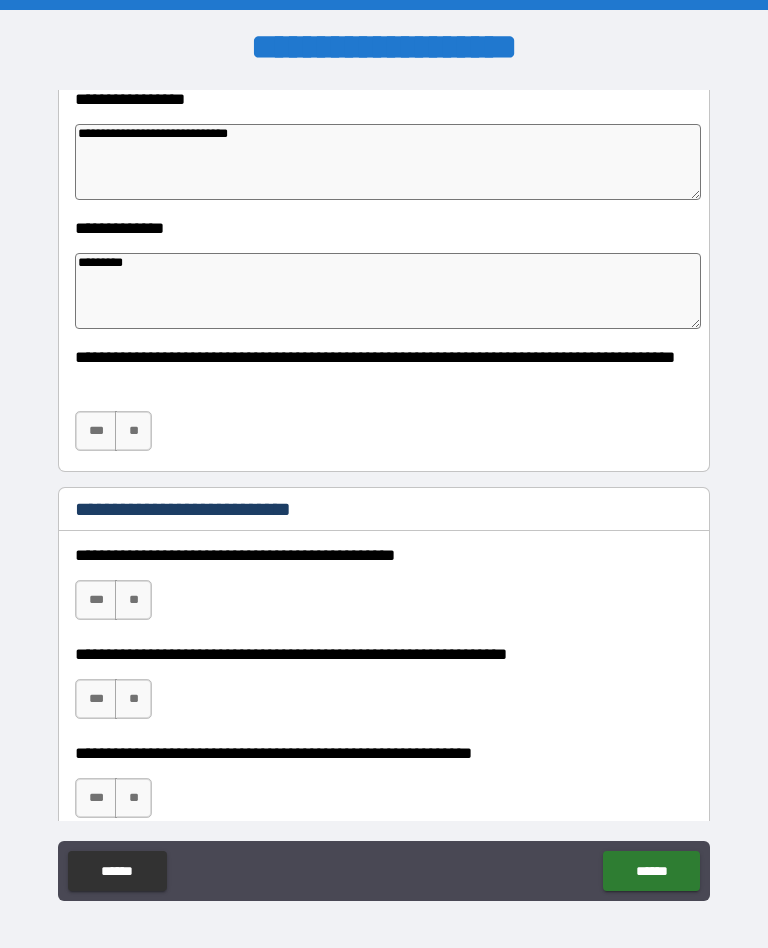 click on "*********" at bounding box center (388, 291) 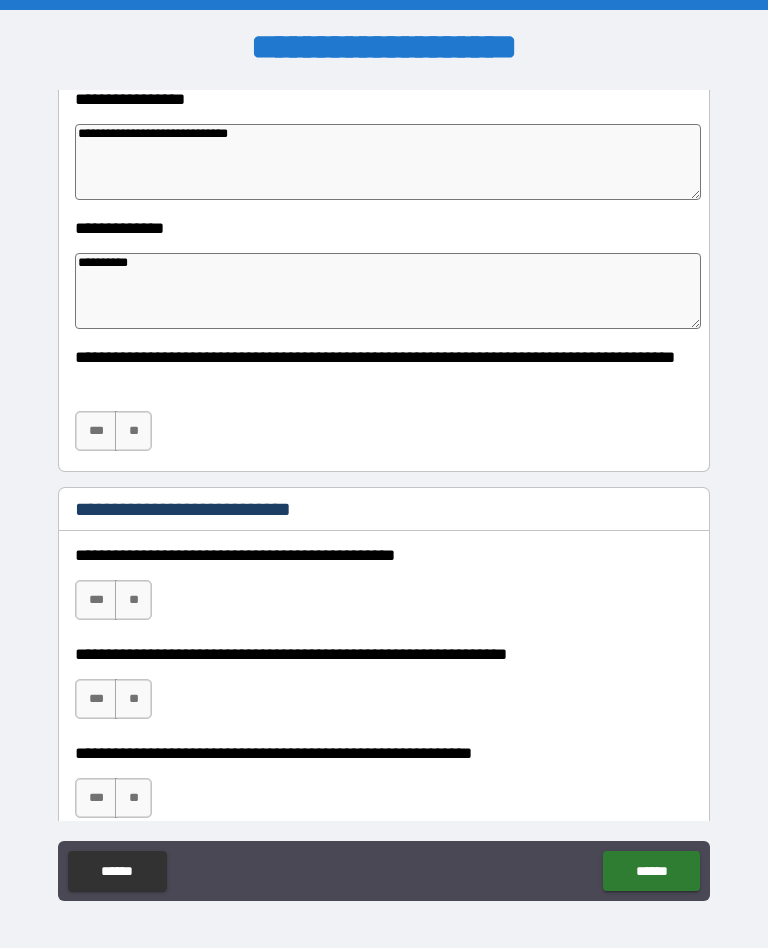 click on "**" at bounding box center (133, 431) 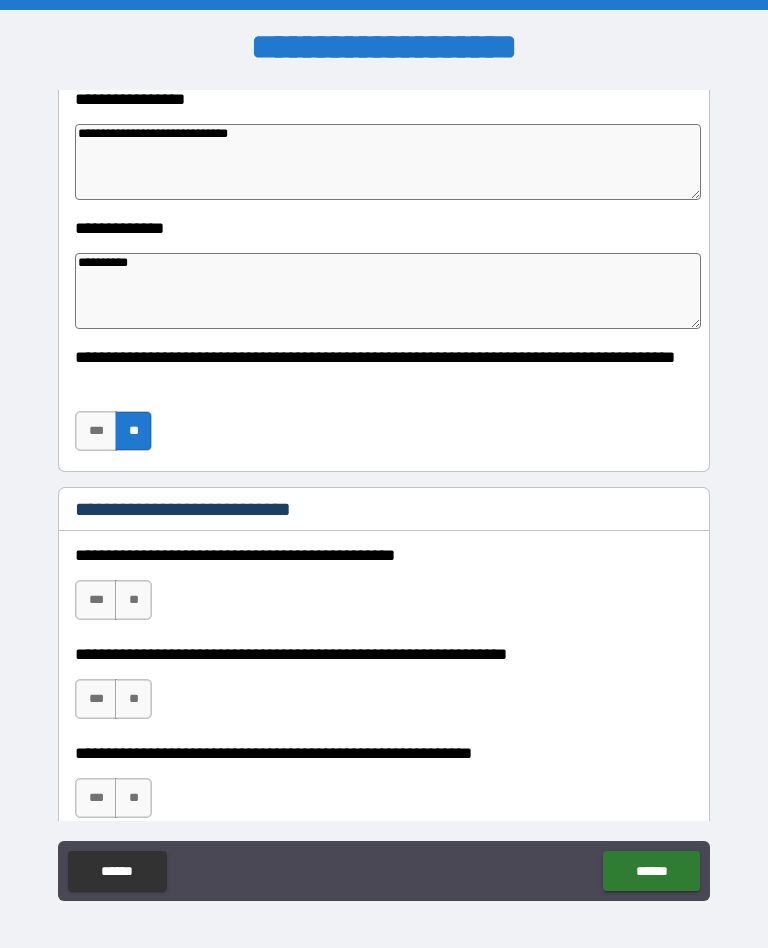 click on "***" at bounding box center [96, 600] 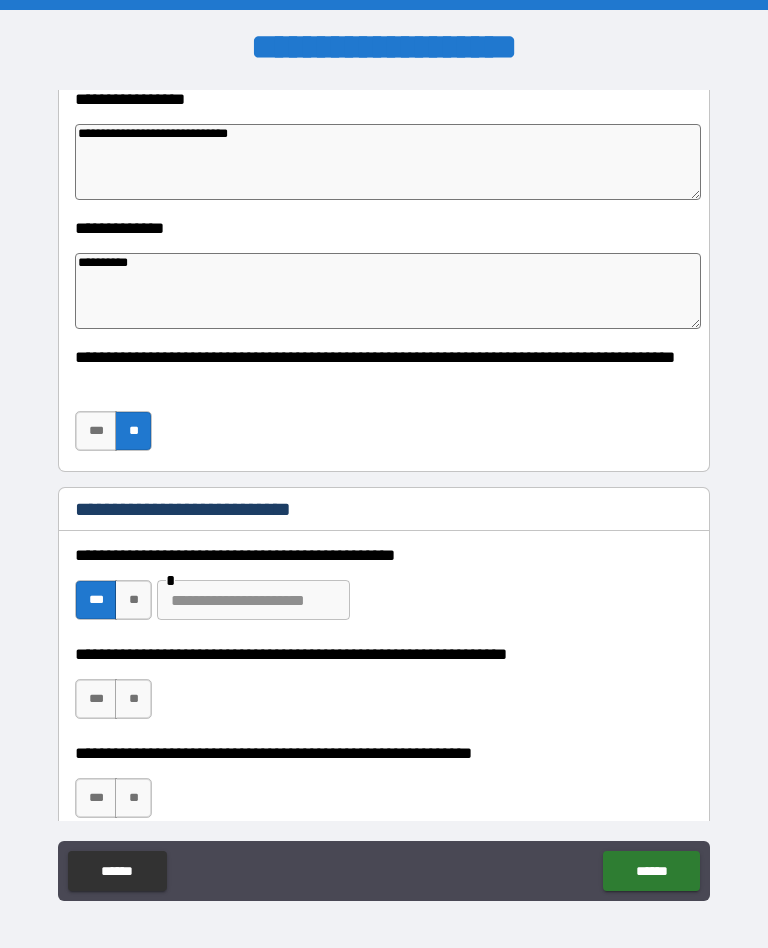 click on "**" at bounding box center [133, 600] 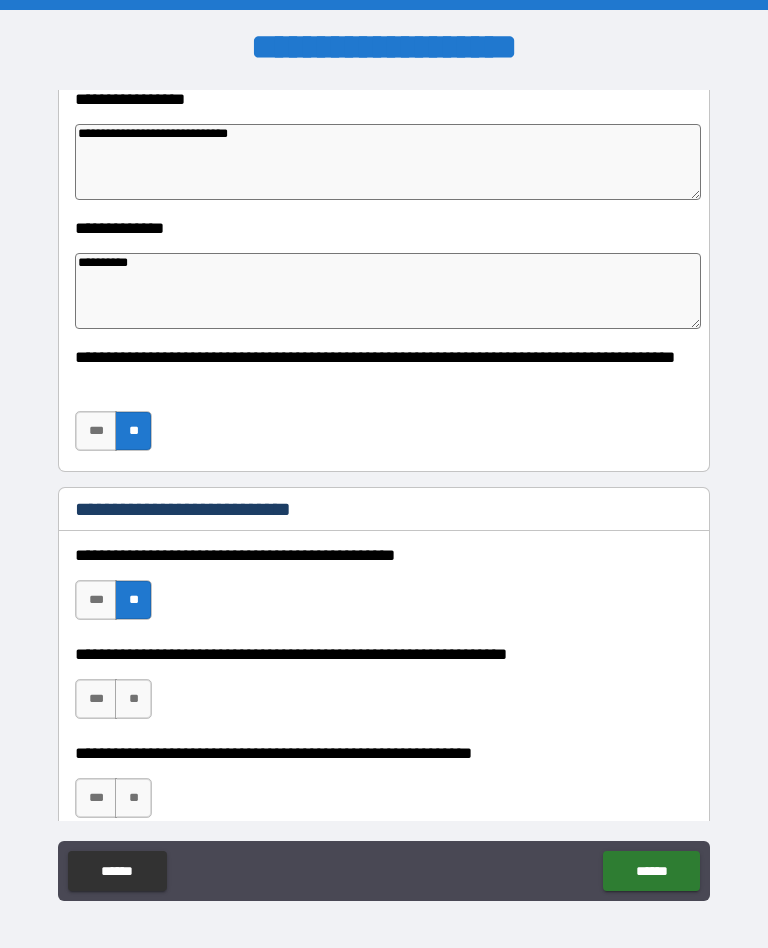 click on "**" at bounding box center (133, 699) 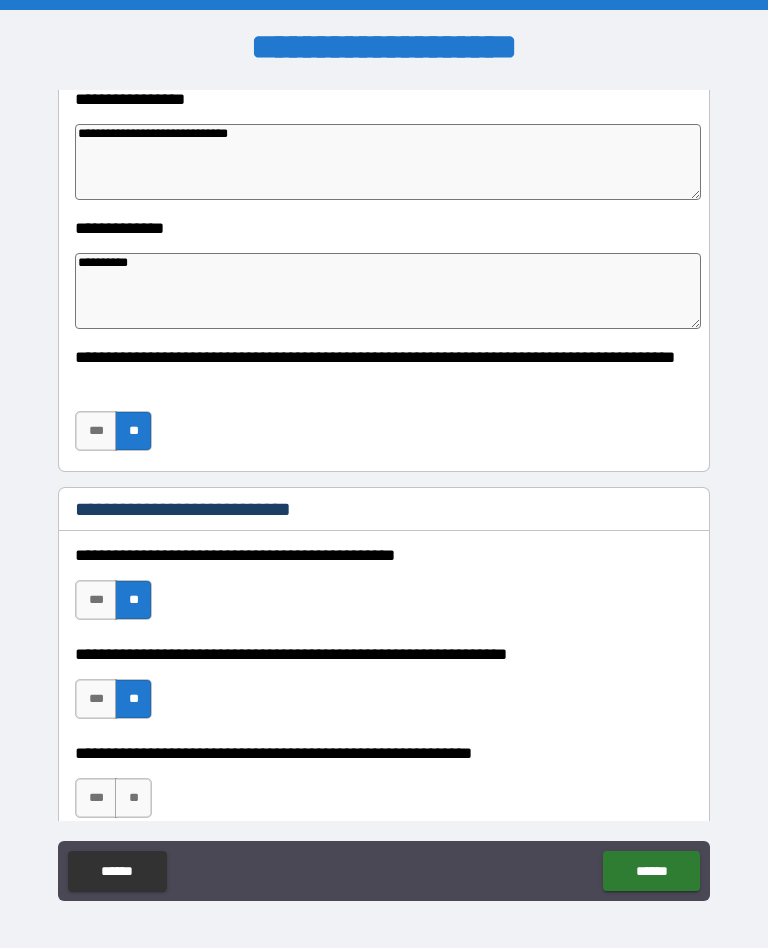 click on "**" at bounding box center (133, 798) 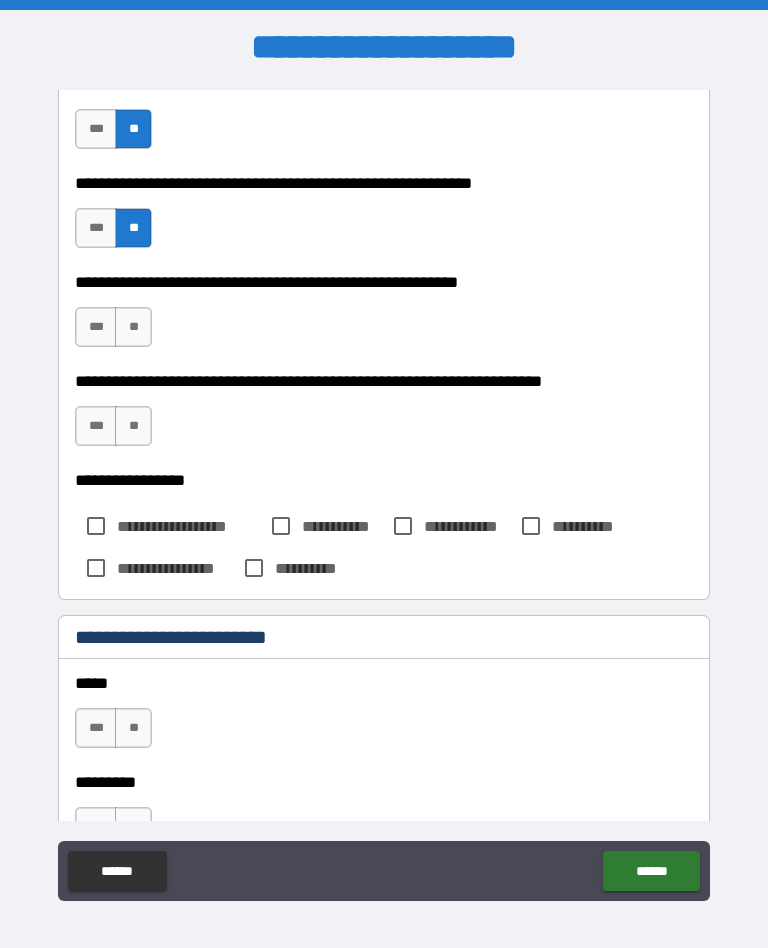 scroll, scrollTop: 855, scrollLeft: 0, axis: vertical 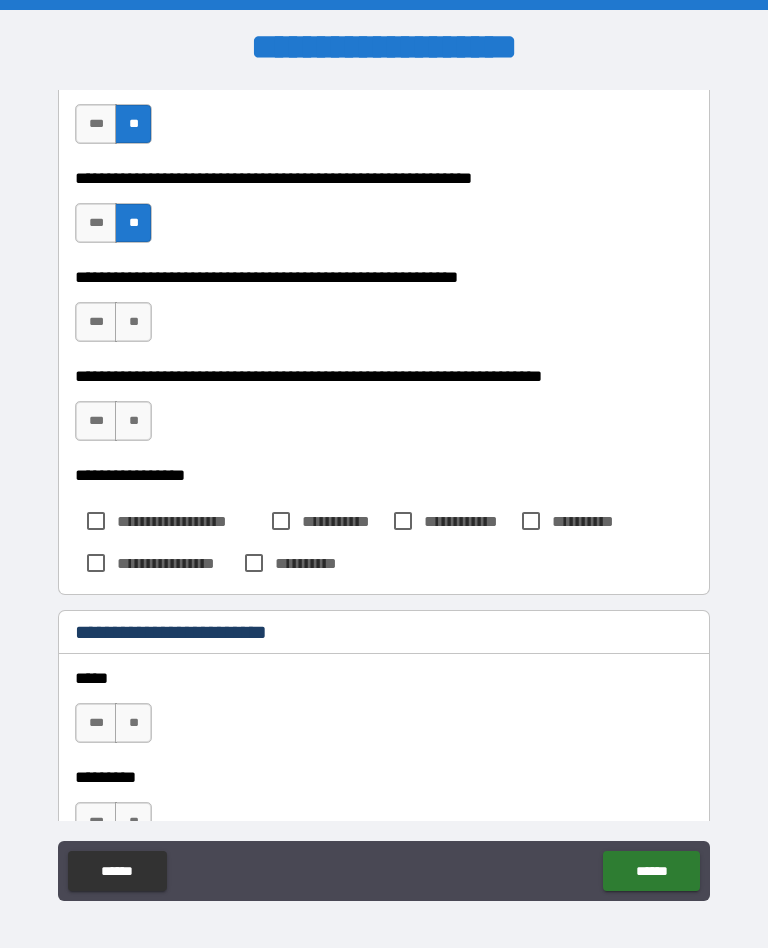 click on "**" at bounding box center [133, 322] 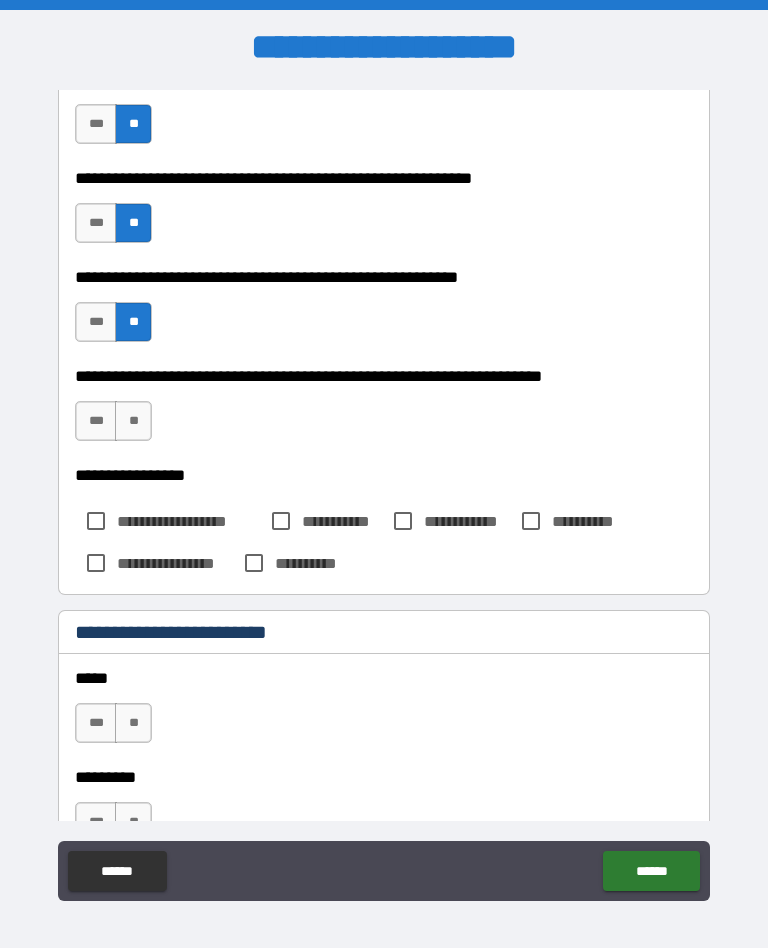 click on "**" at bounding box center [133, 421] 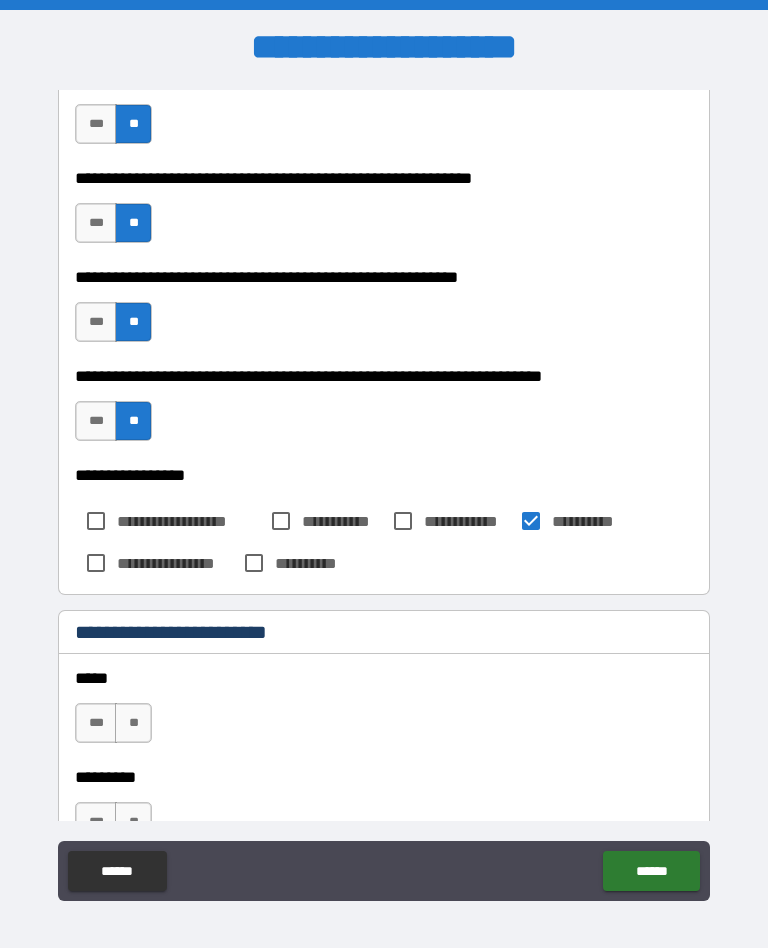 click on "***" at bounding box center (96, 723) 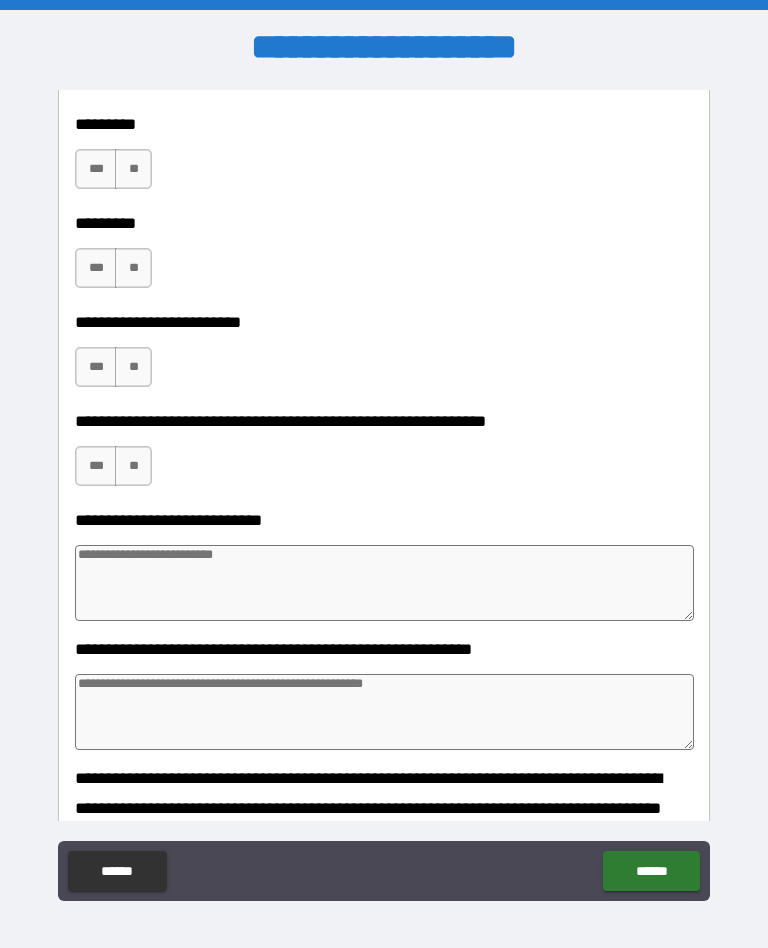 scroll, scrollTop: 1532, scrollLeft: 0, axis: vertical 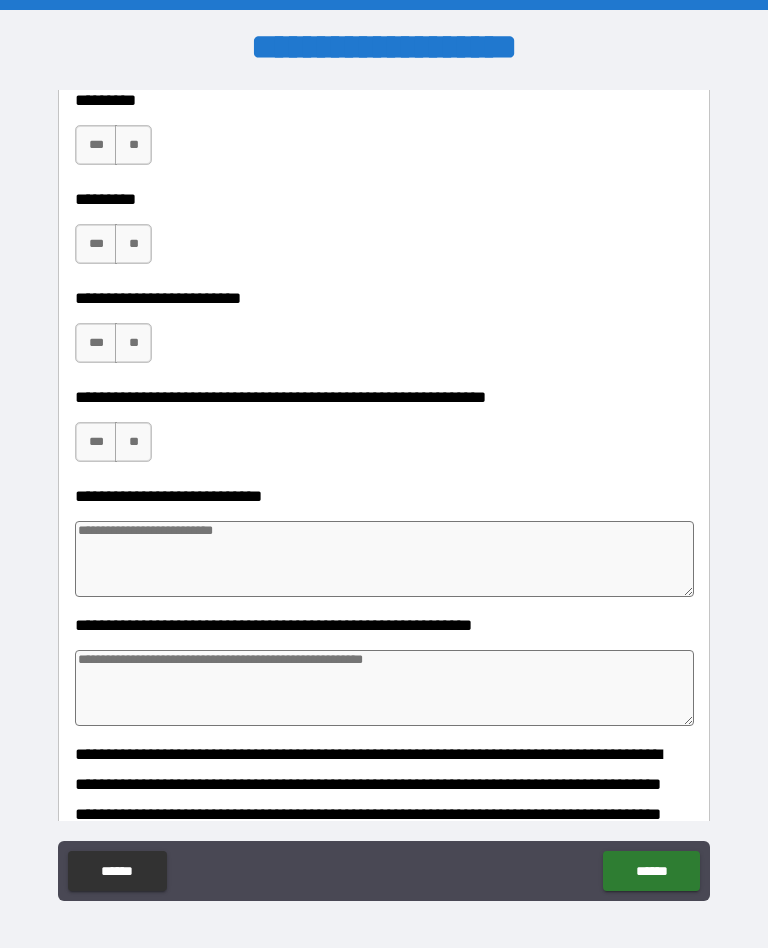 click on "***" at bounding box center (96, 145) 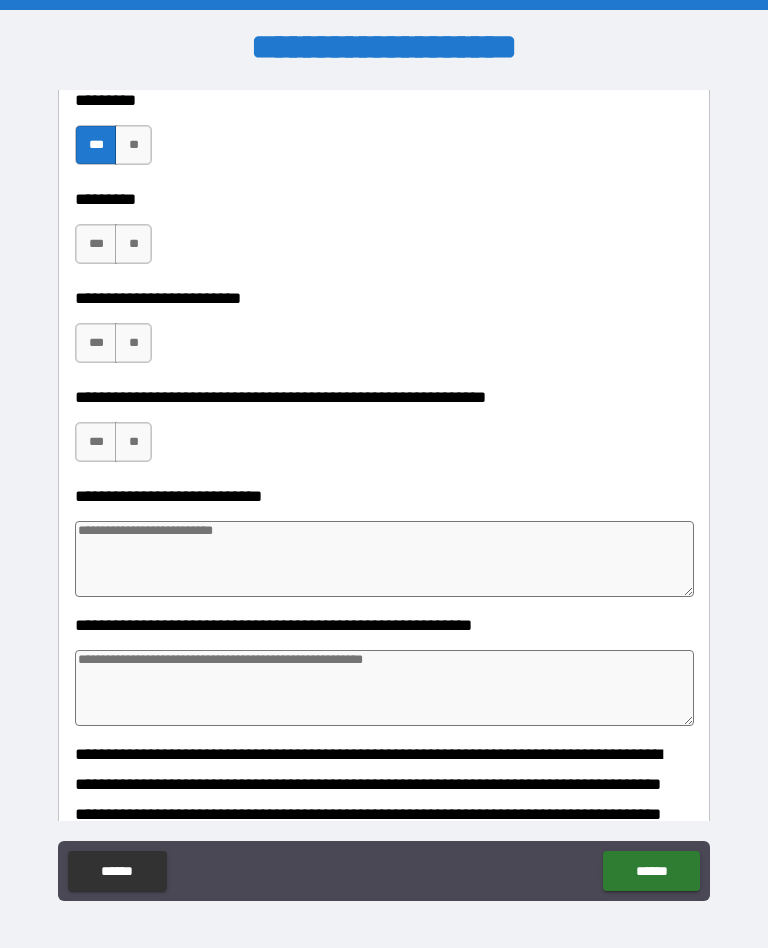 click on "***" at bounding box center (96, 244) 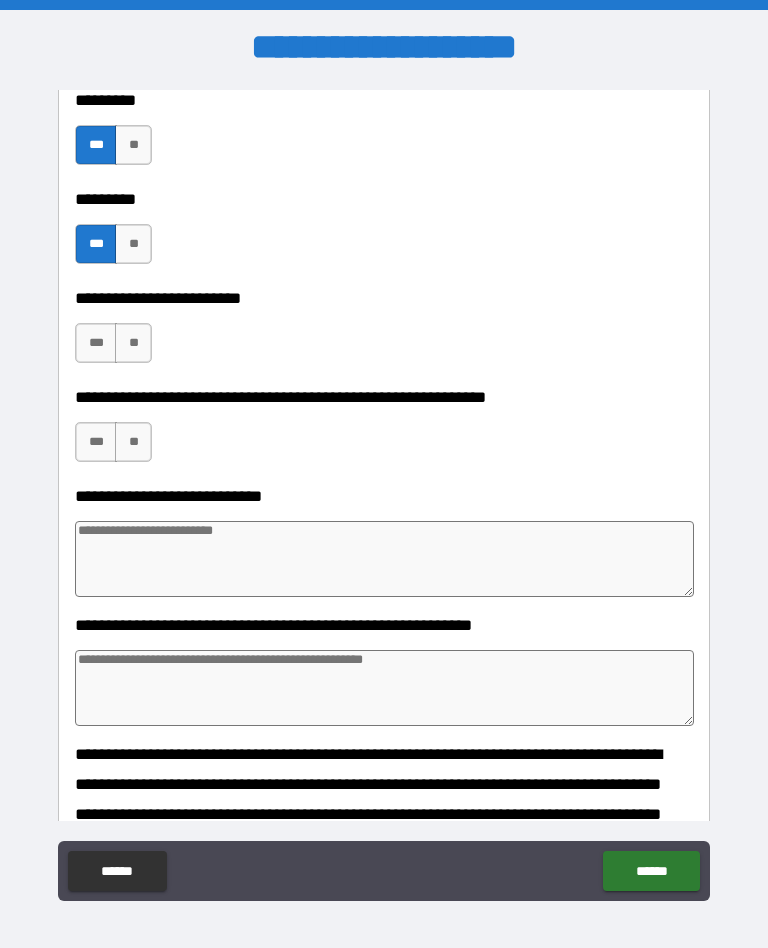 click on "***" at bounding box center (96, 343) 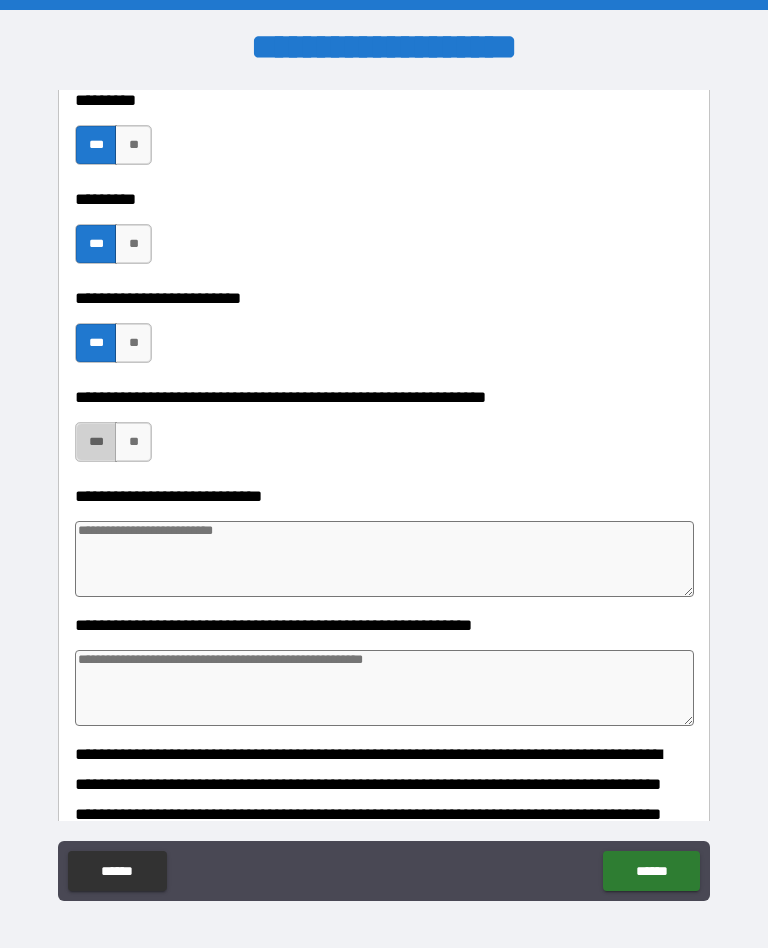 click on "***" at bounding box center [96, 442] 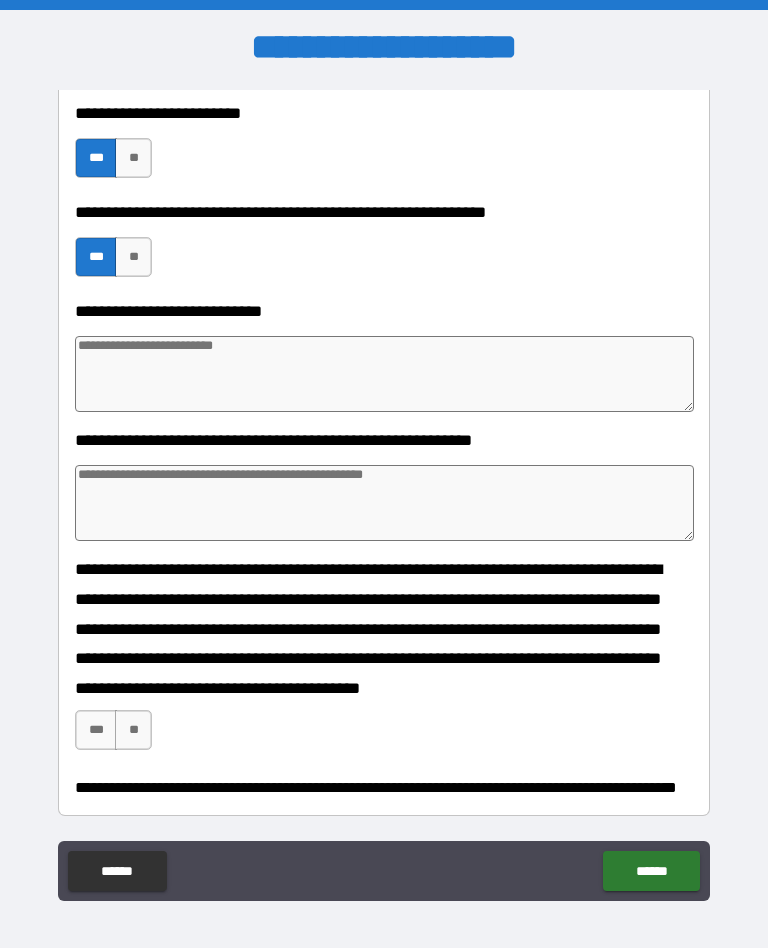 scroll, scrollTop: 1738, scrollLeft: 0, axis: vertical 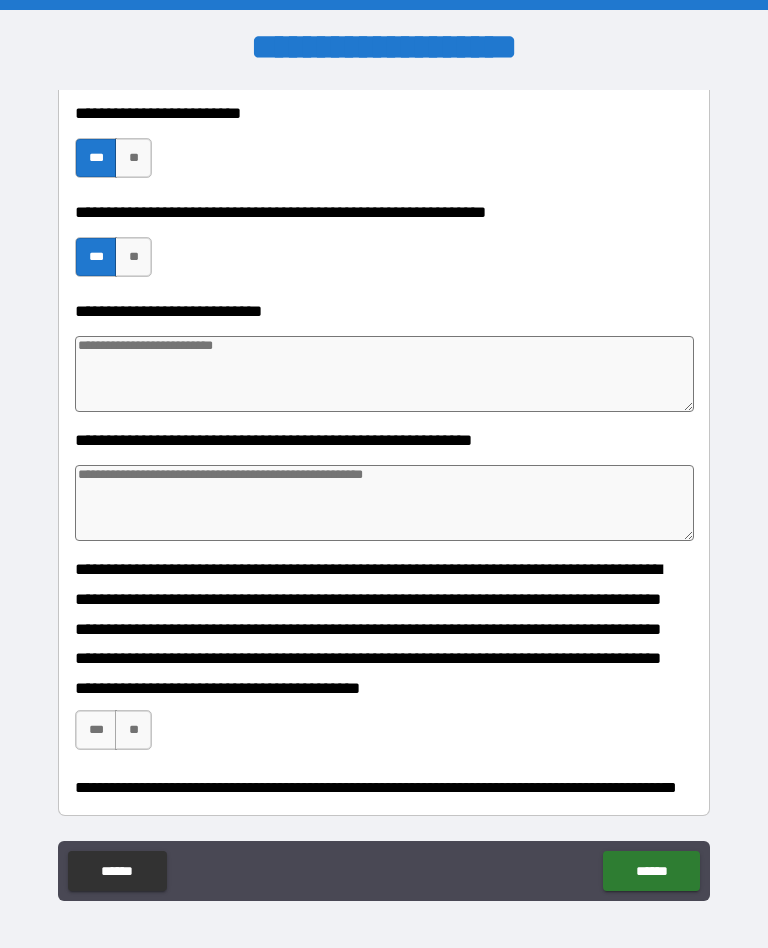 click on "***" at bounding box center [96, 730] 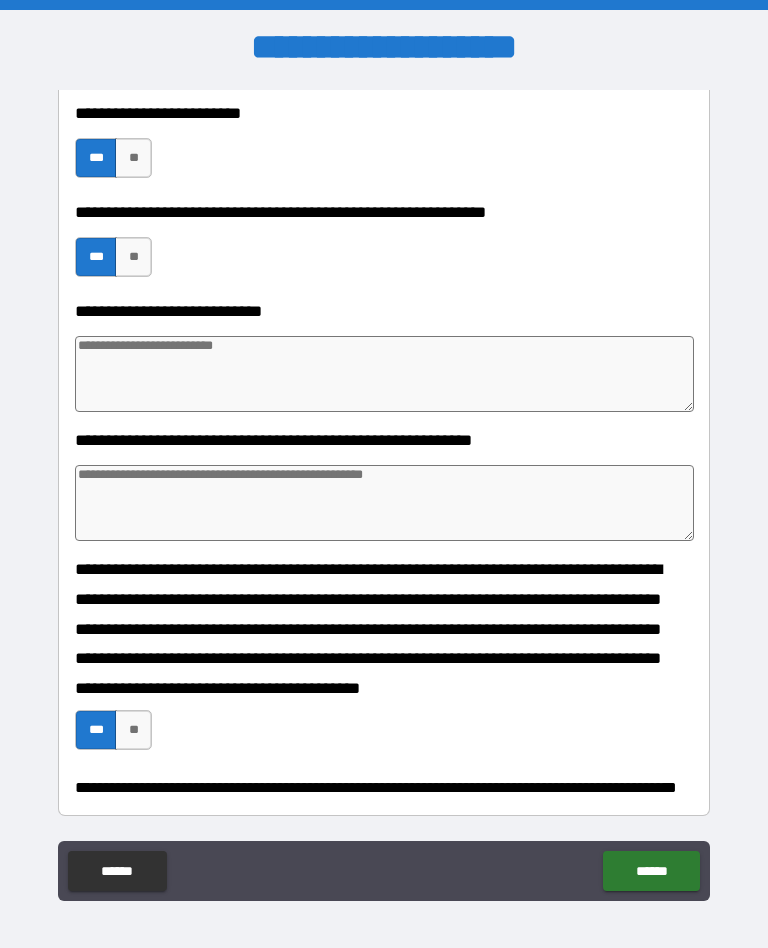 click on "******" at bounding box center (651, 871) 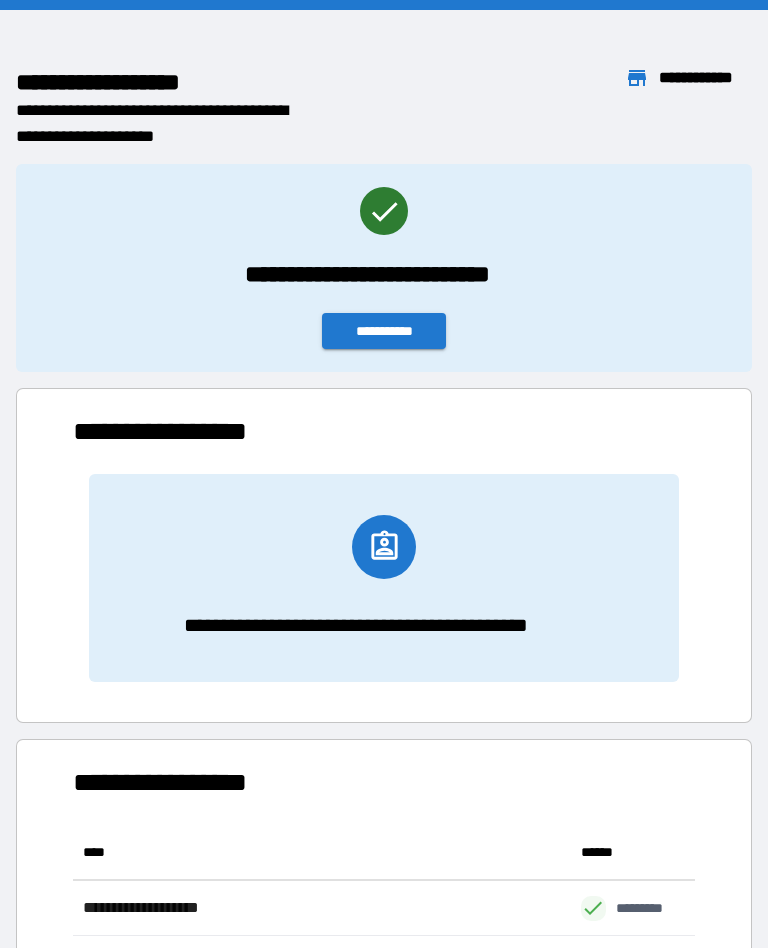 scroll, scrollTop: 1, scrollLeft: 1, axis: both 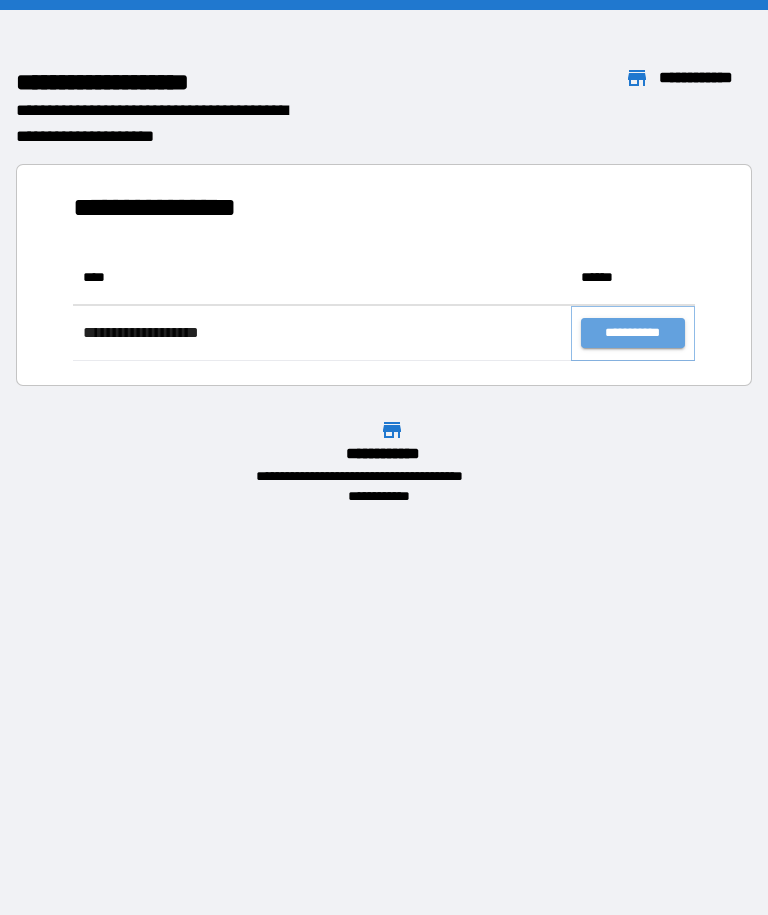 click on "**********" at bounding box center (633, 333) 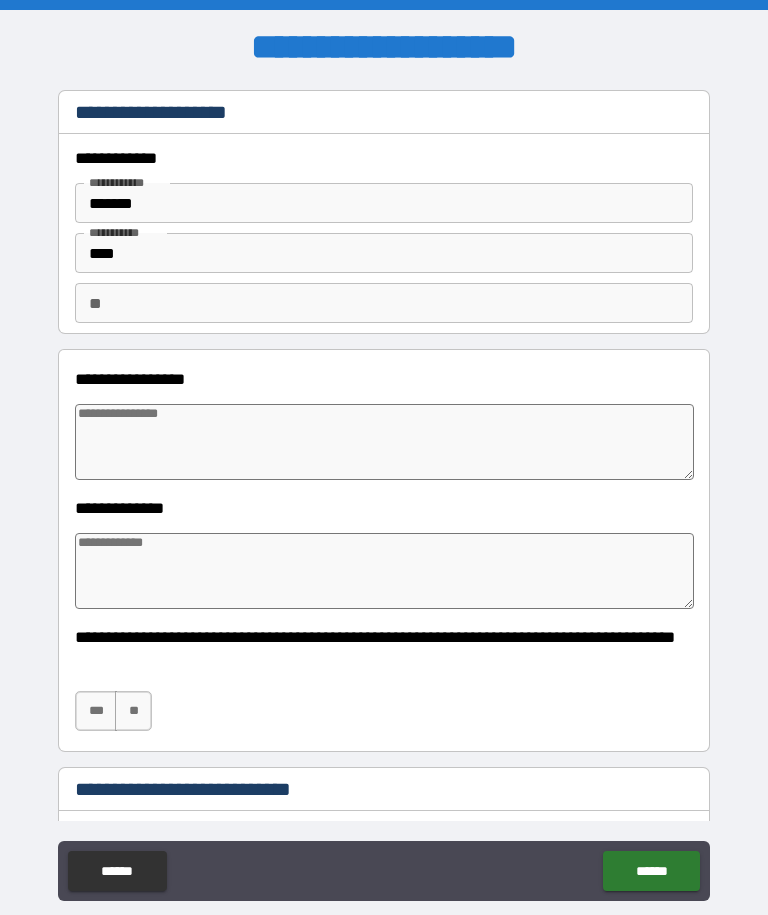 type on "*" 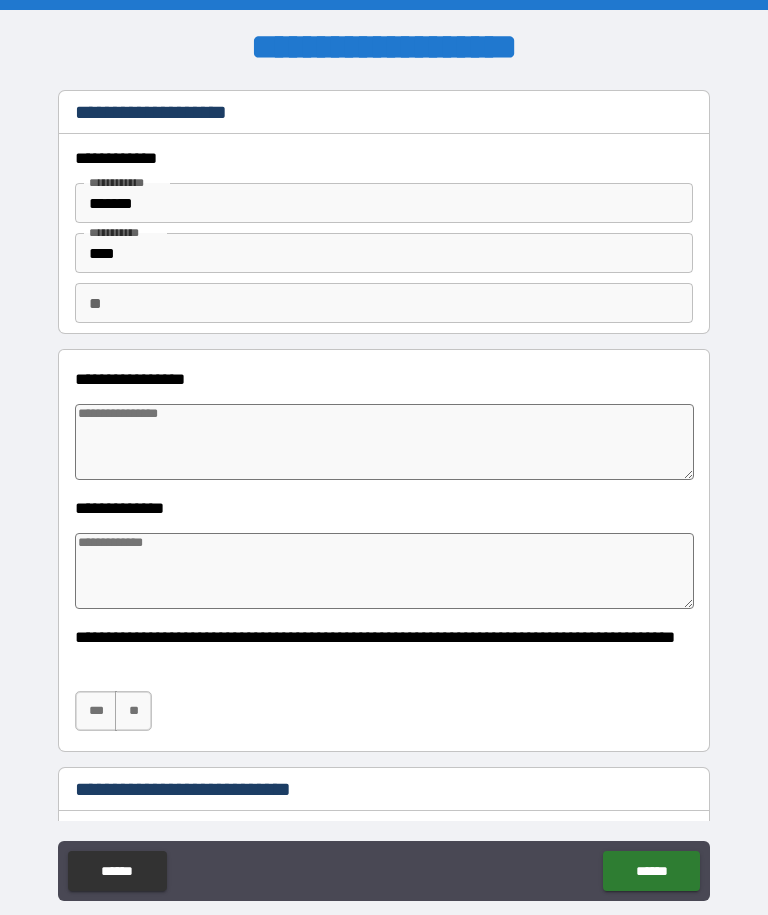type on "*" 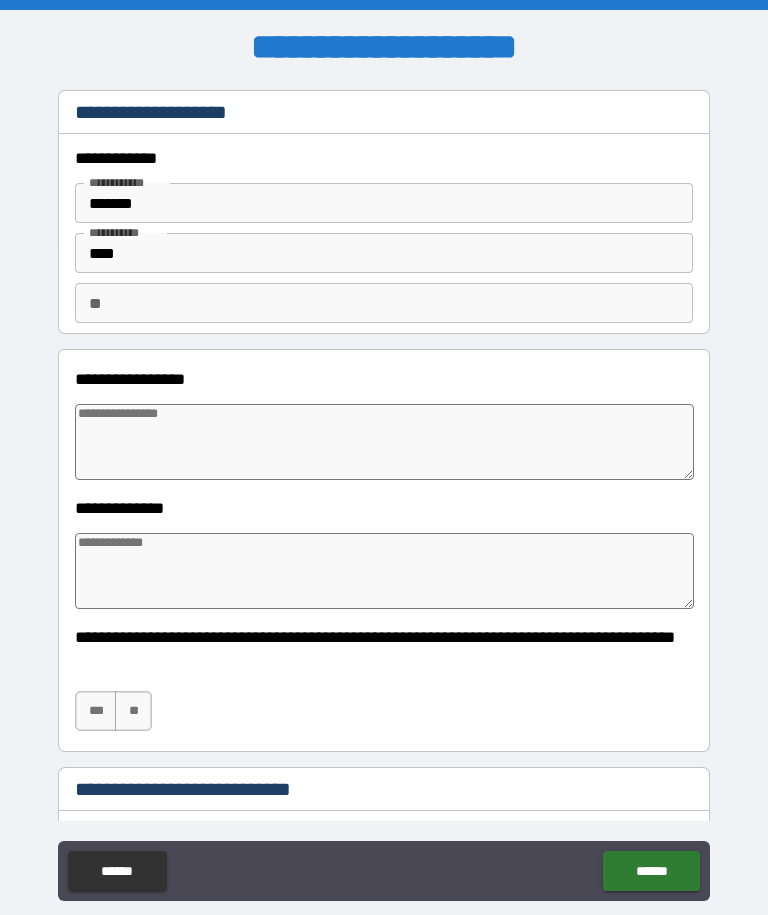 type on "*" 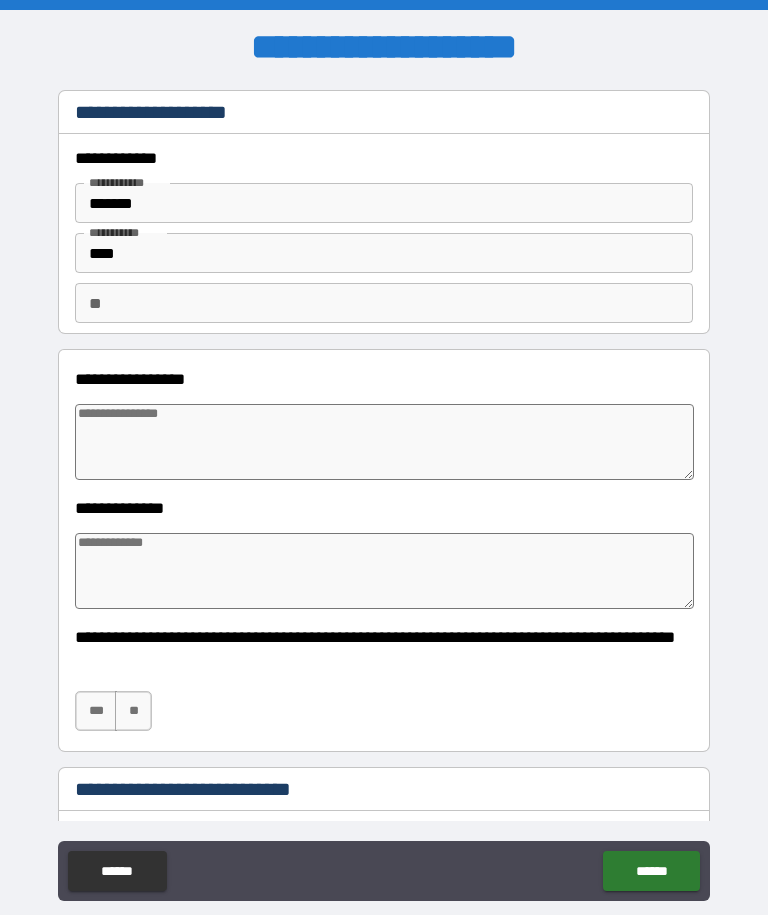 type on "*" 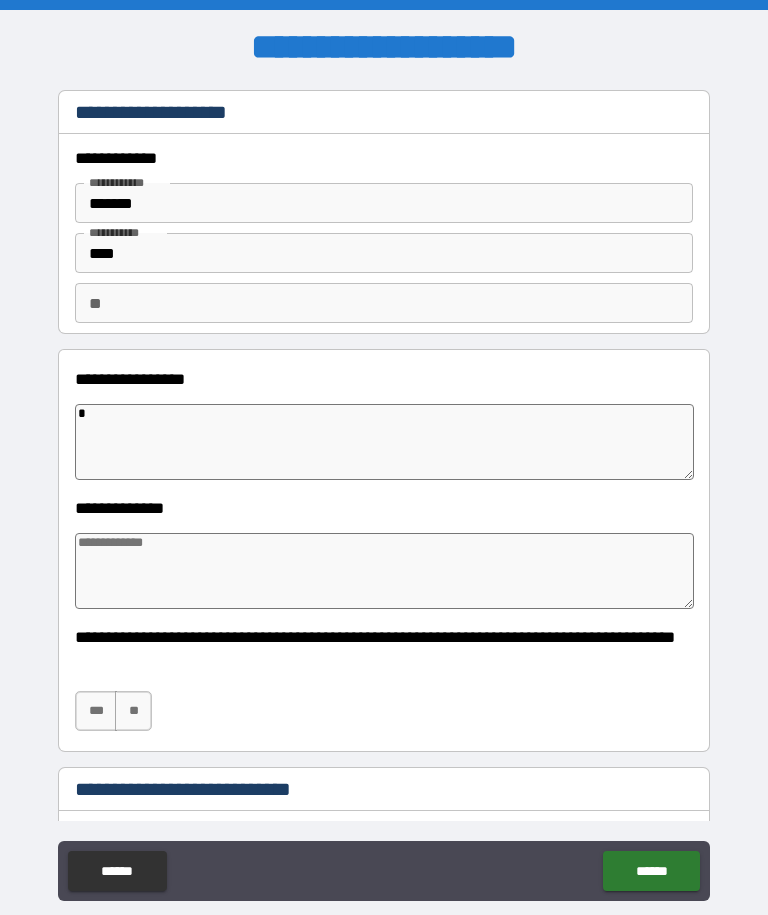 type on "**" 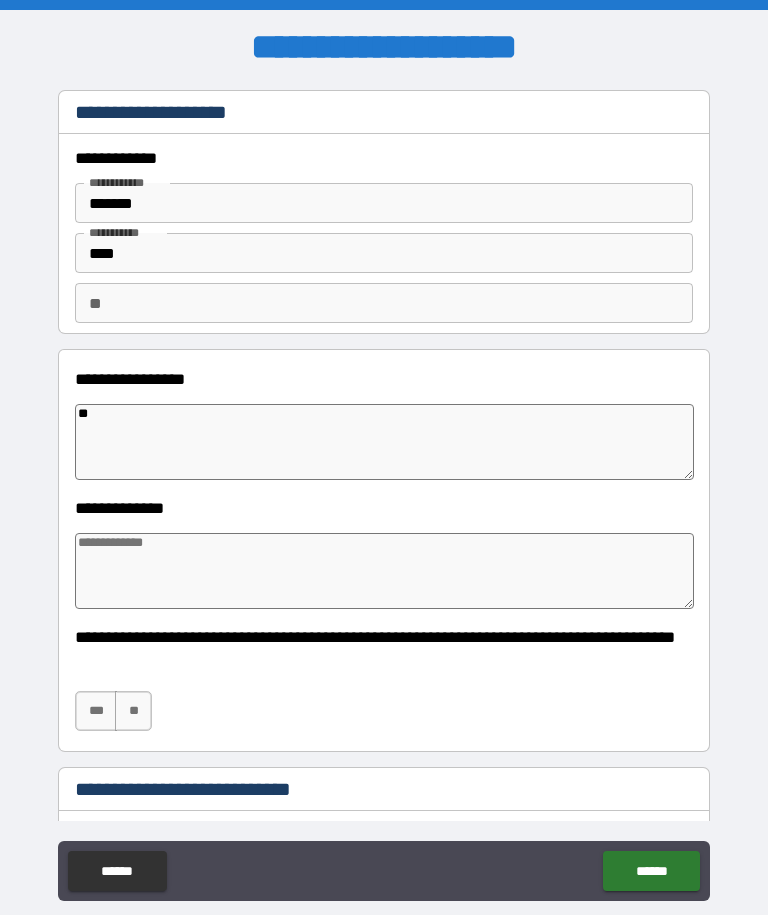 type on "*" 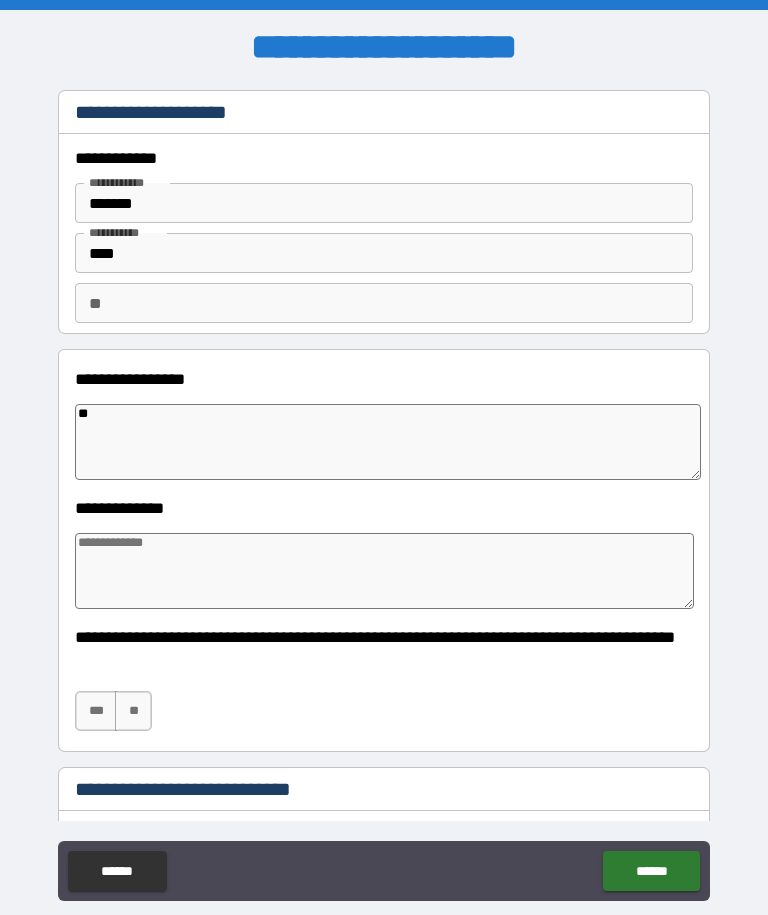 type on "***" 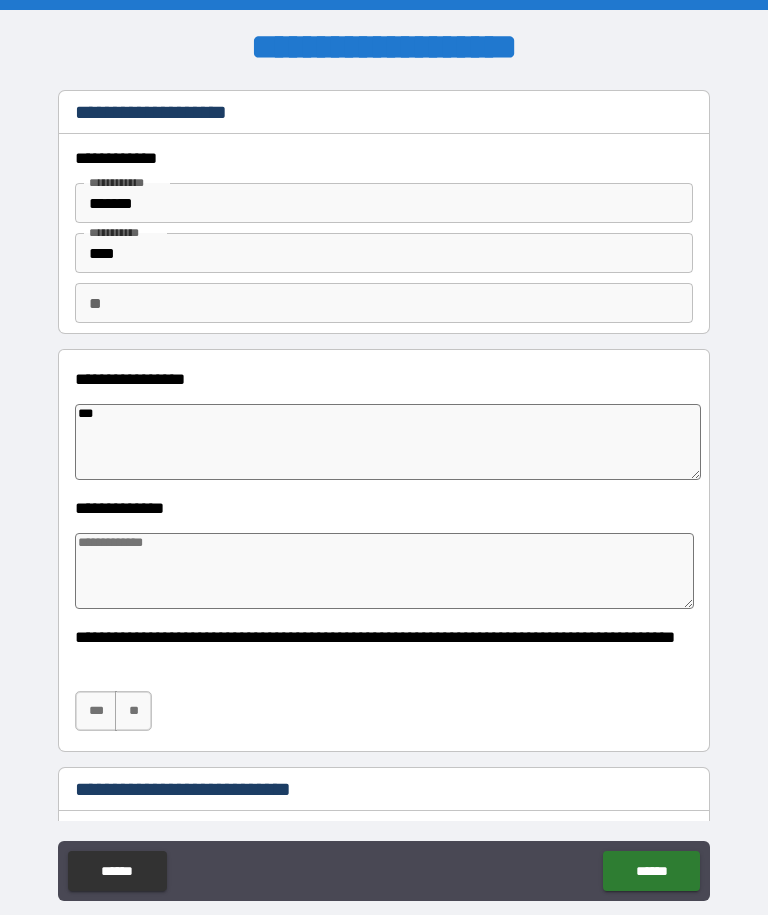 type on "*" 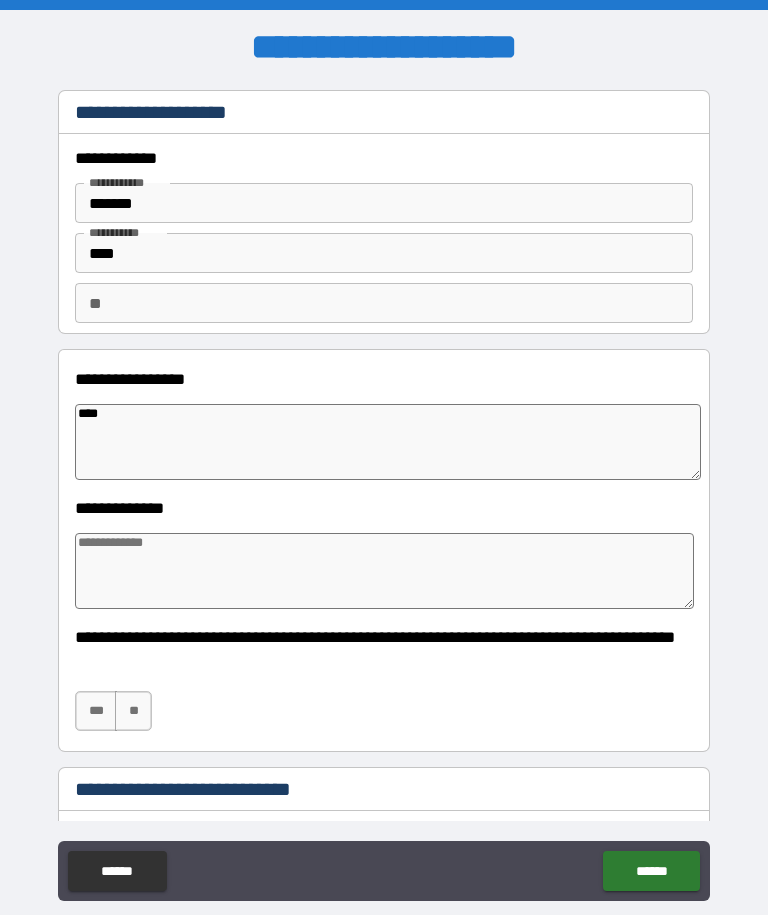 type on "*" 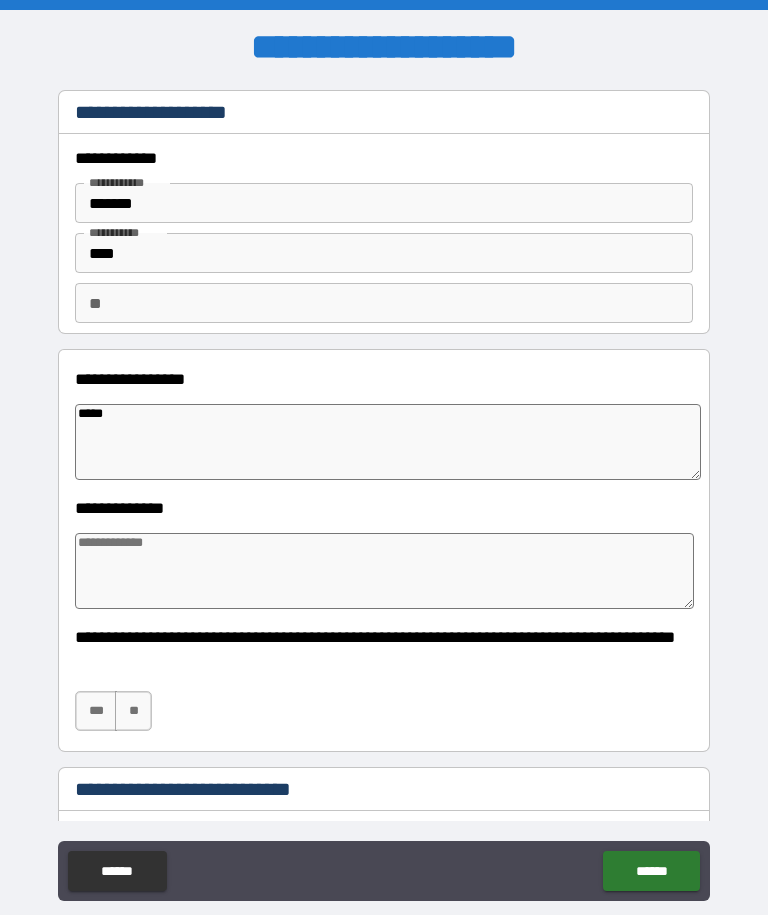 type on "*" 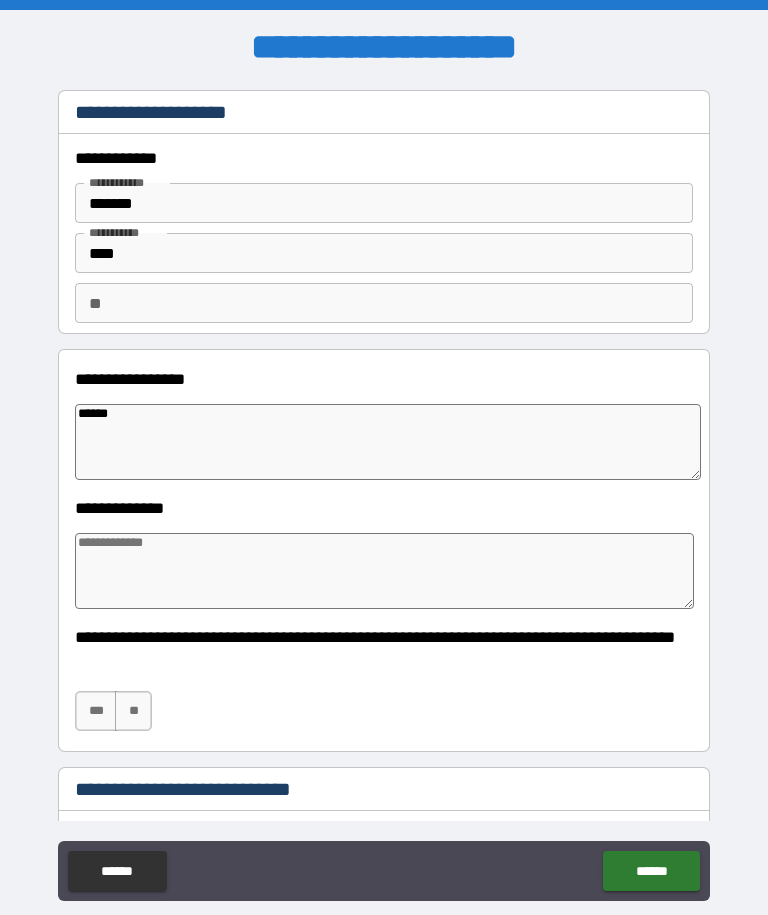 type on "*" 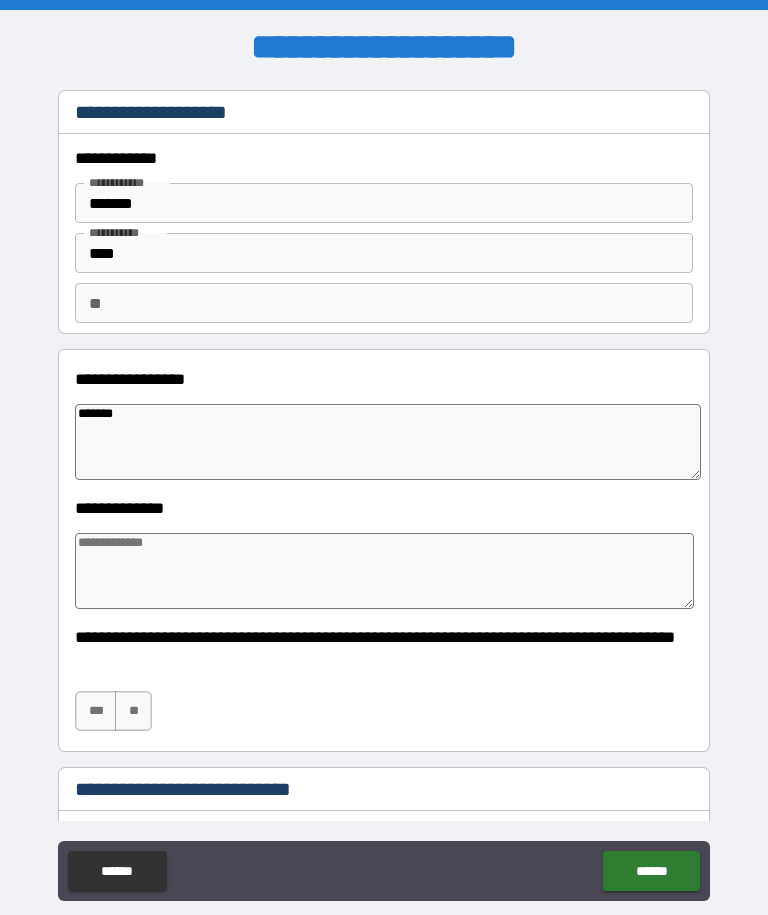 type on "*" 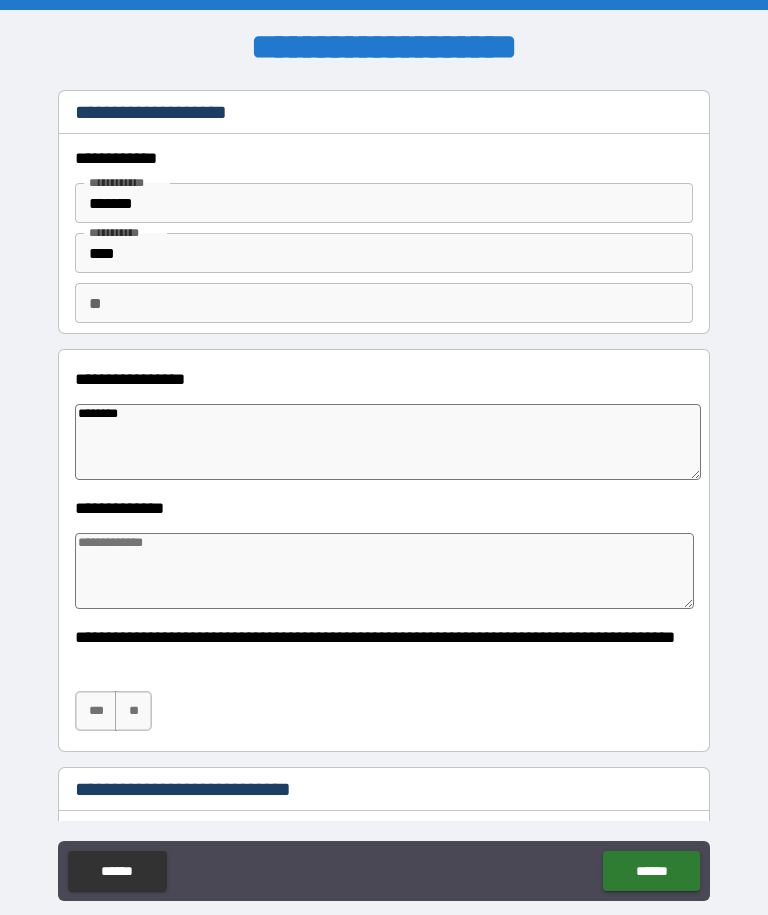 type on "*" 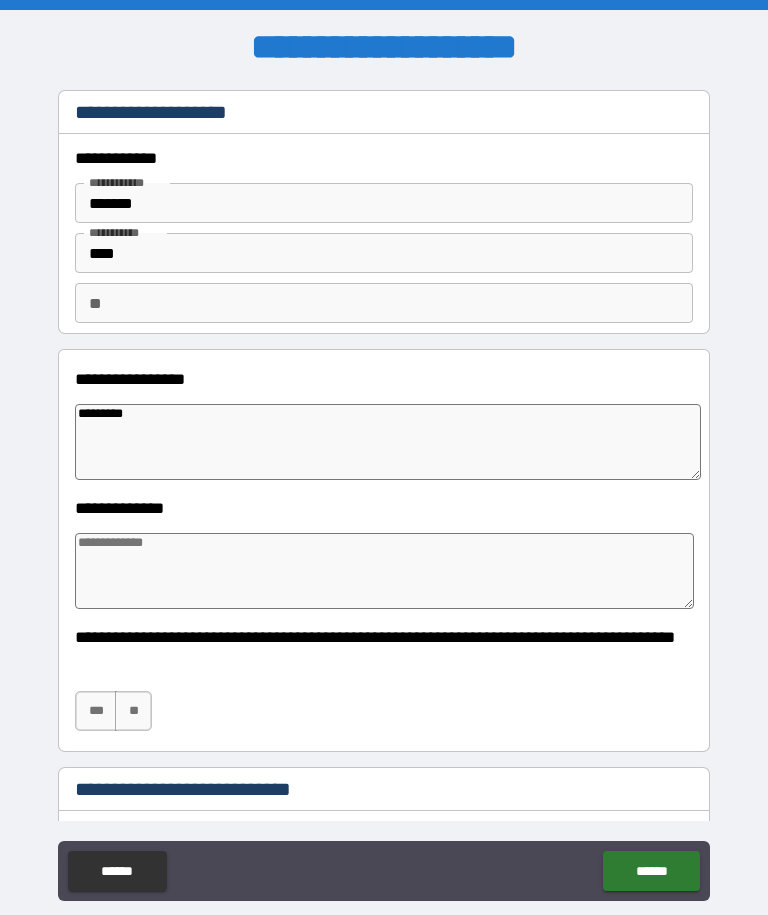 type on "*" 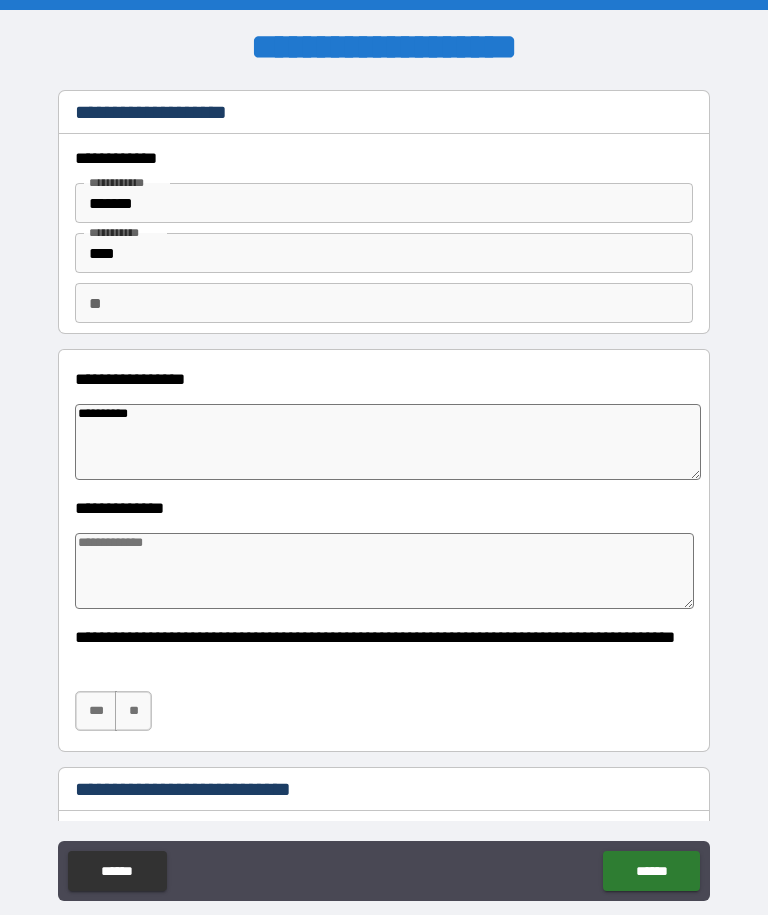 type on "*" 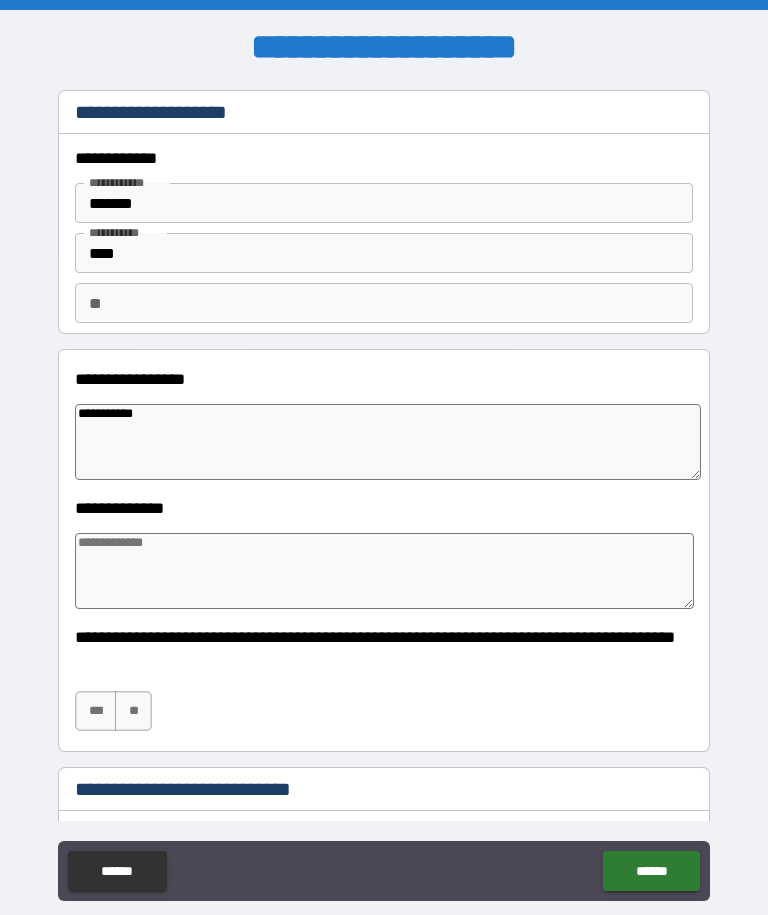 type on "*" 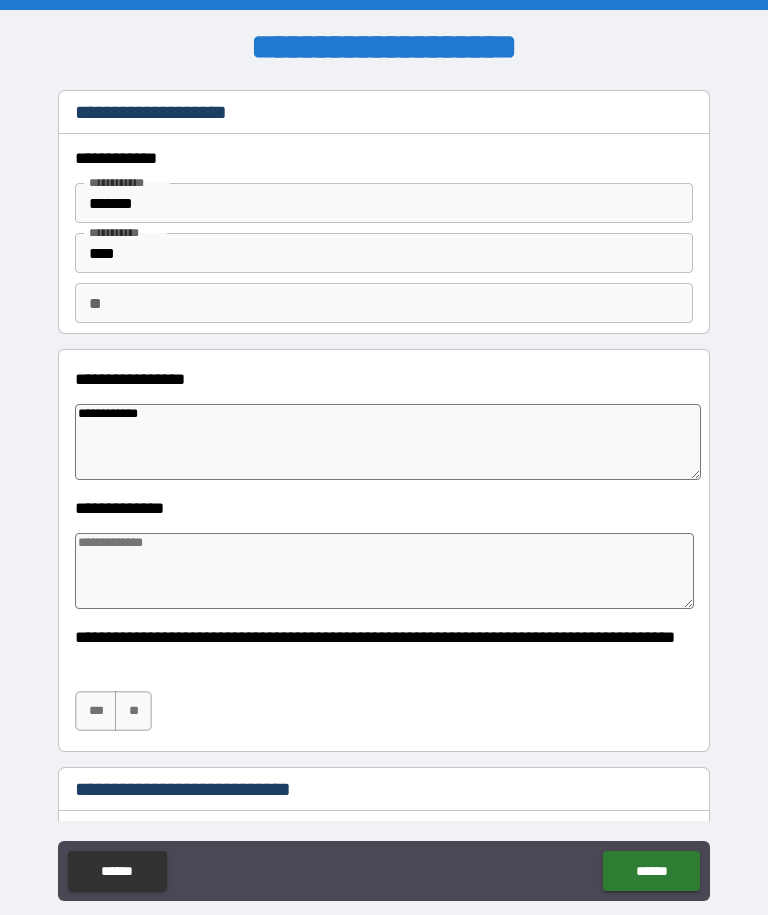 type on "*" 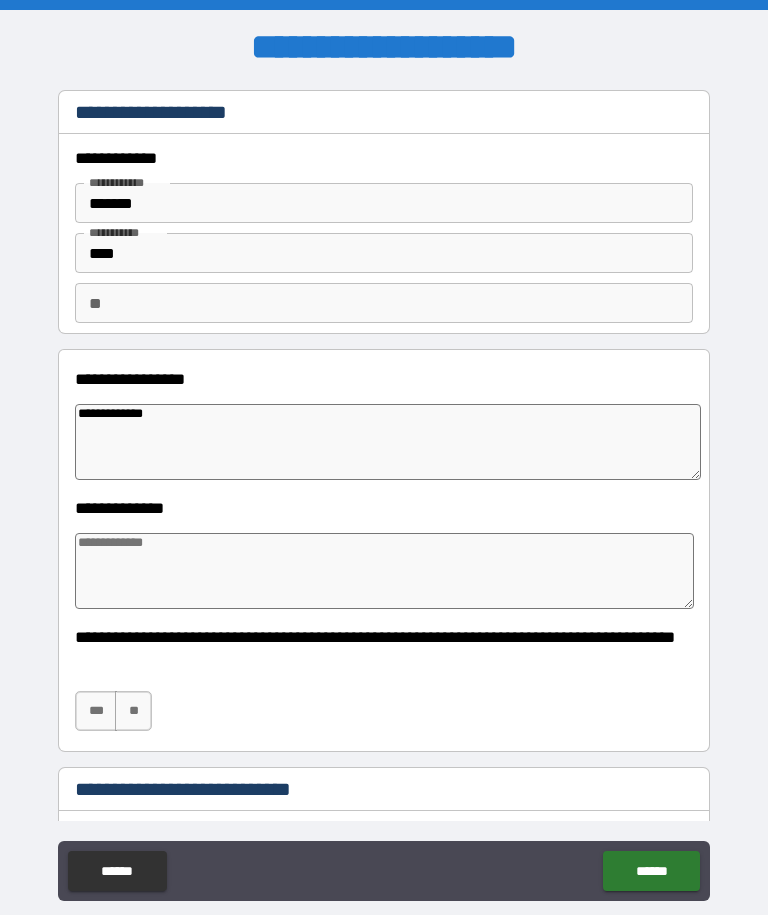 type on "*" 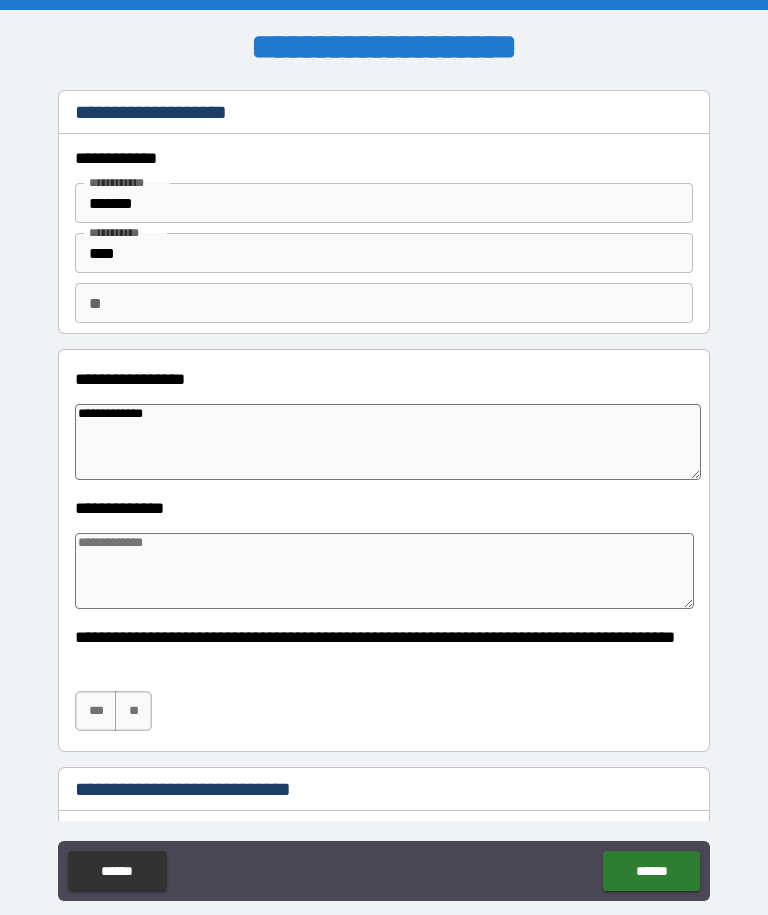 type on "**********" 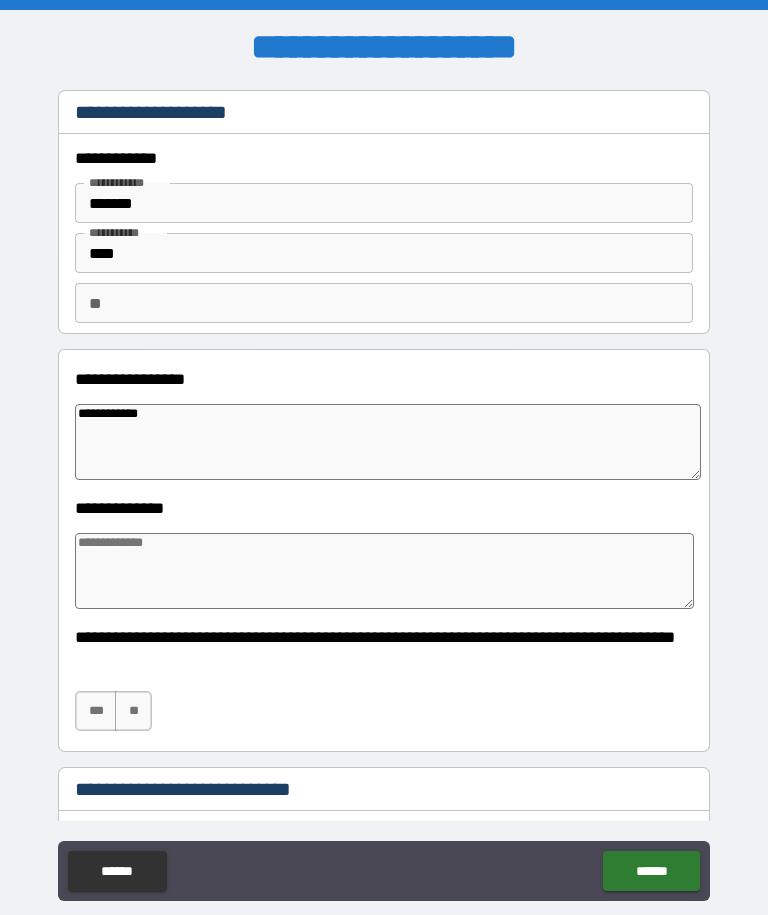 type on "*" 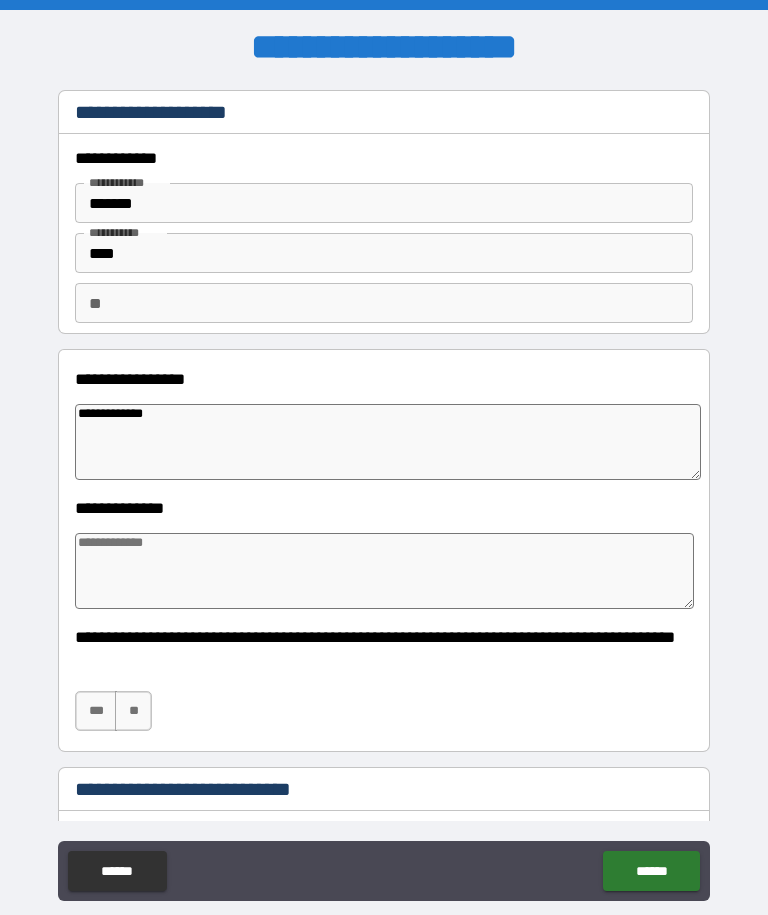 type on "*" 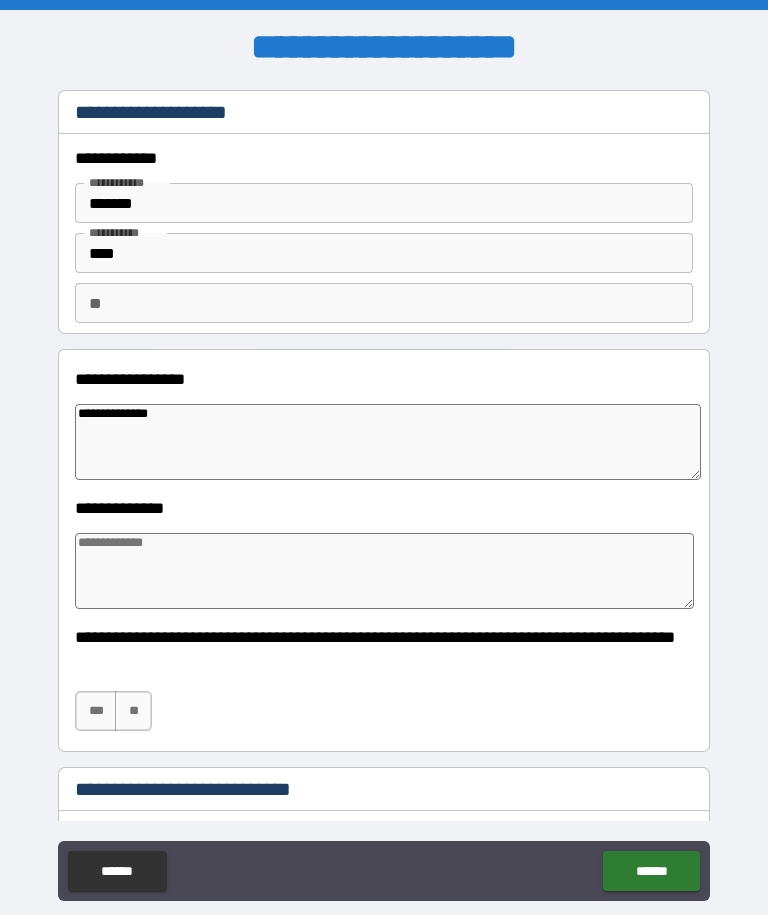 type on "*" 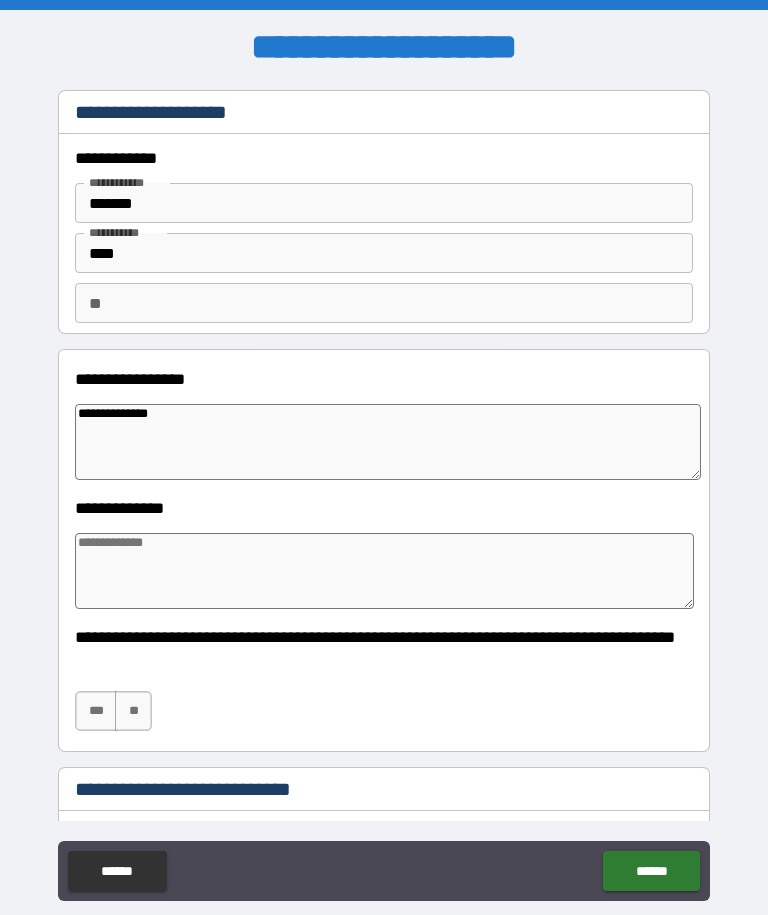 type on "**********" 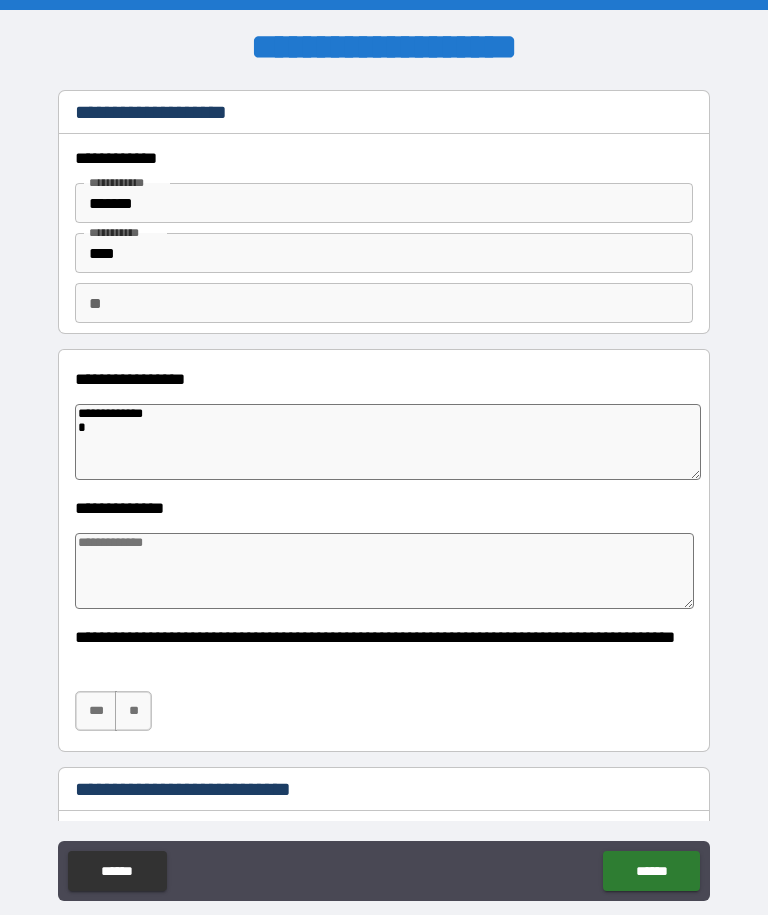 type on "*" 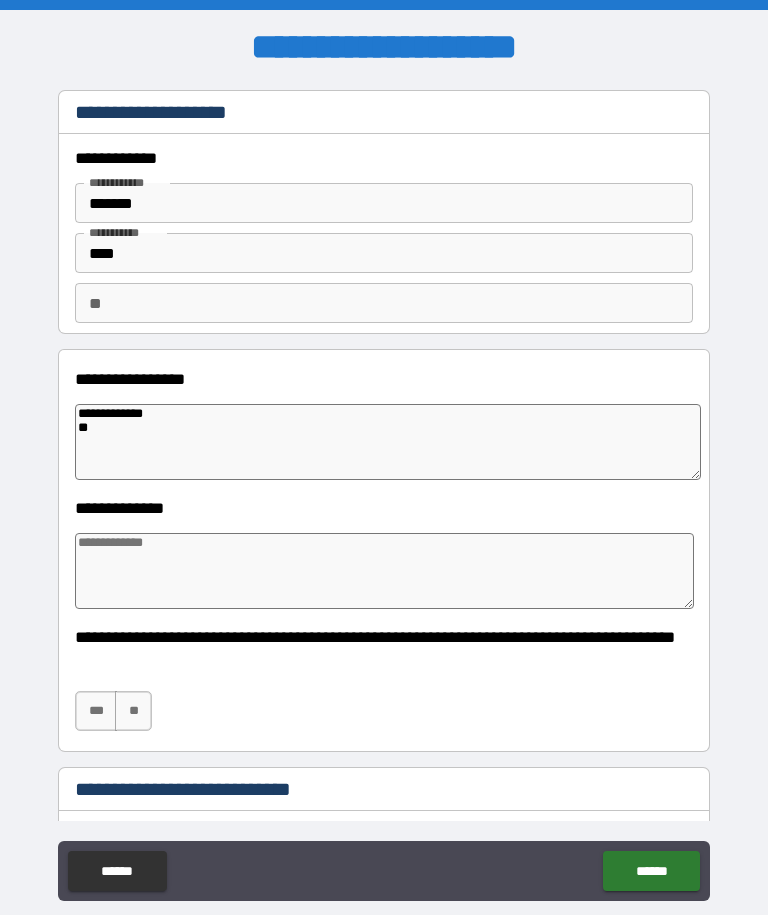 type on "*" 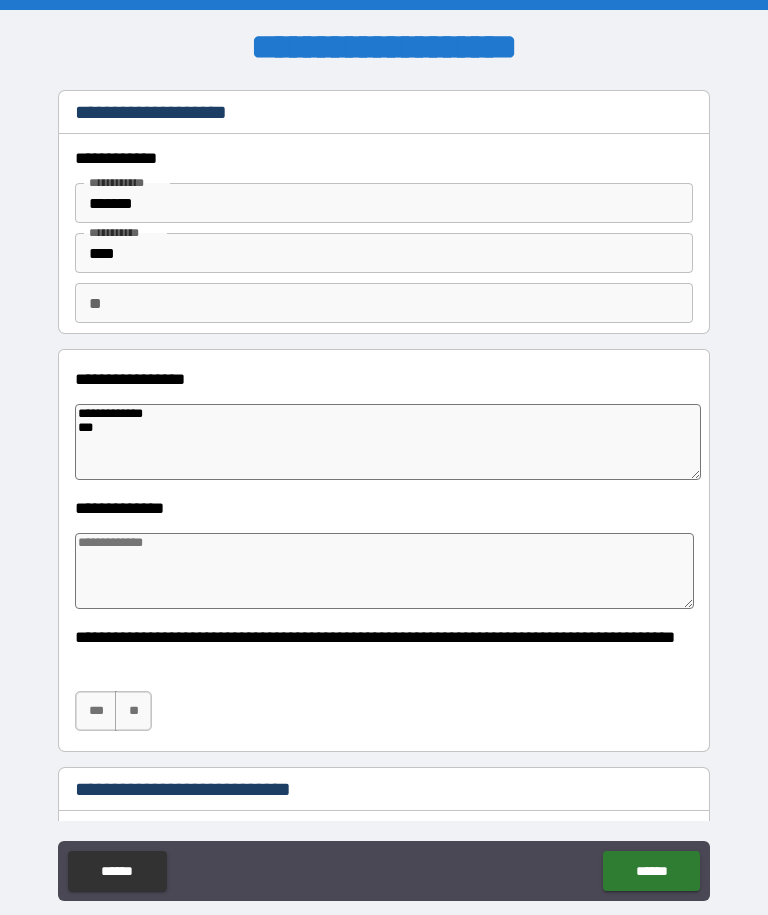 type on "*" 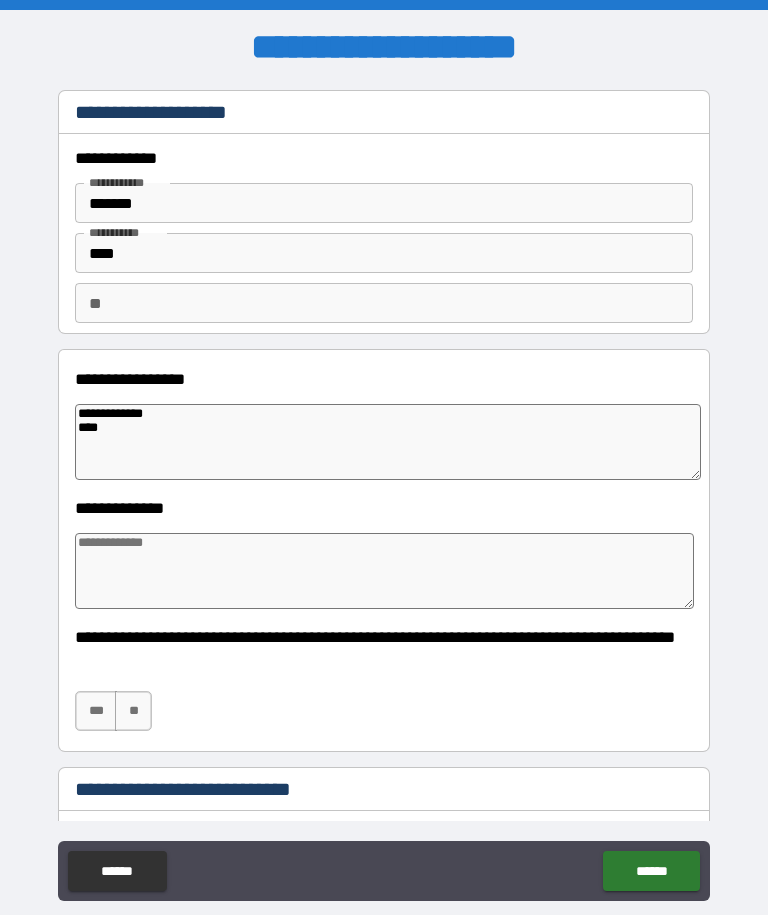 type on "*" 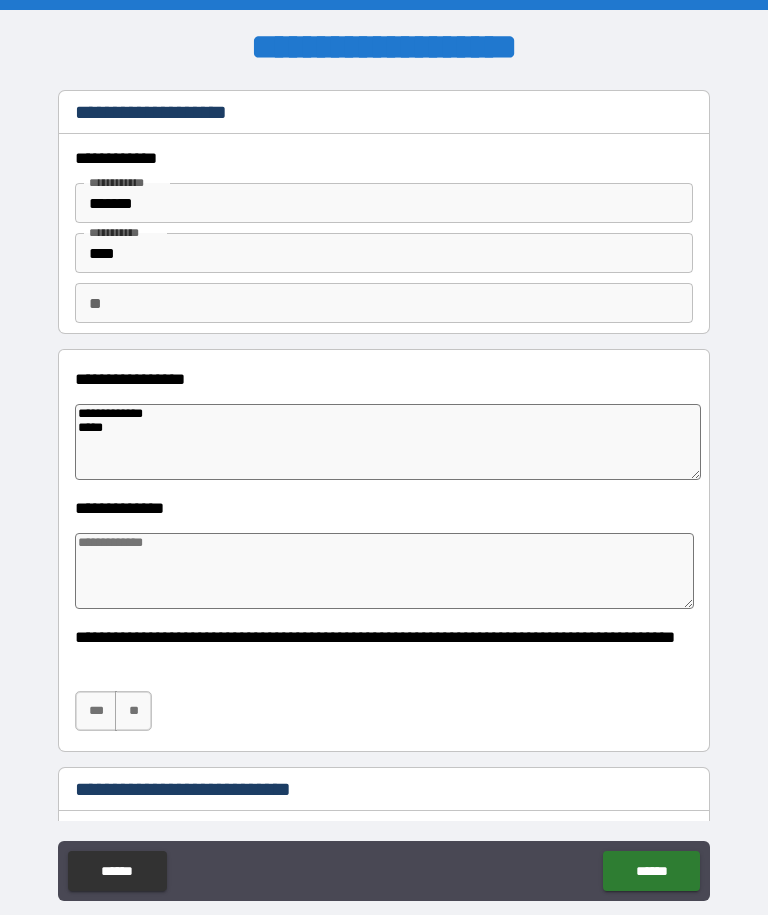 type on "*" 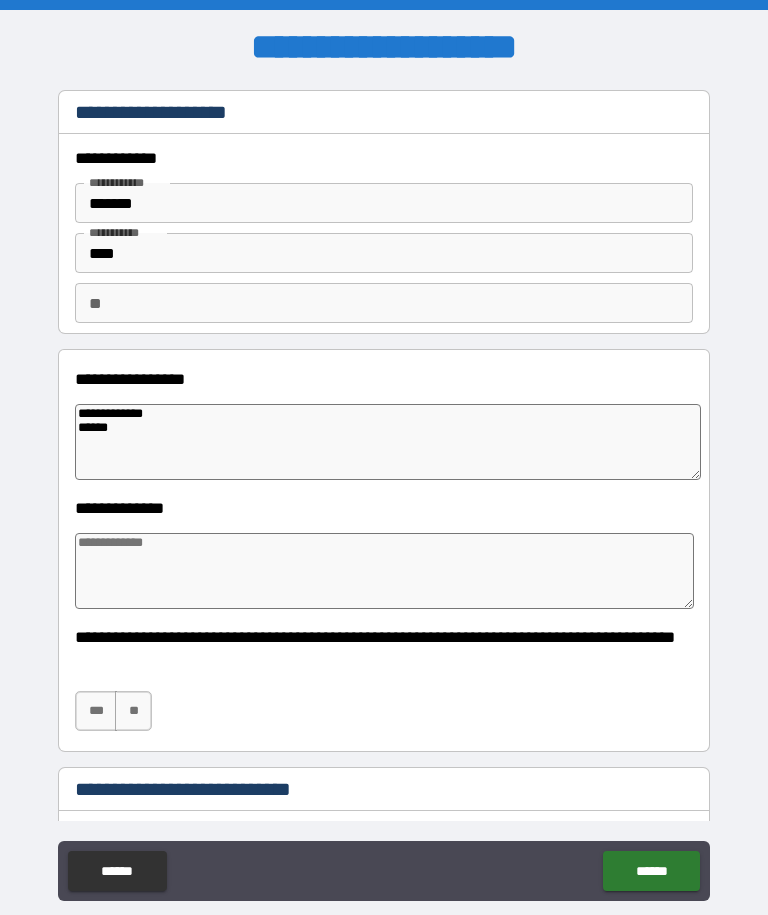 type on "*" 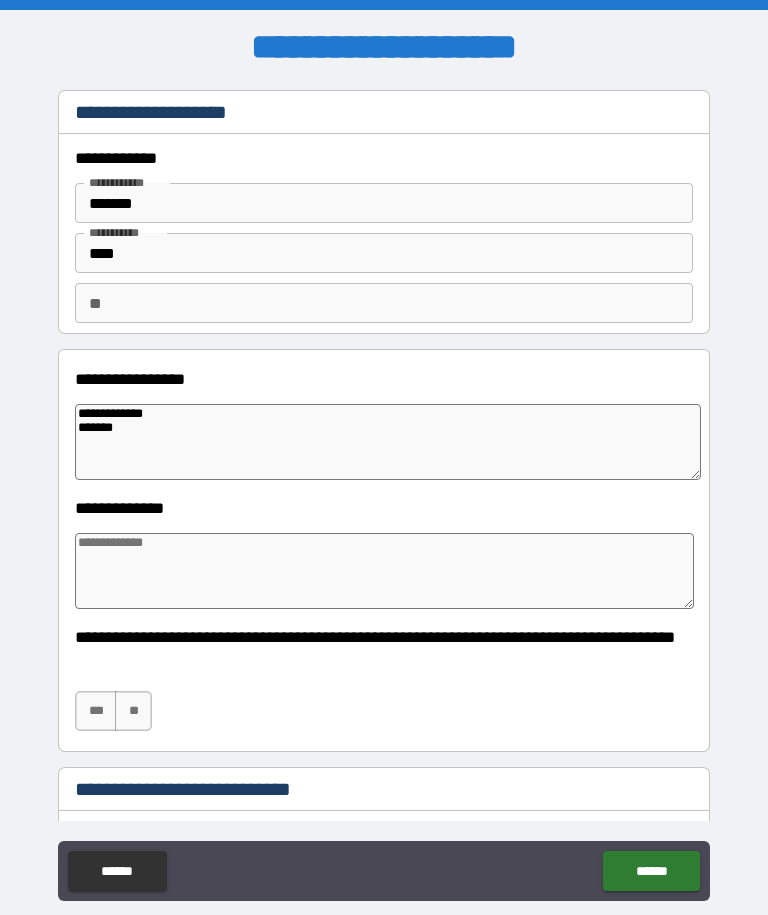 type on "*" 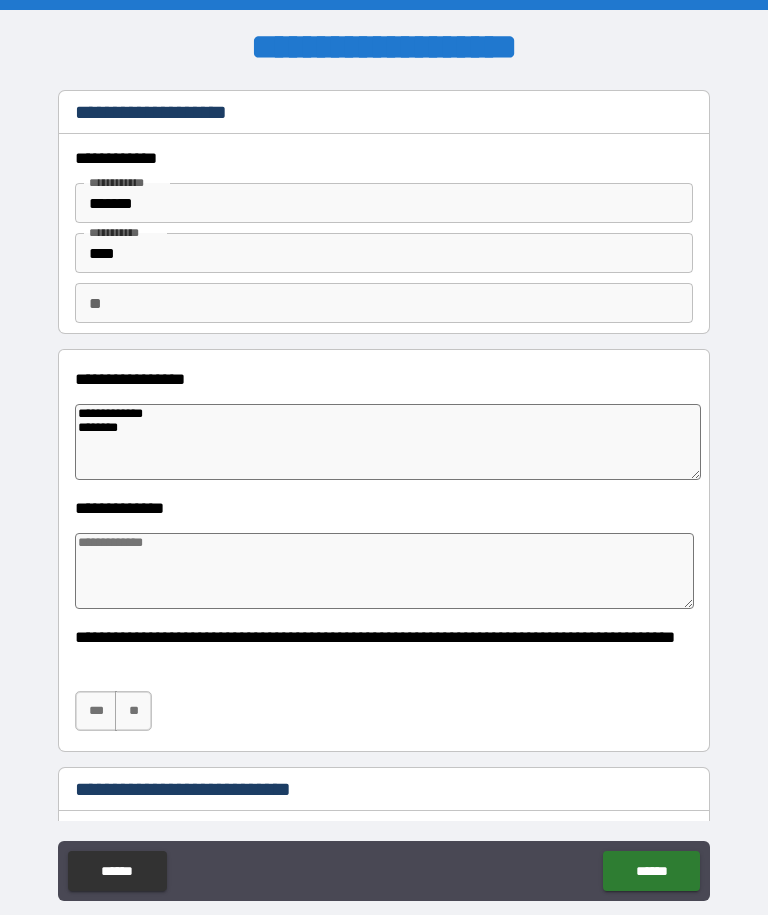type on "*" 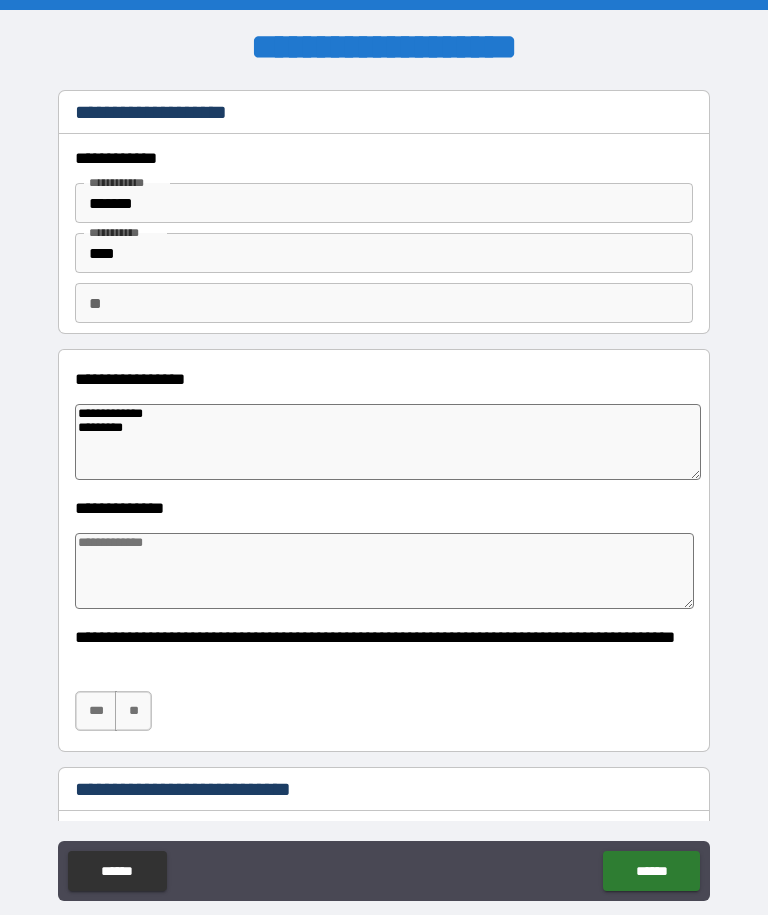 type on "*" 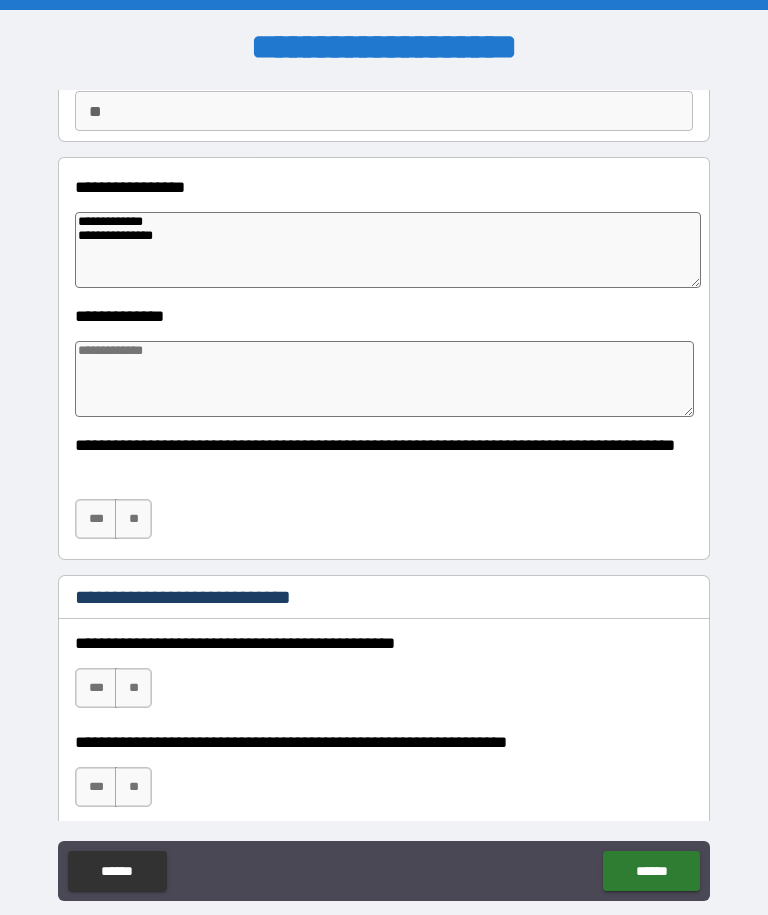 scroll, scrollTop: 196, scrollLeft: 0, axis: vertical 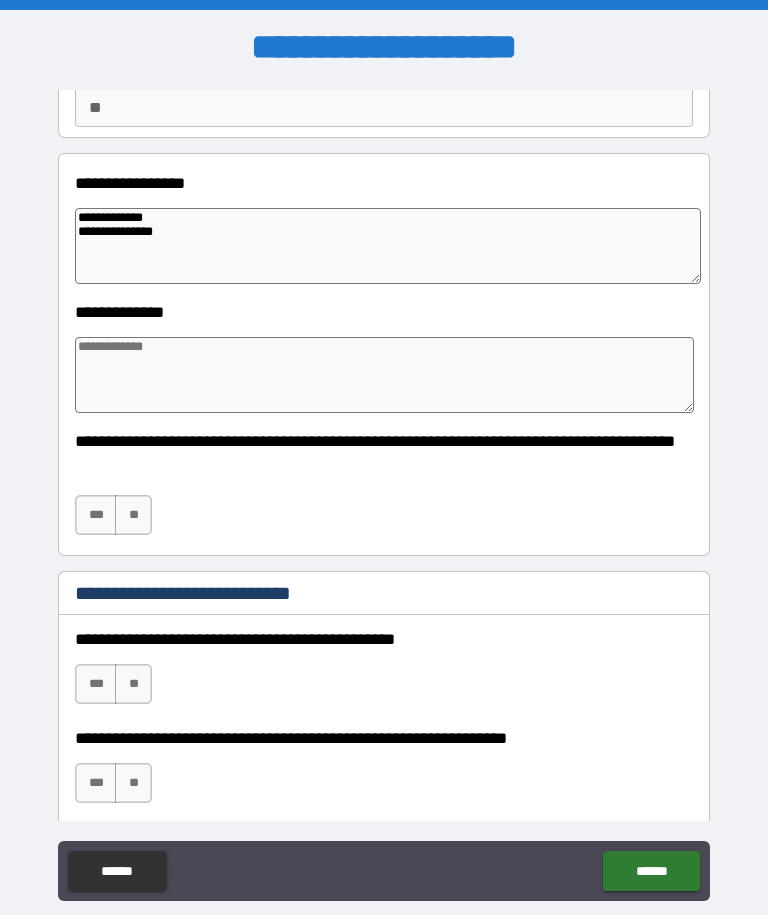 click at bounding box center (384, 375) 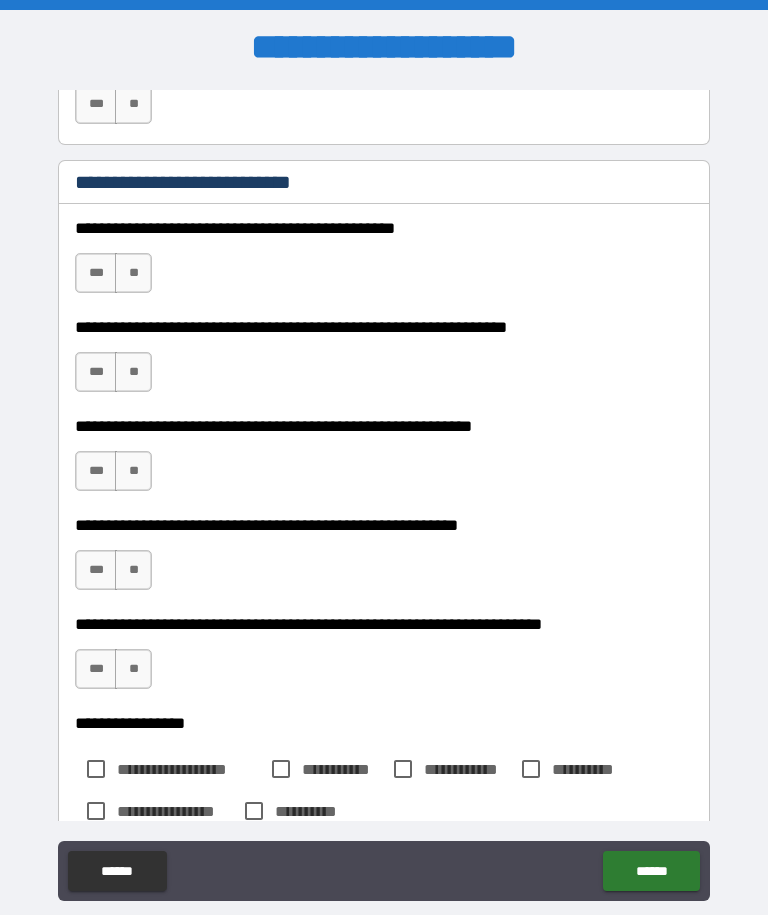 scroll, scrollTop: 608, scrollLeft: 0, axis: vertical 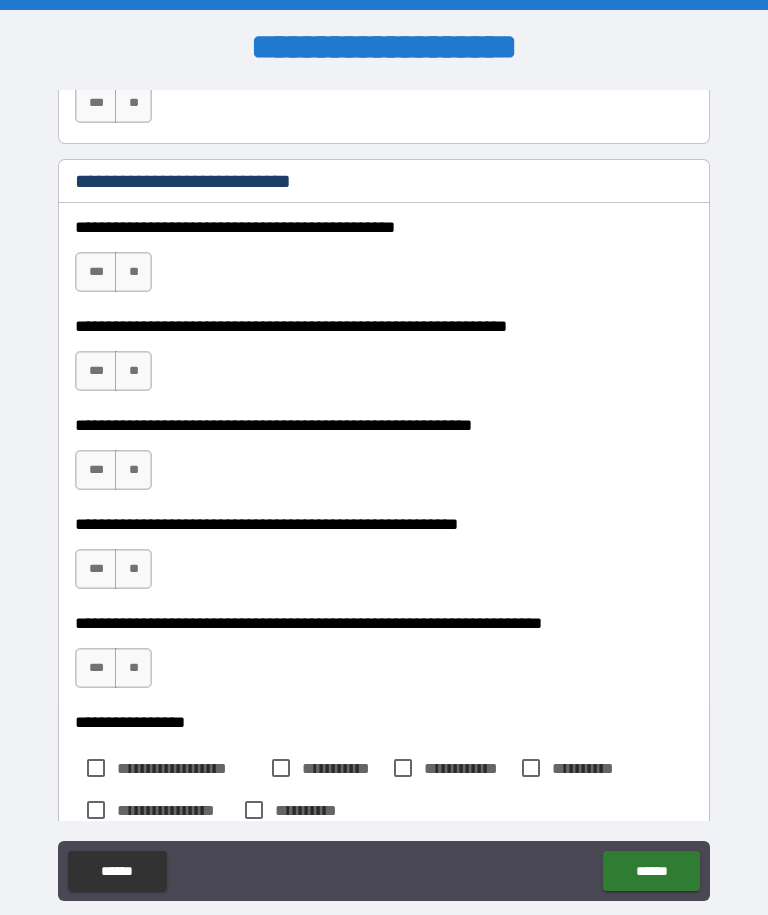 click on "**" at bounding box center [133, 272] 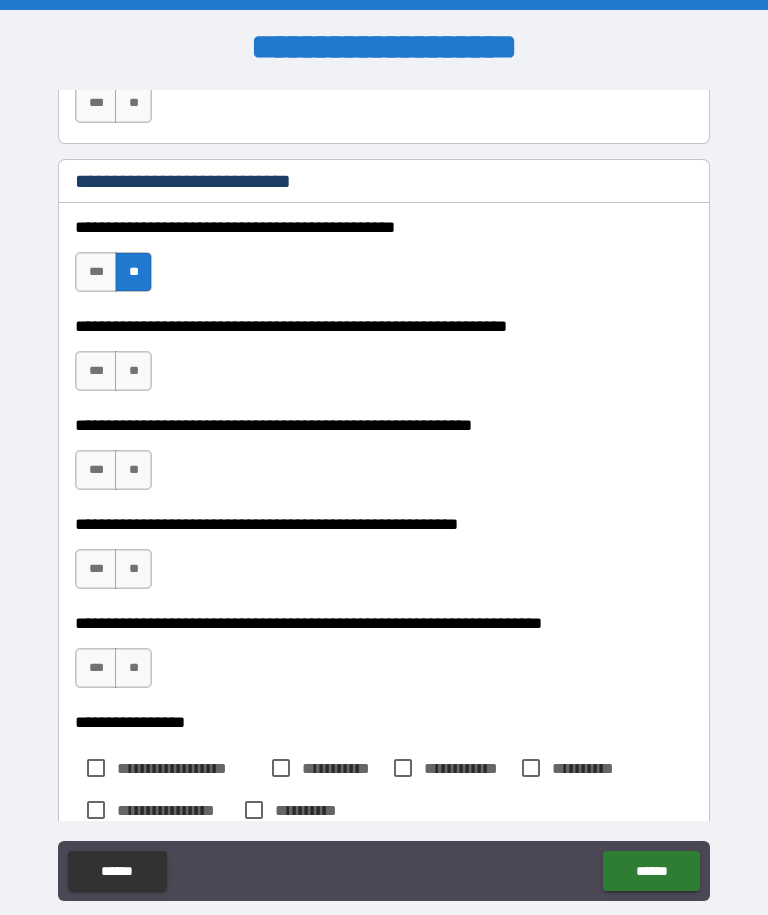click on "**" at bounding box center [133, 371] 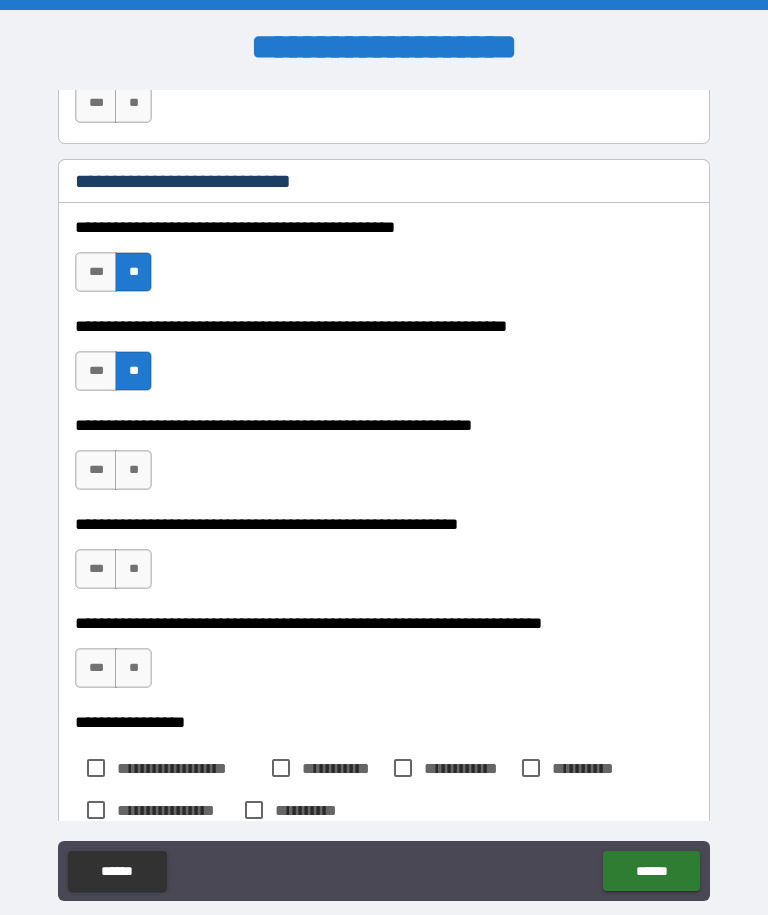 click on "***" at bounding box center (96, 470) 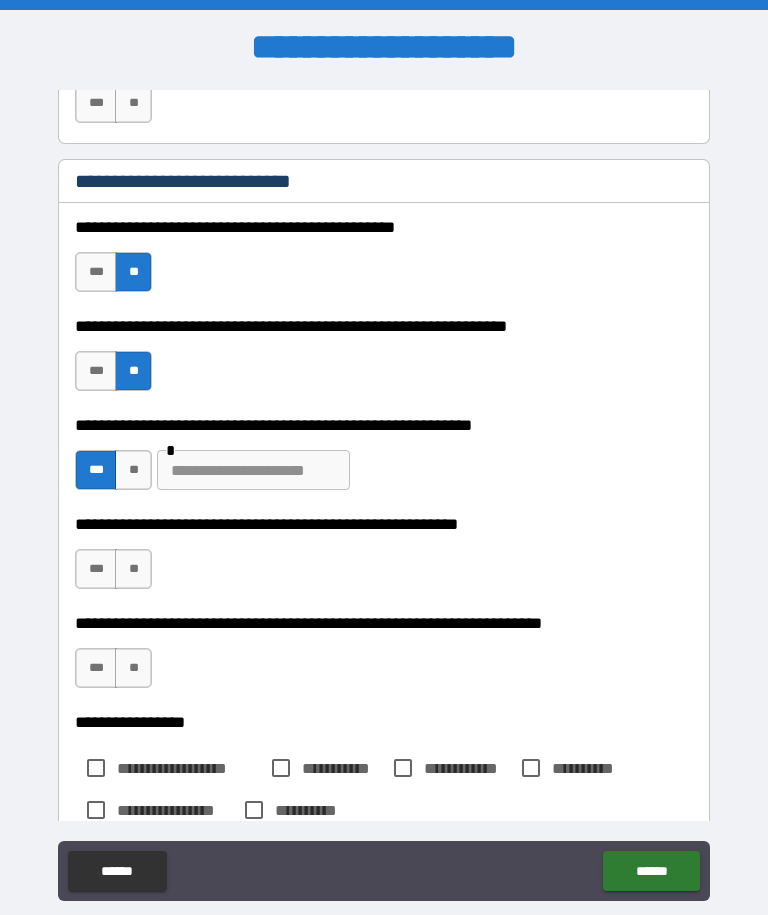 click at bounding box center (253, 470) 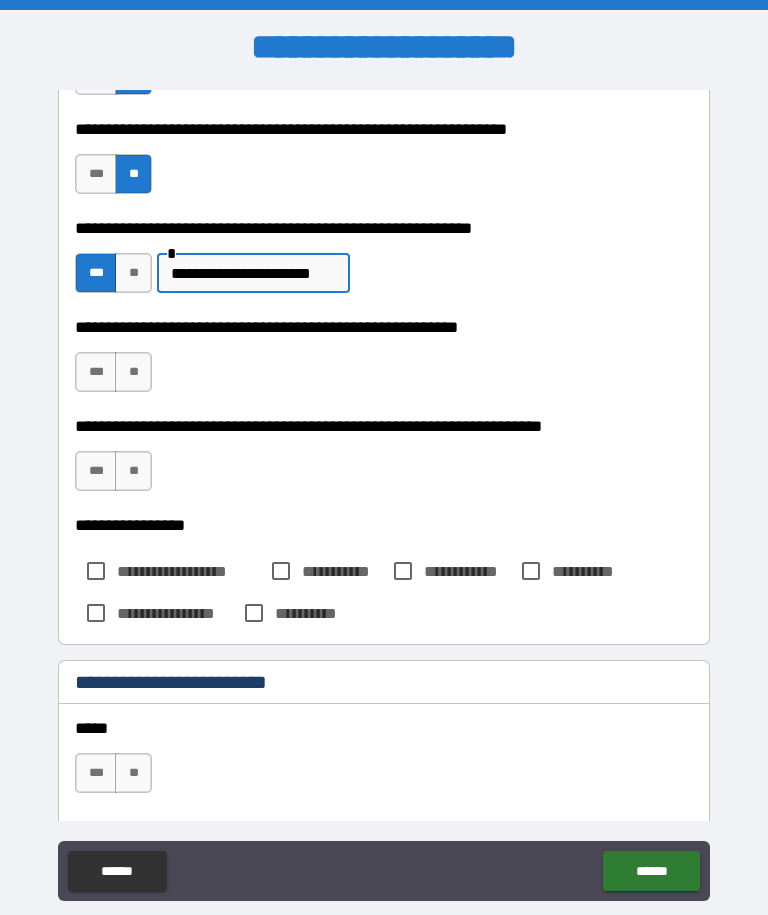 scroll, scrollTop: 807, scrollLeft: 0, axis: vertical 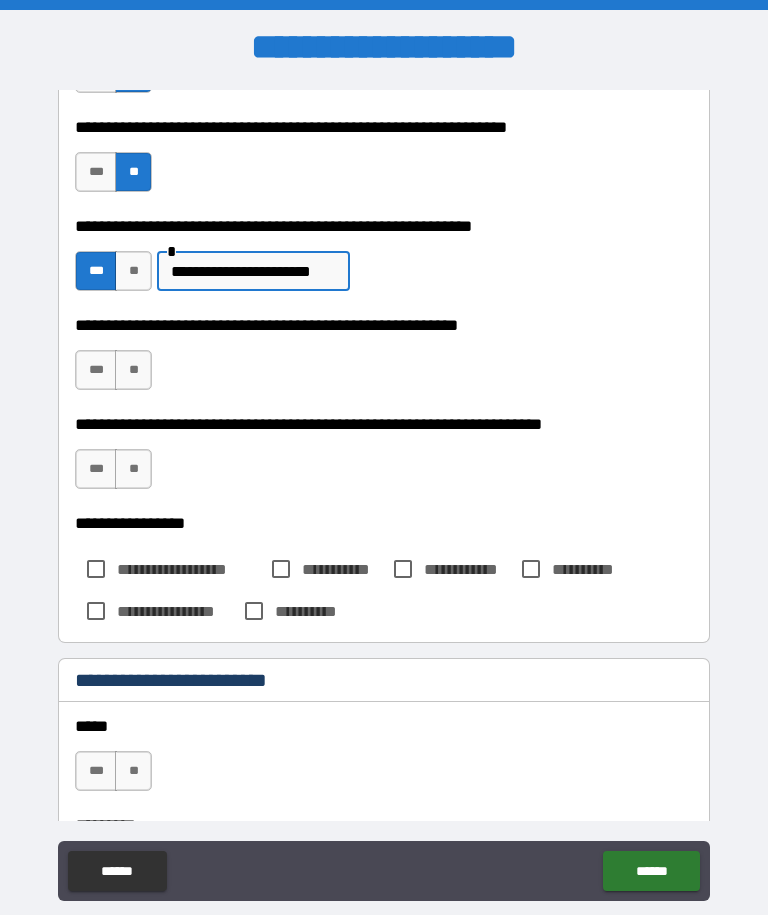 click on "**" at bounding box center (133, 370) 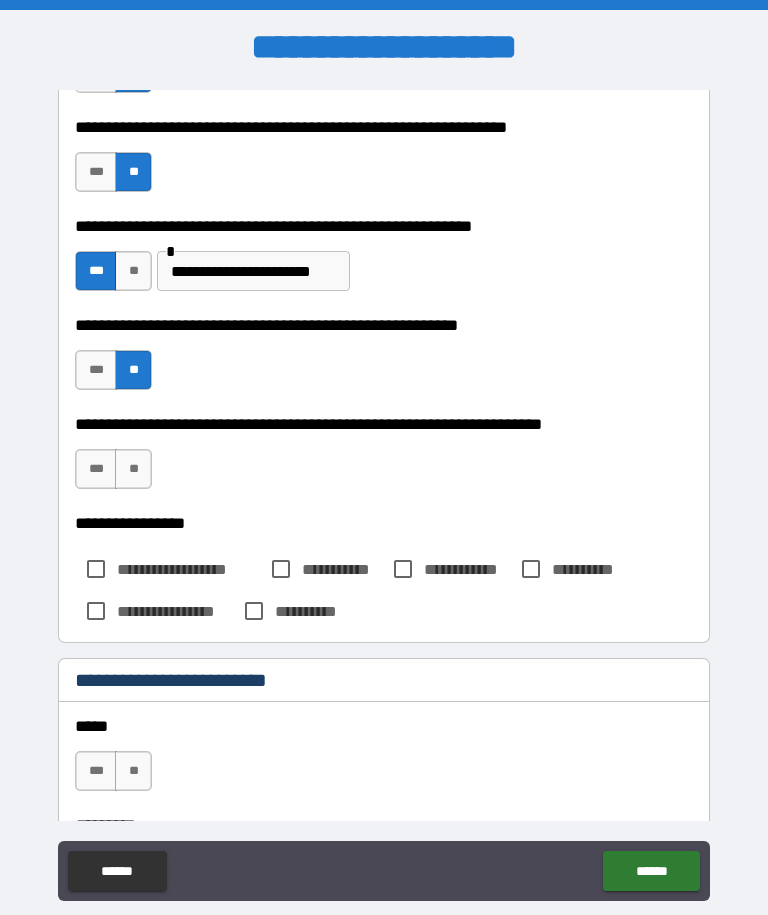 click on "**" at bounding box center (133, 469) 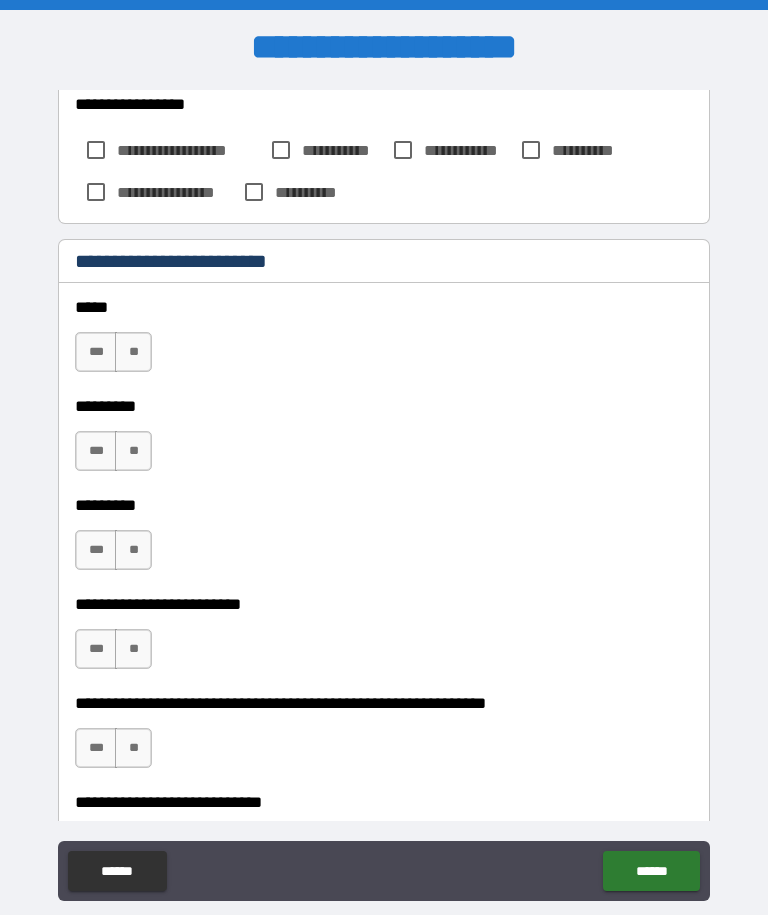 scroll, scrollTop: 1229, scrollLeft: 0, axis: vertical 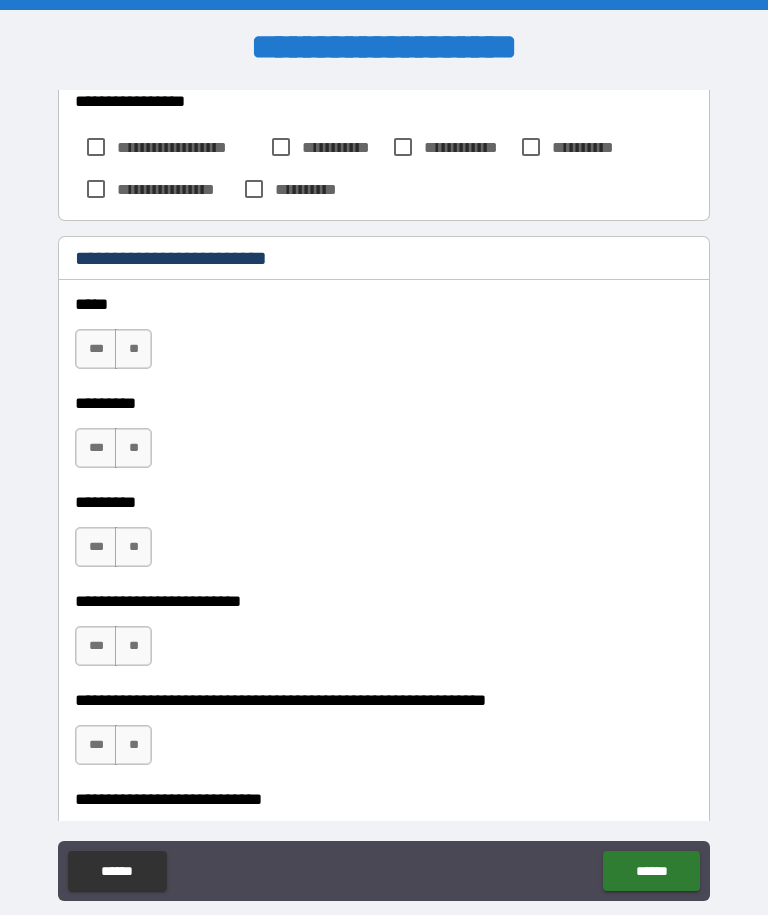 click on "***" at bounding box center [96, 349] 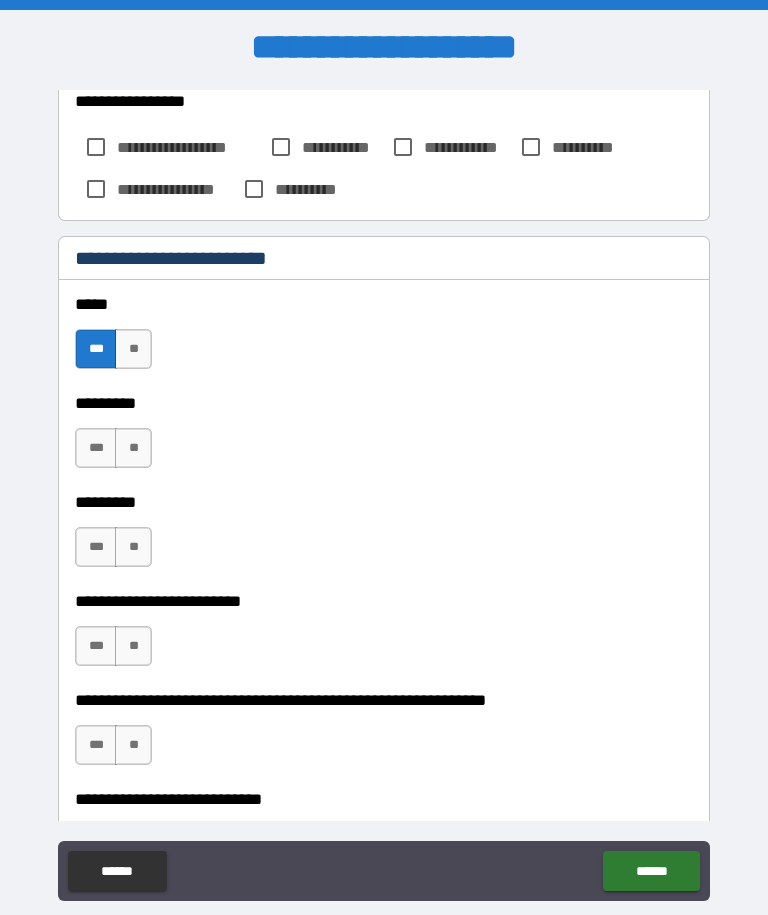 click on "***" at bounding box center [96, 448] 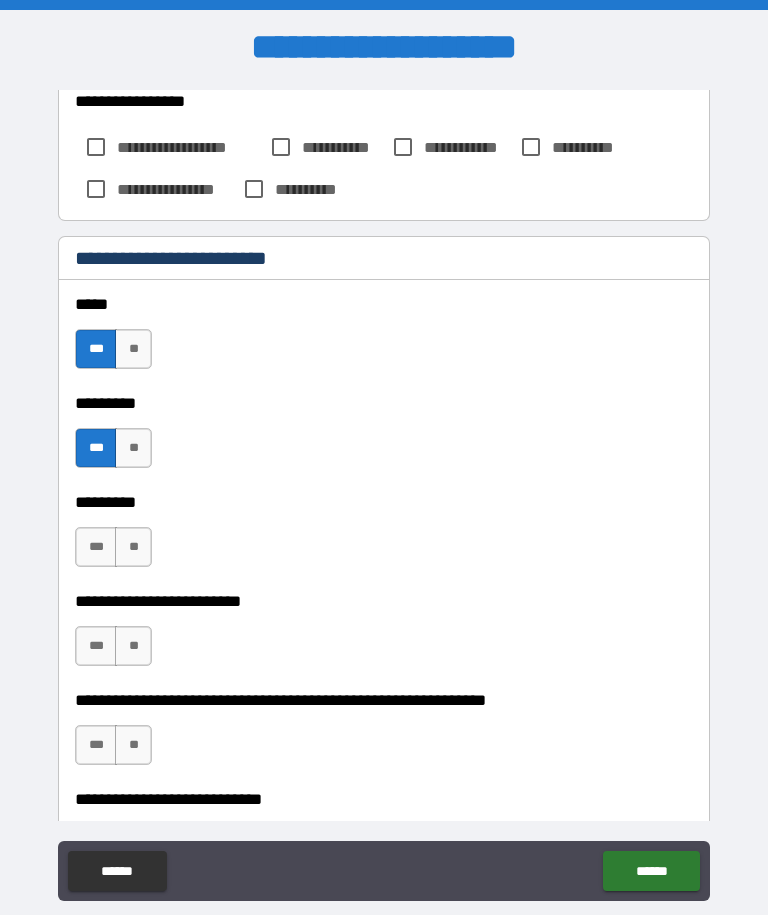 click on "***" at bounding box center (96, 547) 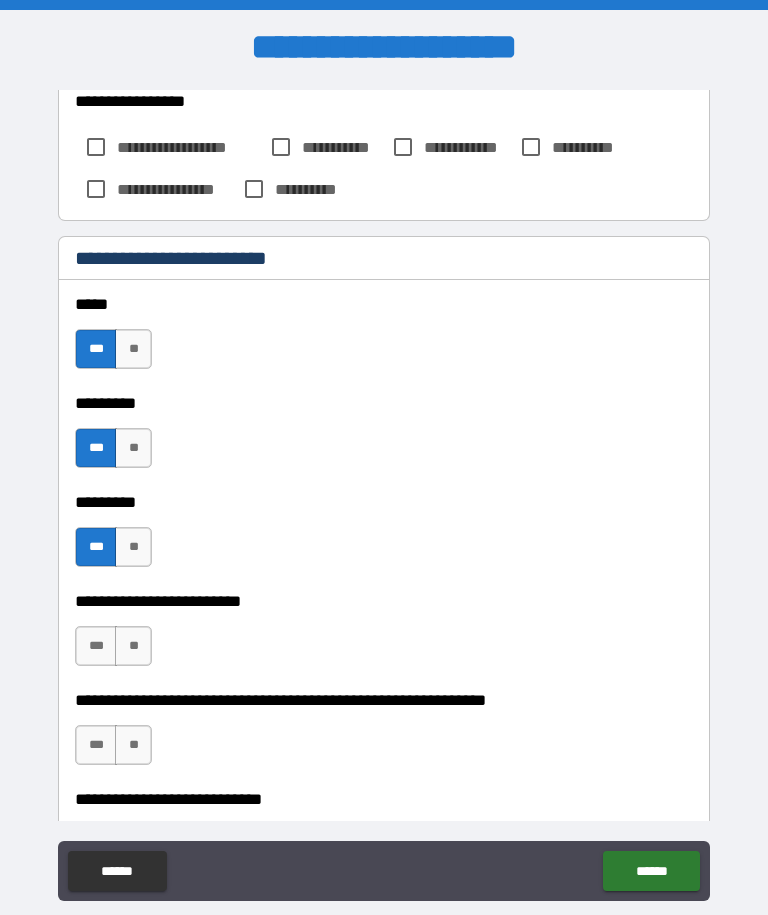 click on "**" at bounding box center (133, 646) 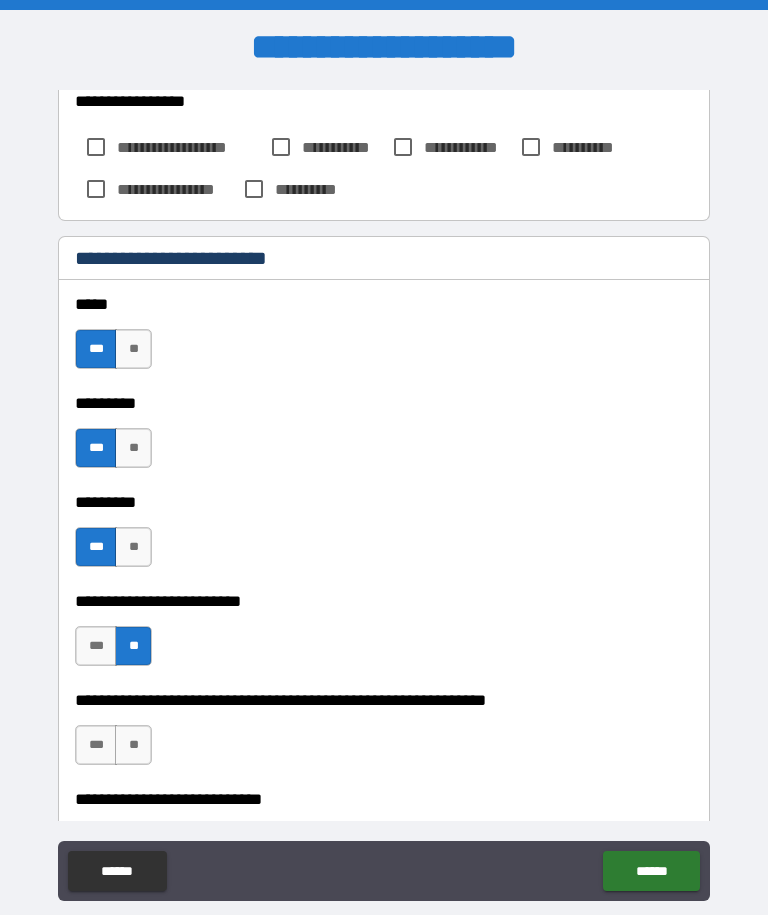 click on "***" at bounding box center [96, 646] 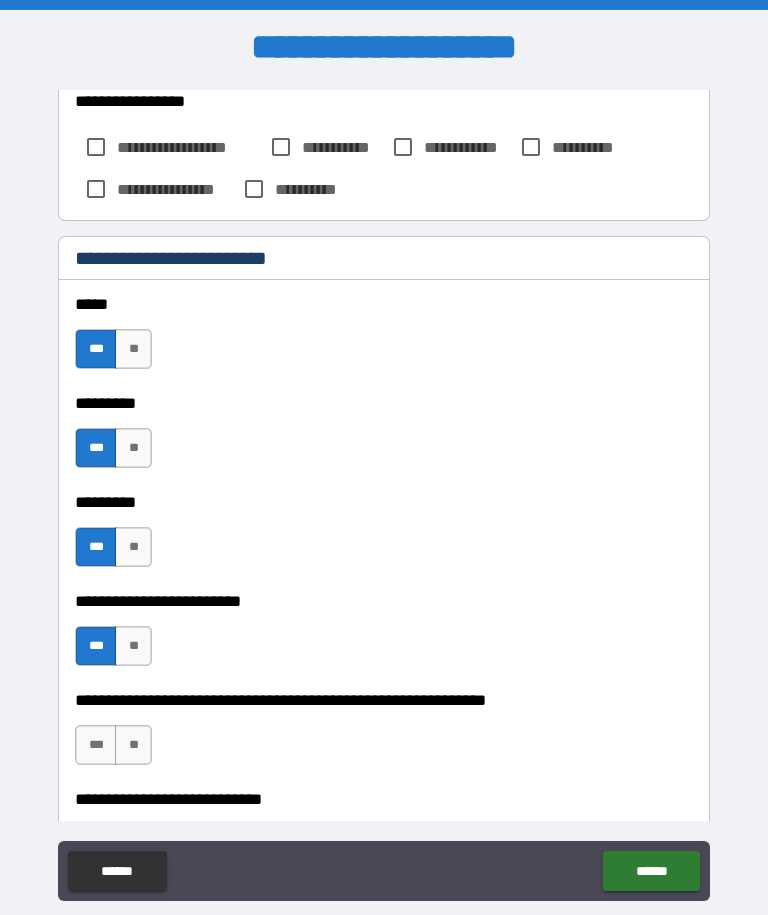 click on "***" at bounding box center [96, 745] 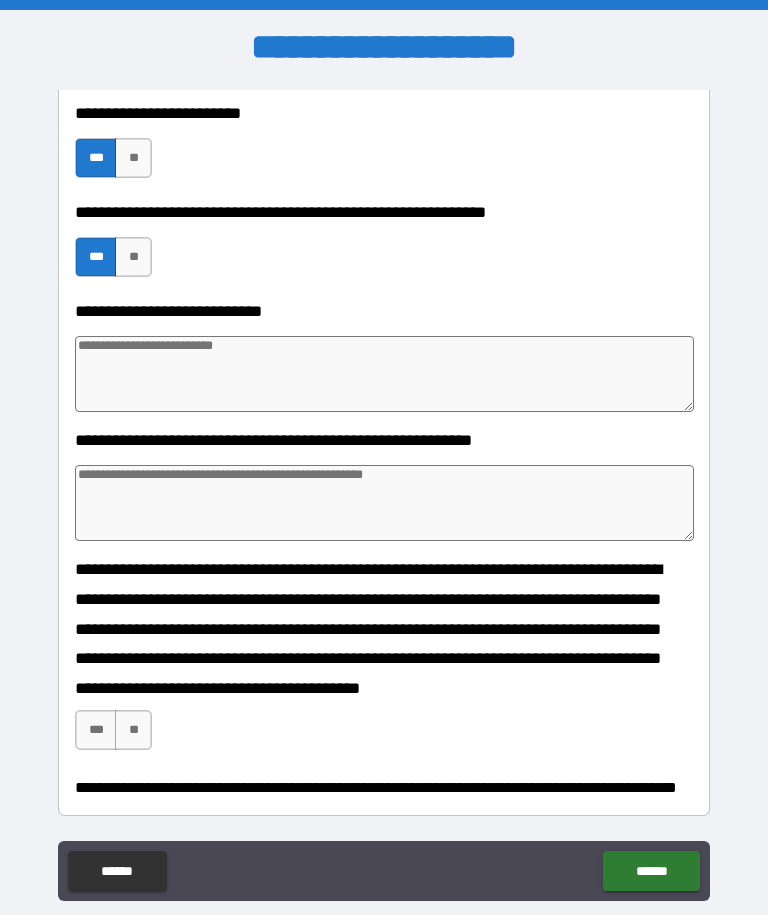 scroll, scrollTop: 1738, scrollLeft: 0, axis: vertical 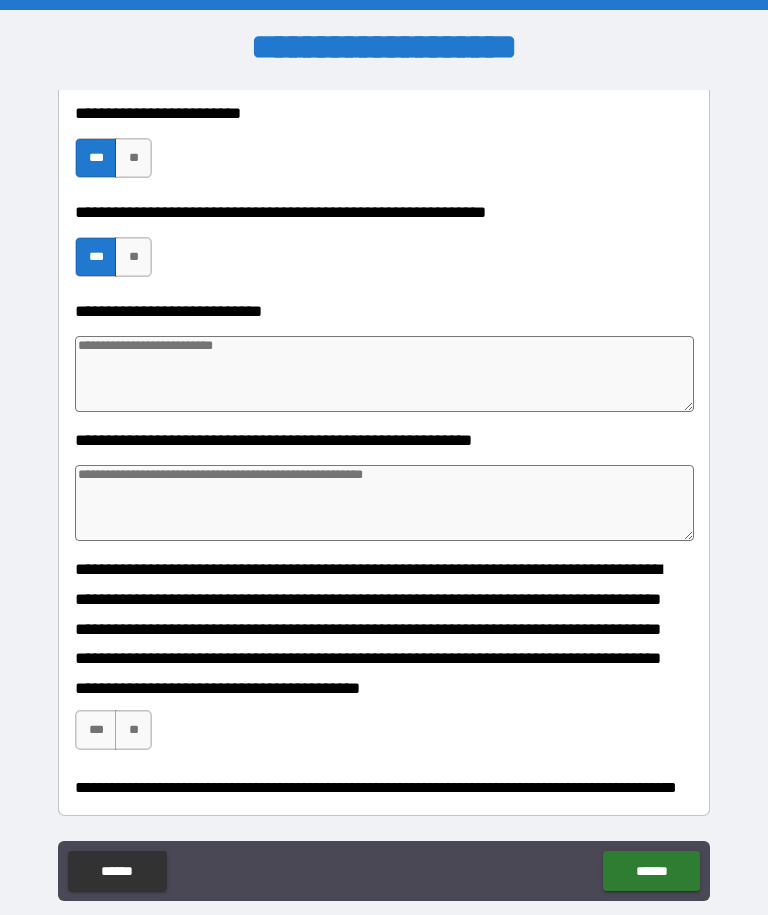click on "***" at bounding box center (96, 730) 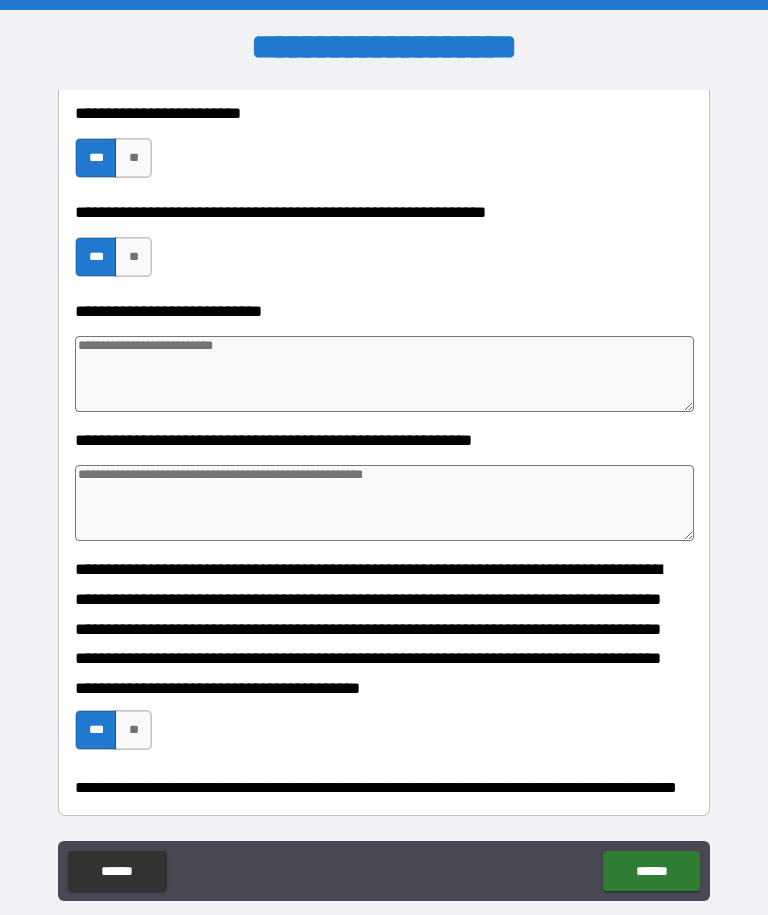click on "******" at bounding box center [651, 871] 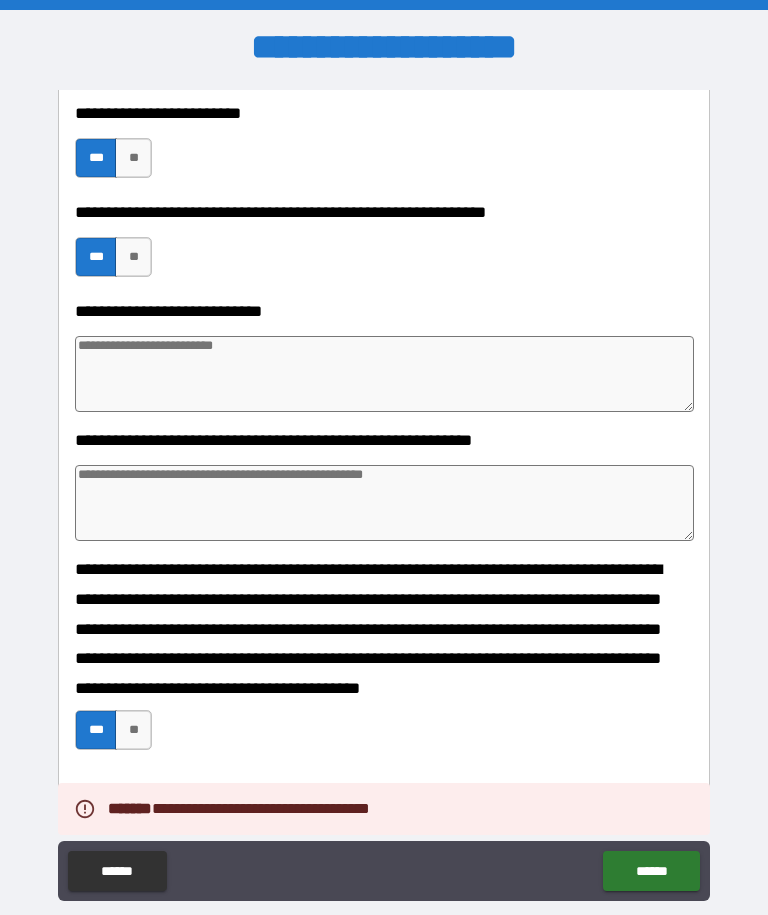 scroll, scrollTop: 1738, scrollLeft: 0, axis: vertical 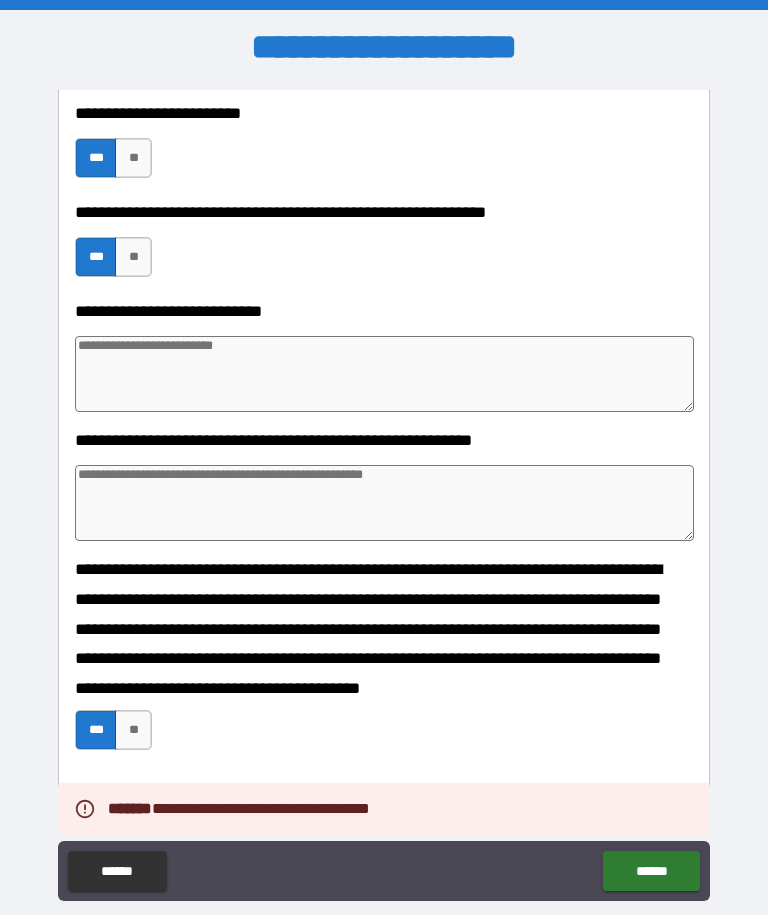 click at bounding box center (384, 374) 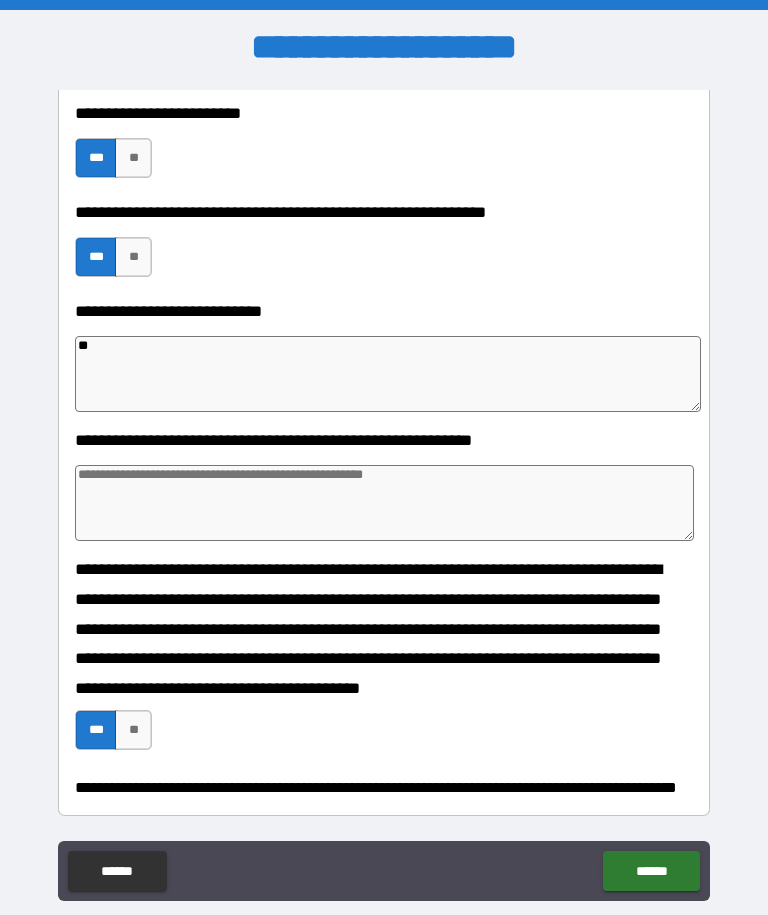 click at bounding box center (384, 503) 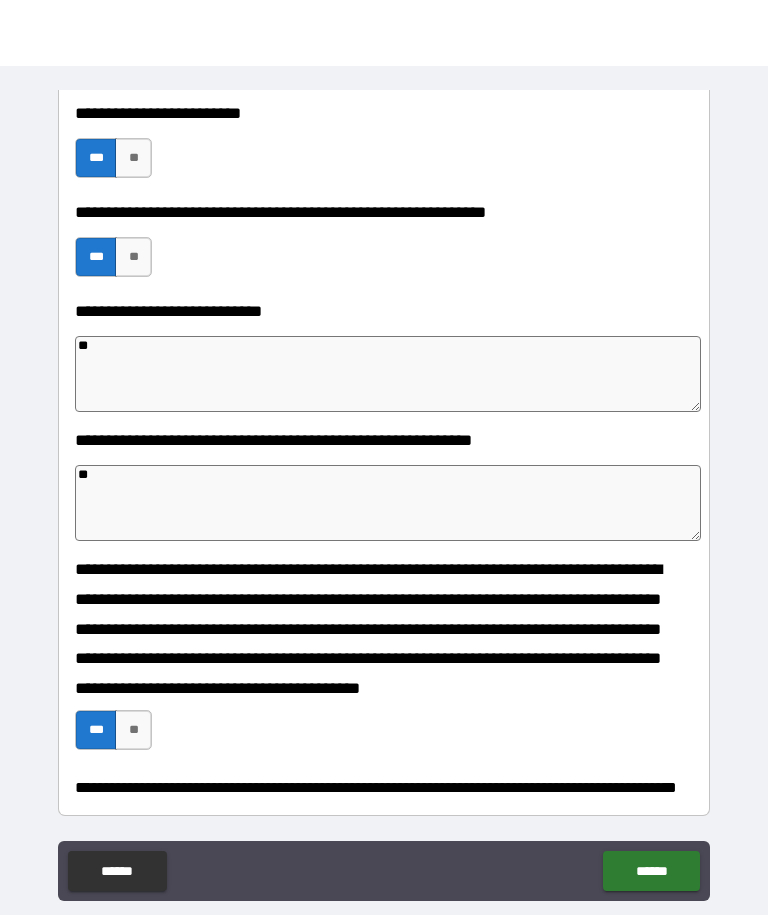scroll, scrollTop: 67, scrollLeft: 0, axis: vertical 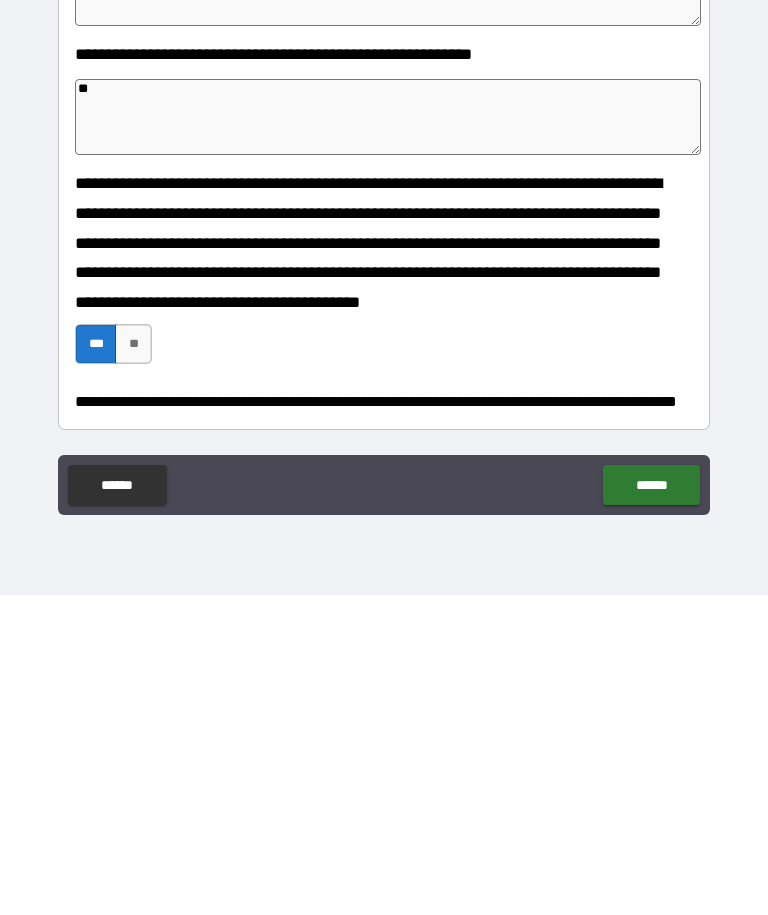 click on "******" at bounding box center [651, 805] 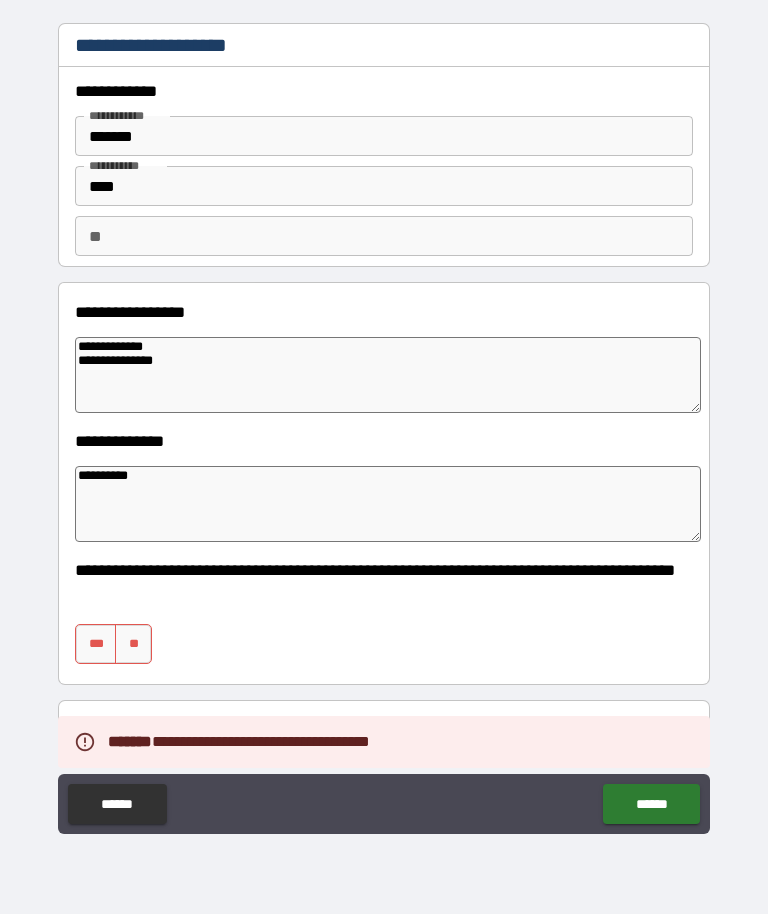 scroll, scrollTop: 0, scrollLeft: 0, axis: both 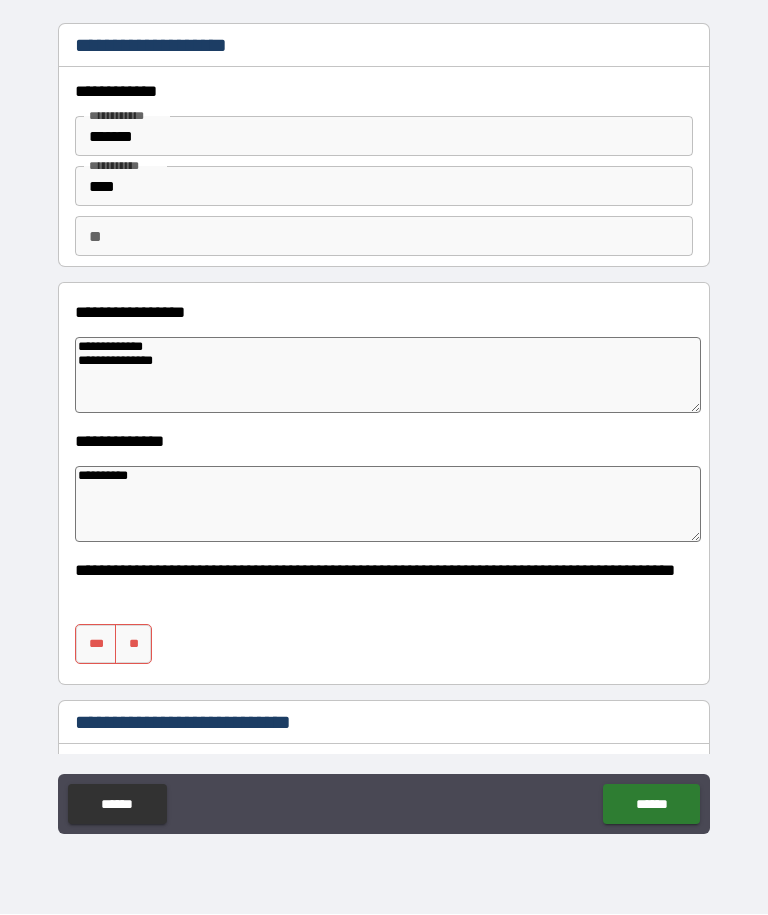 click on "**" at bounding box center (133, 645) 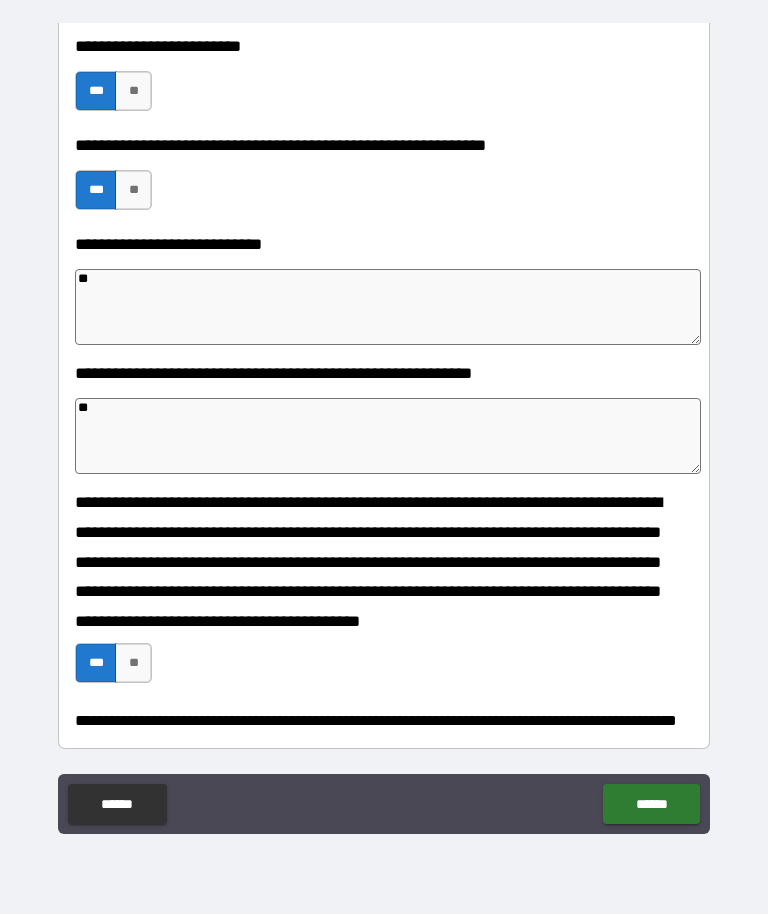scroll, scrollTop: 1738, scrollLeft: 0, axis: vertical 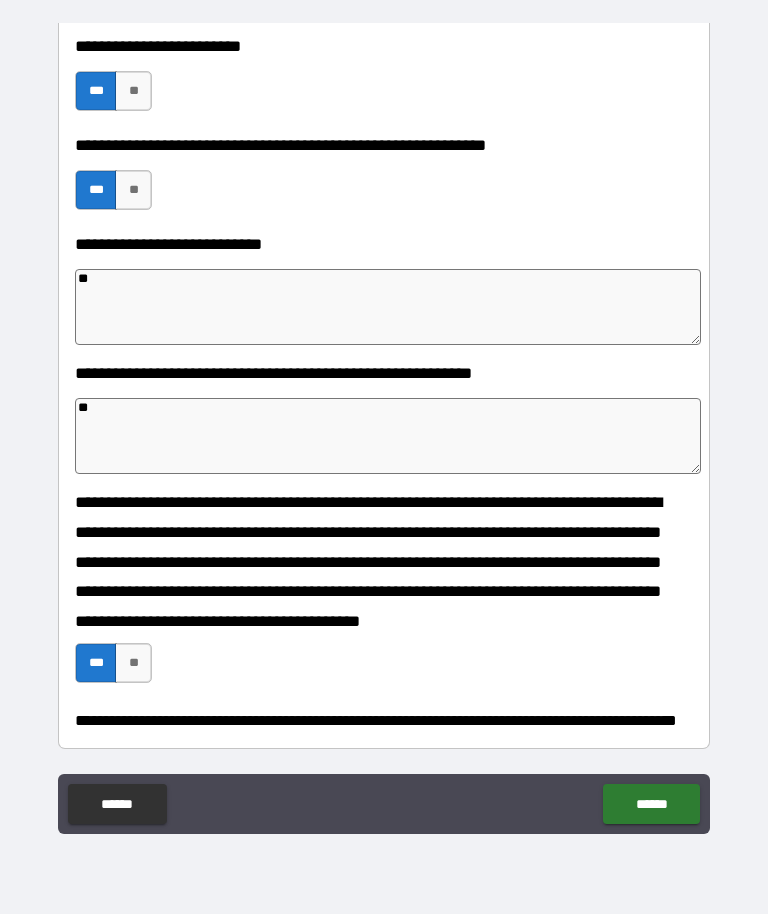 click on "******" at bounding box center (651, 805) 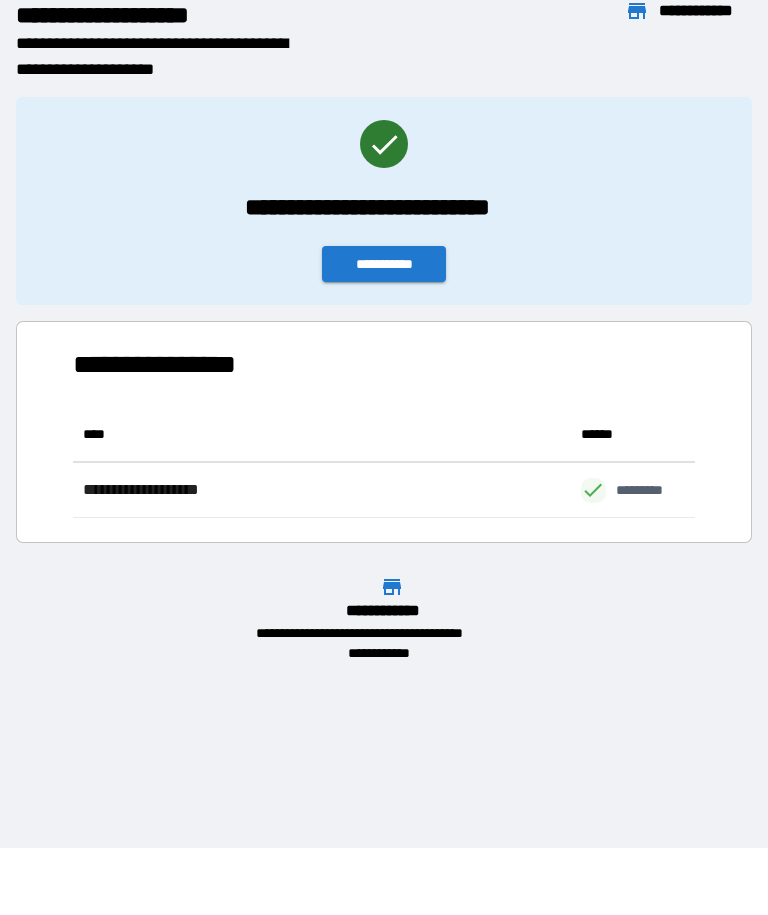 scroll, scrollTop: 1, scrollLeft: 1, axis: both 